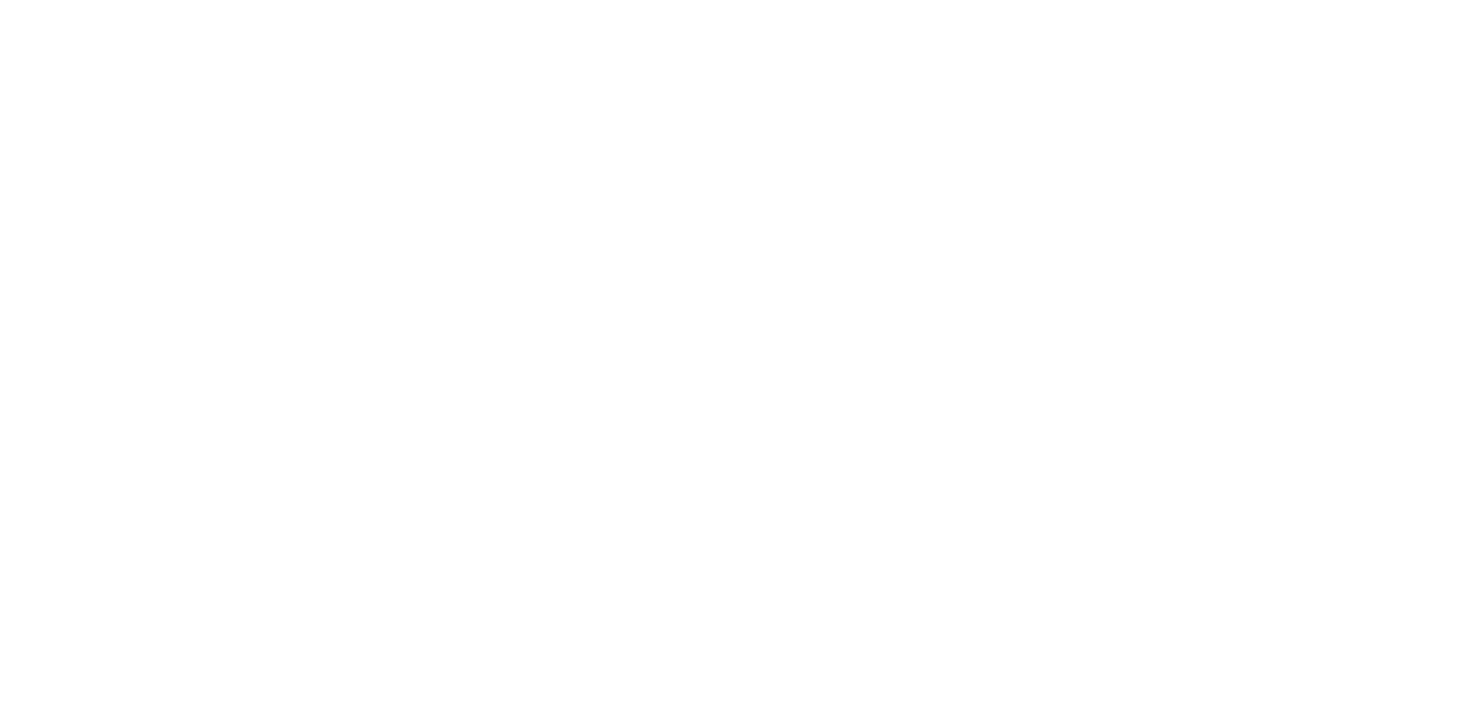 scroll, scrollTop: 0, scrollLeft: 0, axis: both 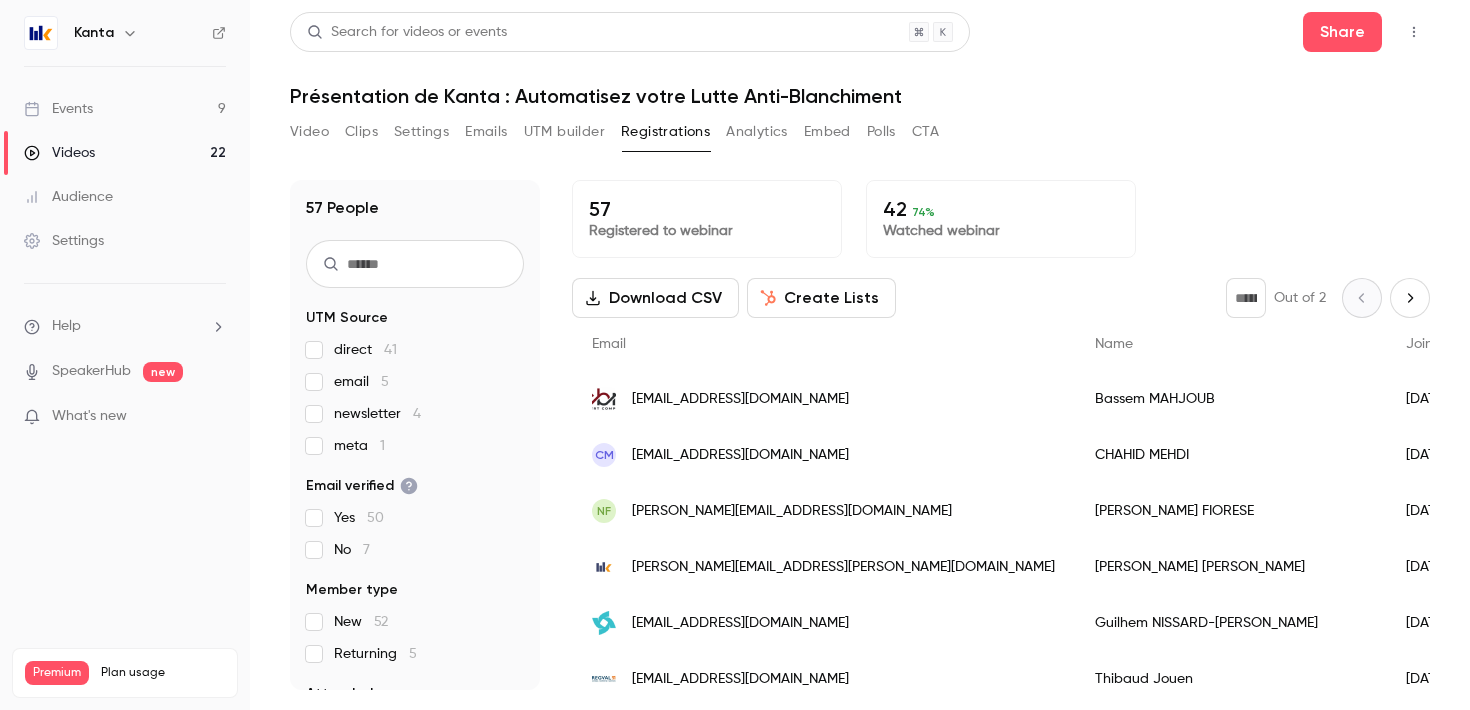 click on "Events 9" at bounding box center [125, 109] 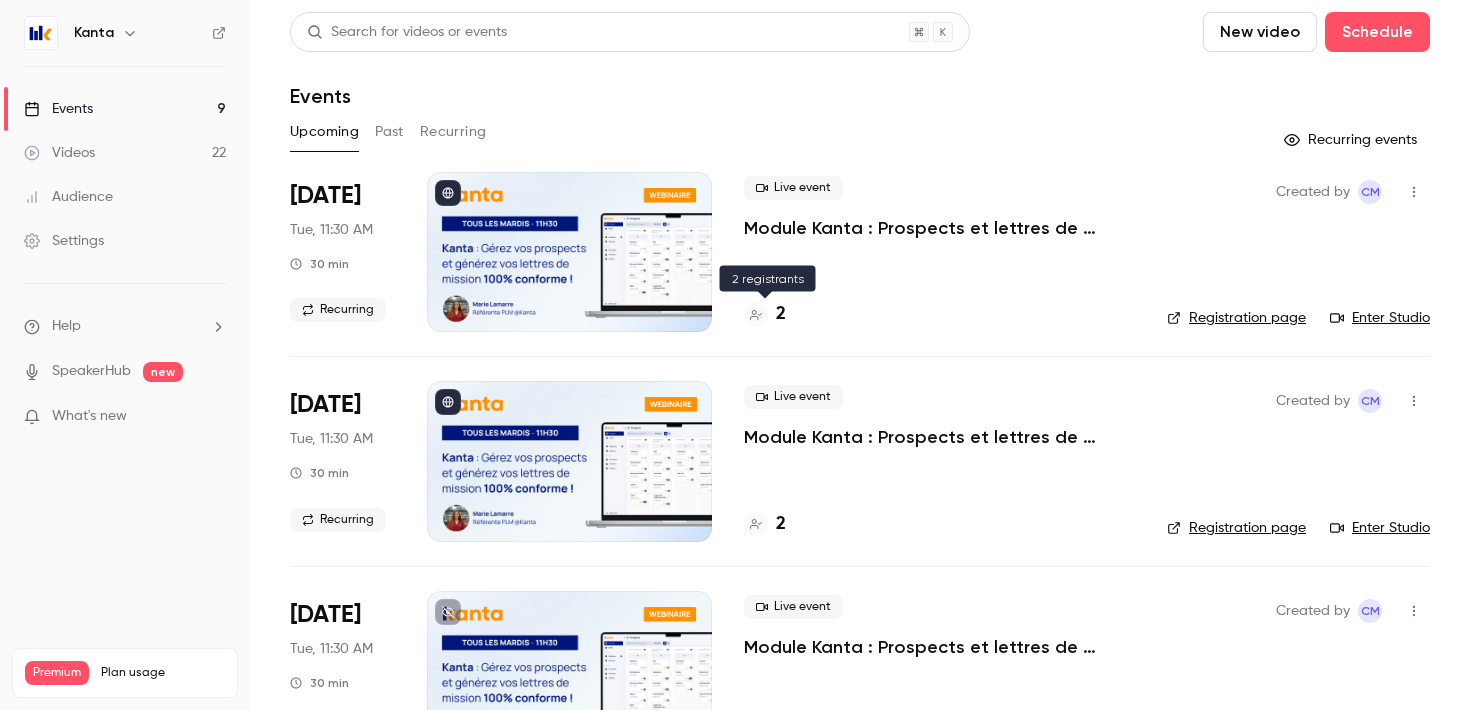 click on "2" at bounding box center (781, 314) 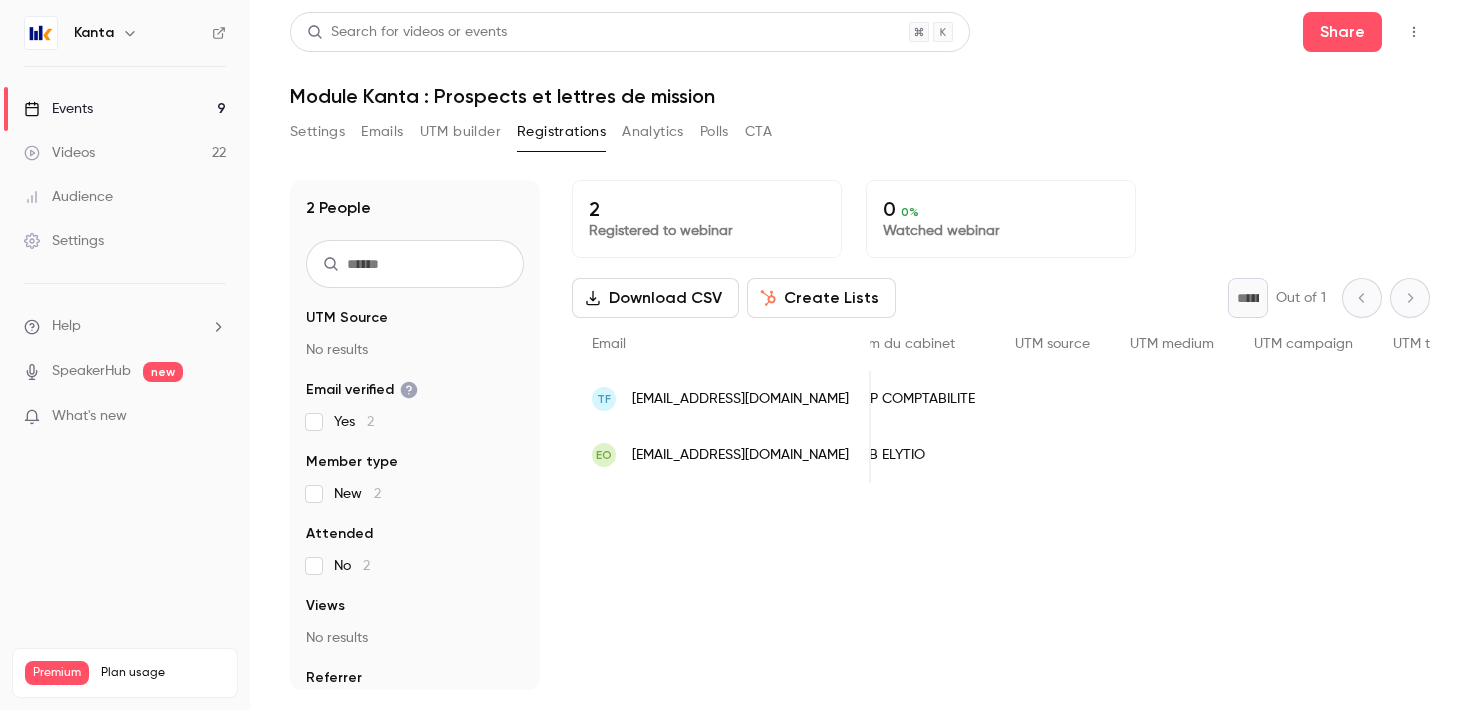 scroll, scrollTop: 0, scrollLeft: 0, axis: both 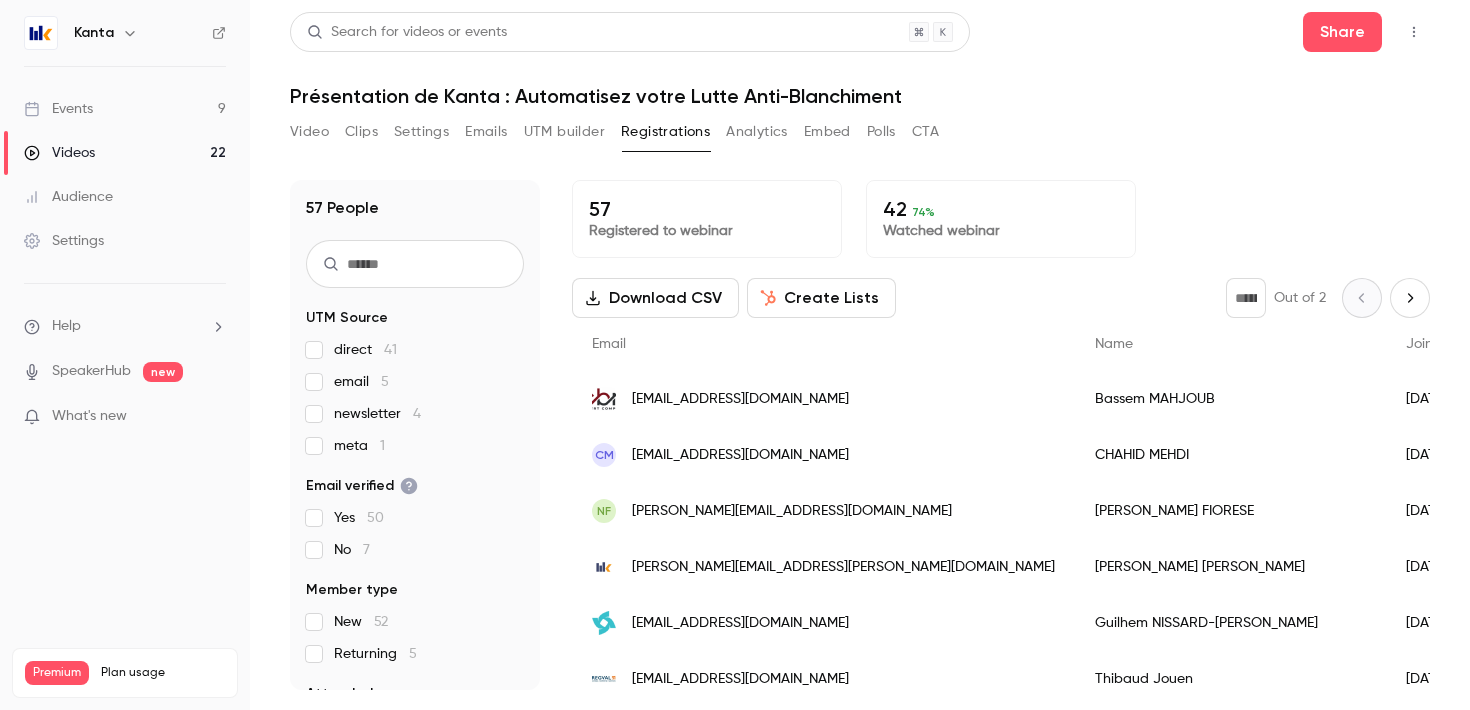 click on "Events 9" at bounding box center (125, 109) 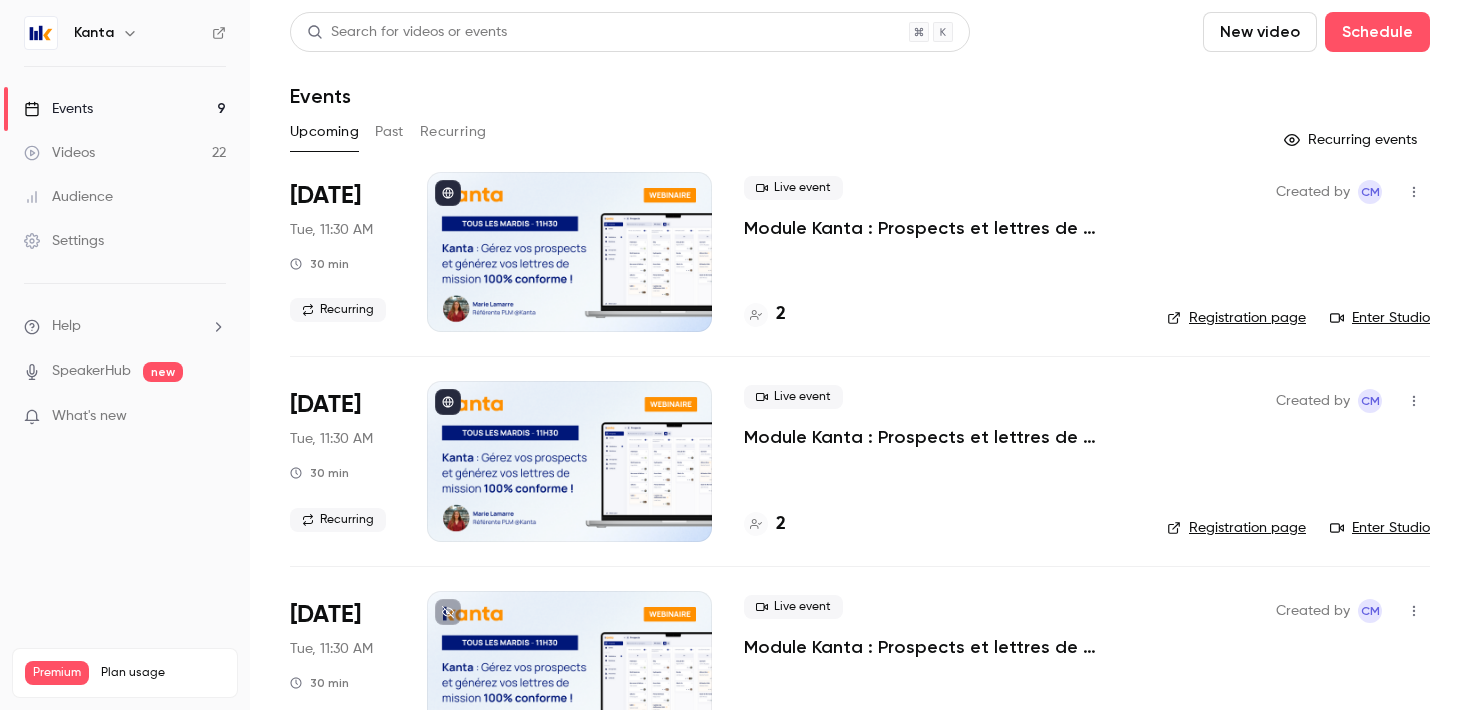 click on "Past" at bounding box center (389, 132) 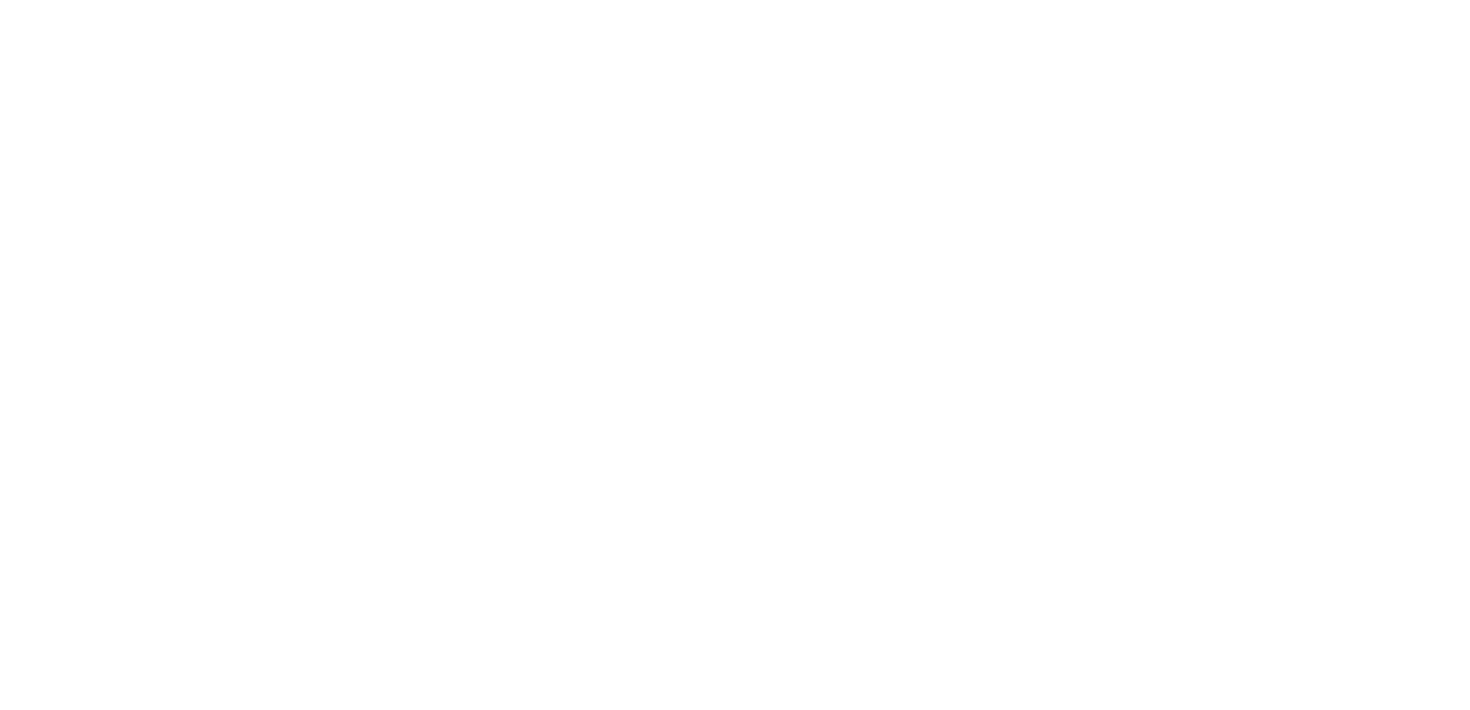 scroll, scrollTop: 0, scrollLeft: 0, axis: both 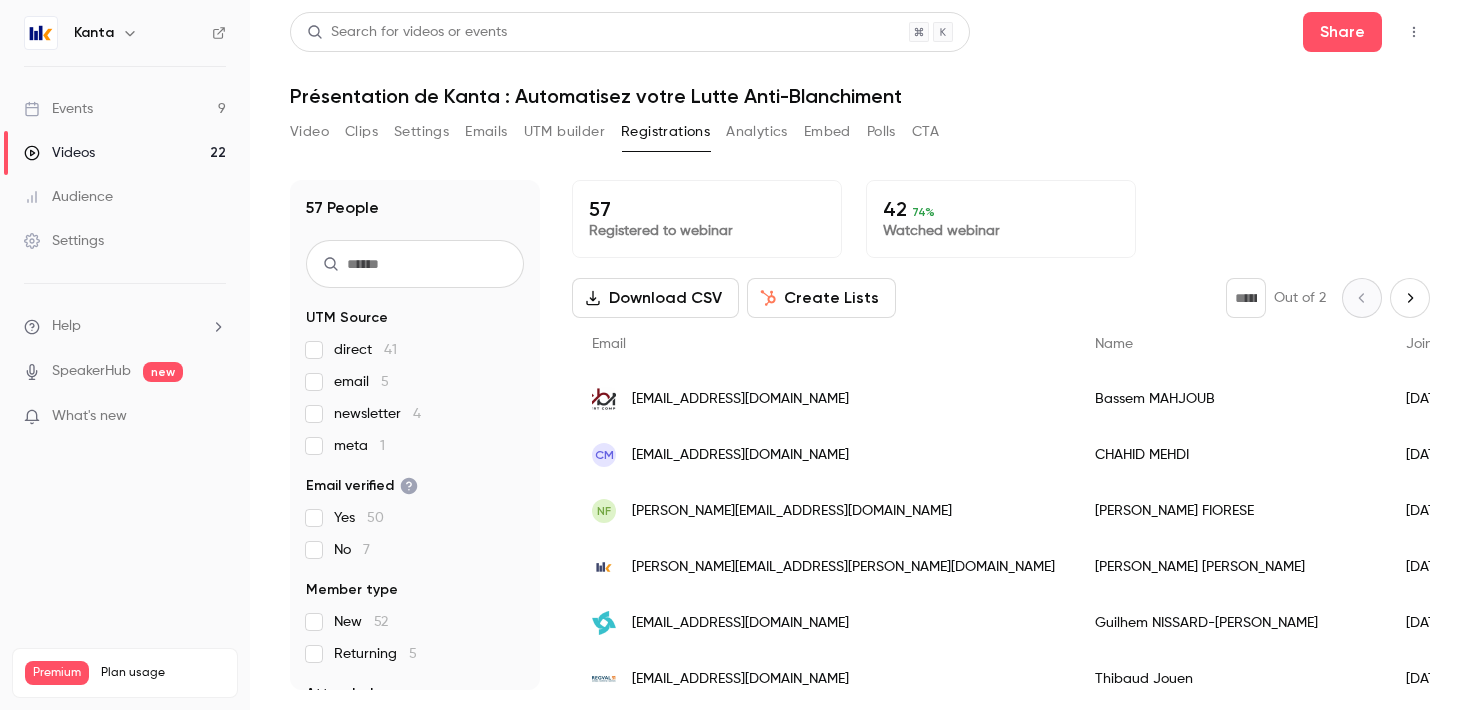 click on "Events 9" at bounding box center (125, 109) 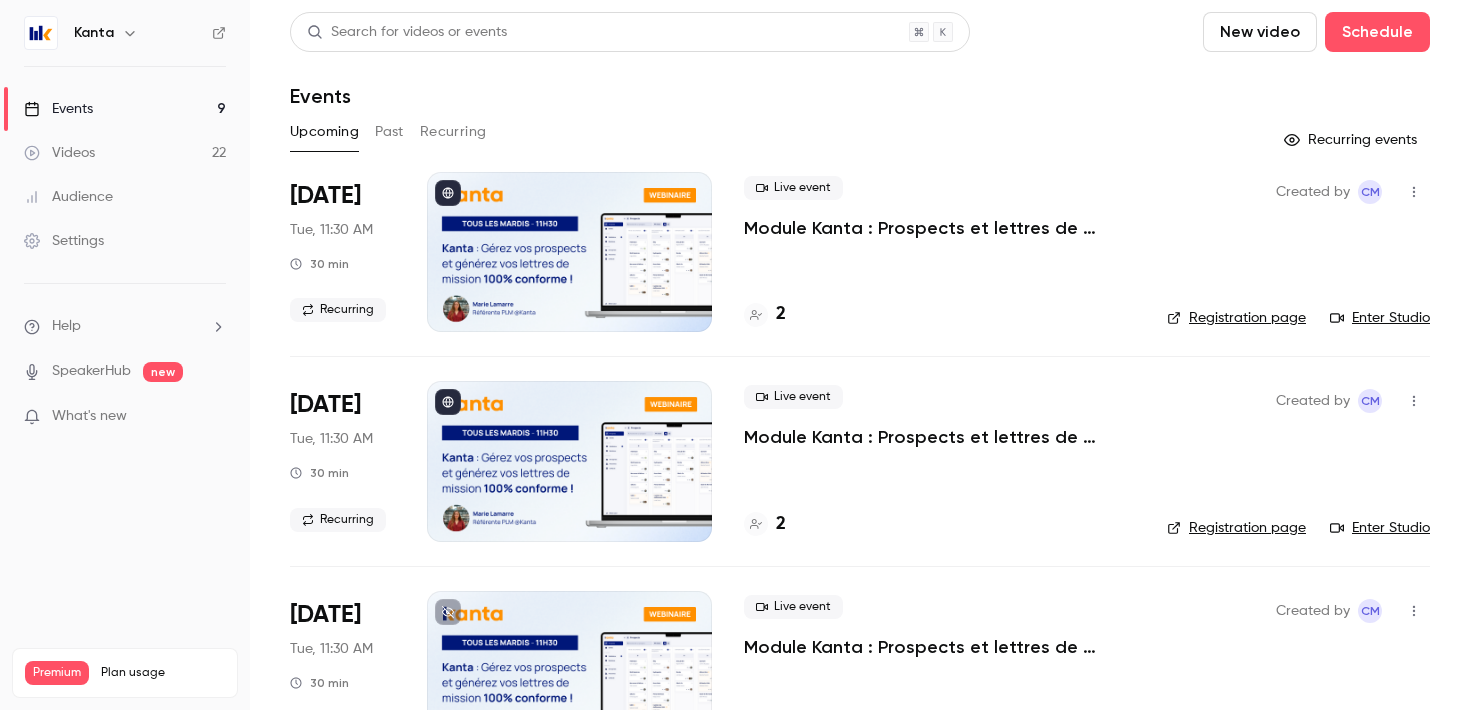 click on "Recurring" at bounding box center [453, 132] 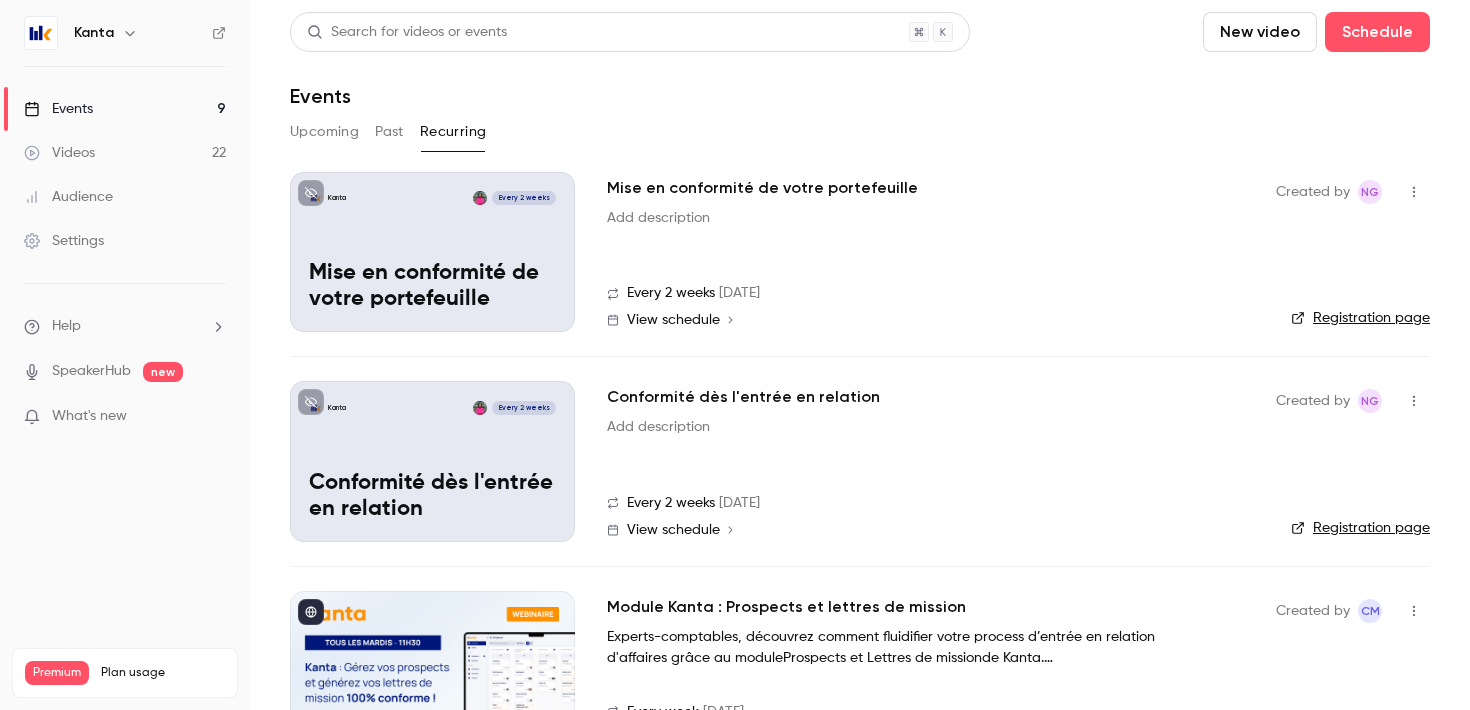 scroll, scrollTop: 77, scrollLeft: 0, axis: vertical 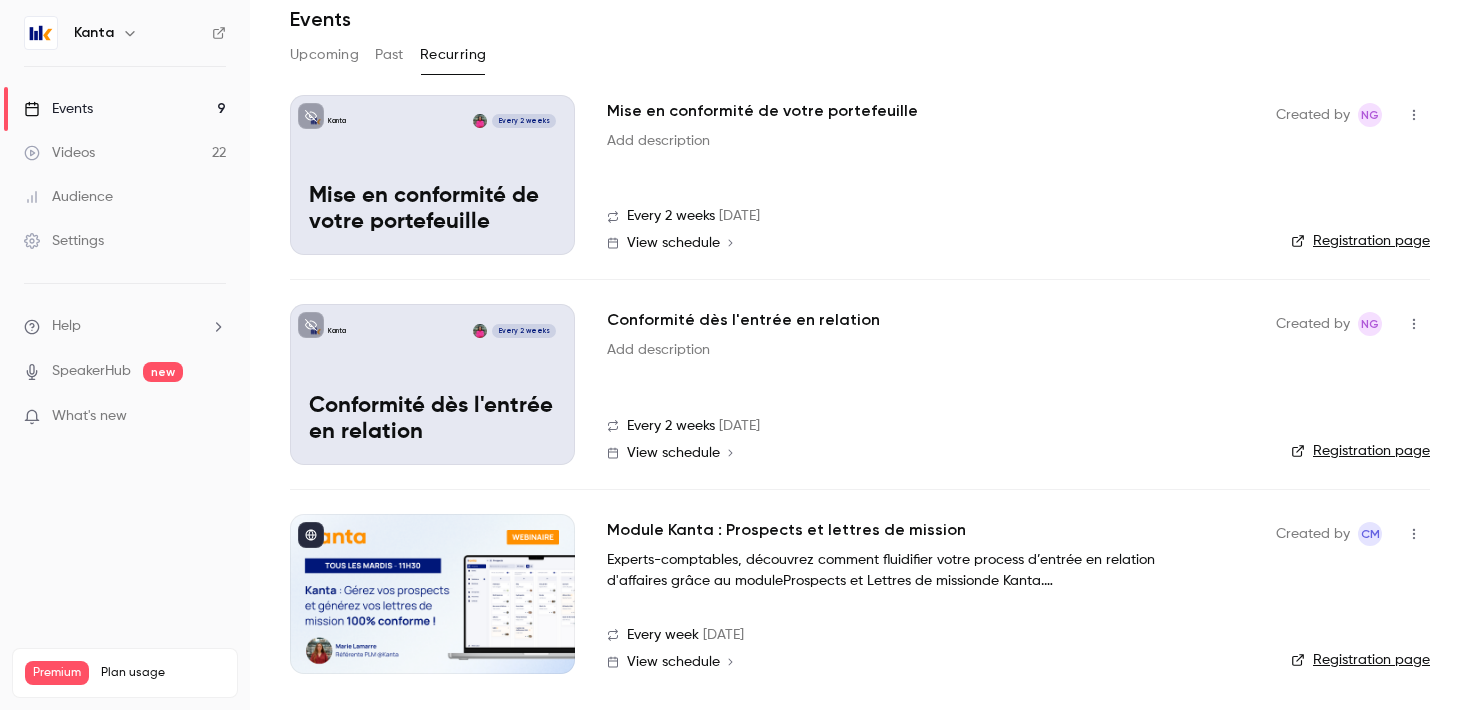 click at bounding box center [432, 594] 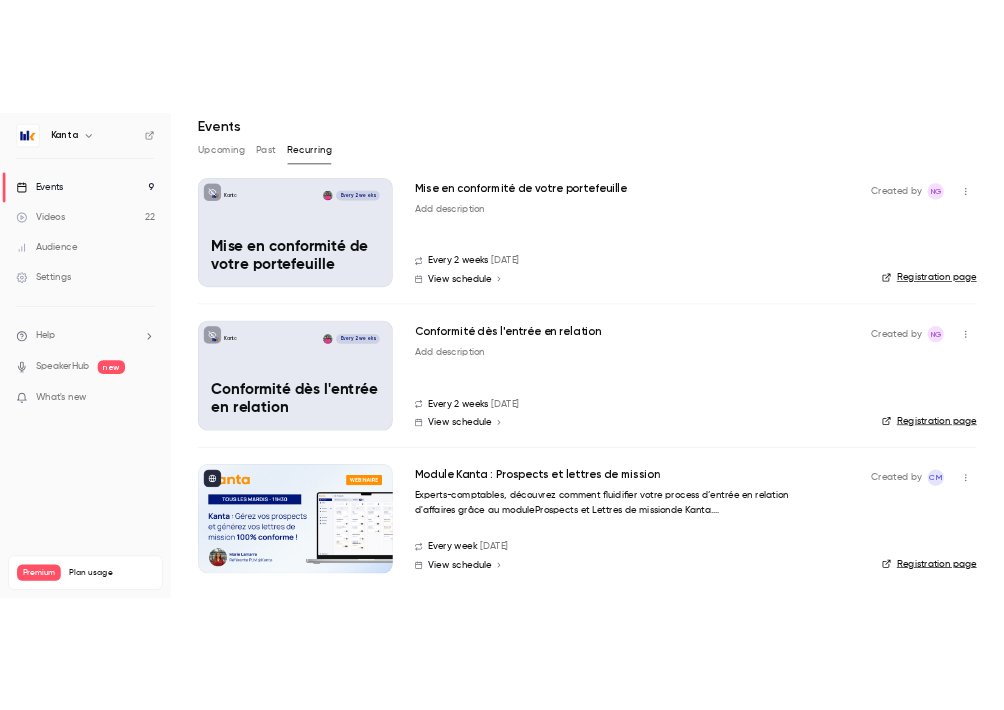 scroll, scrollTop: 0, scrollLeft: 0, axis: both 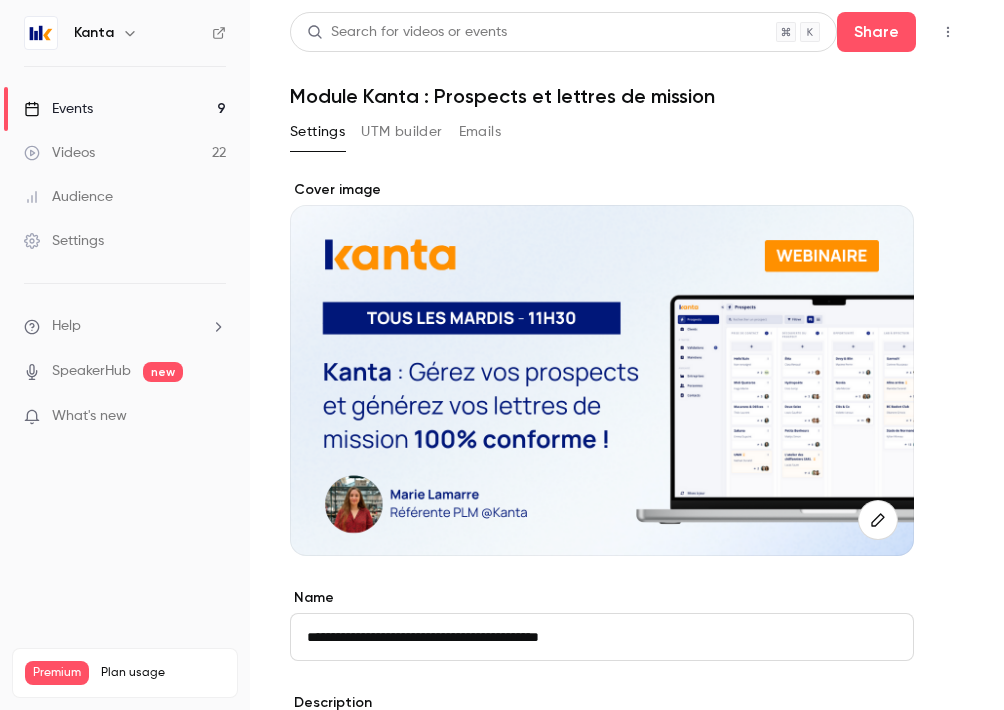 click at bounding box center (602, 380) 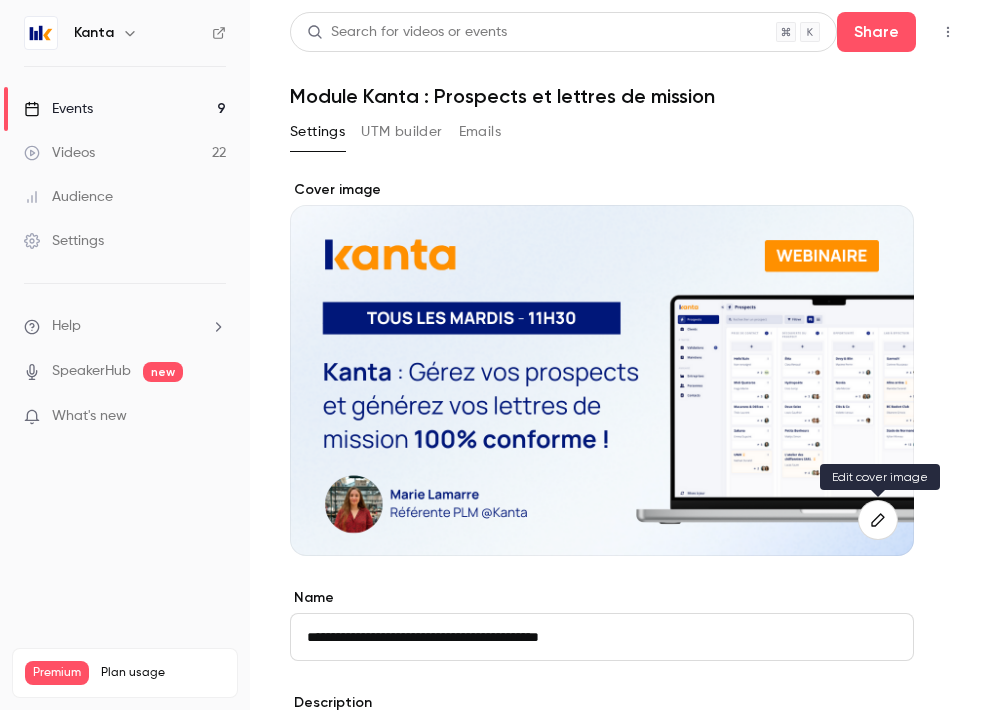 click 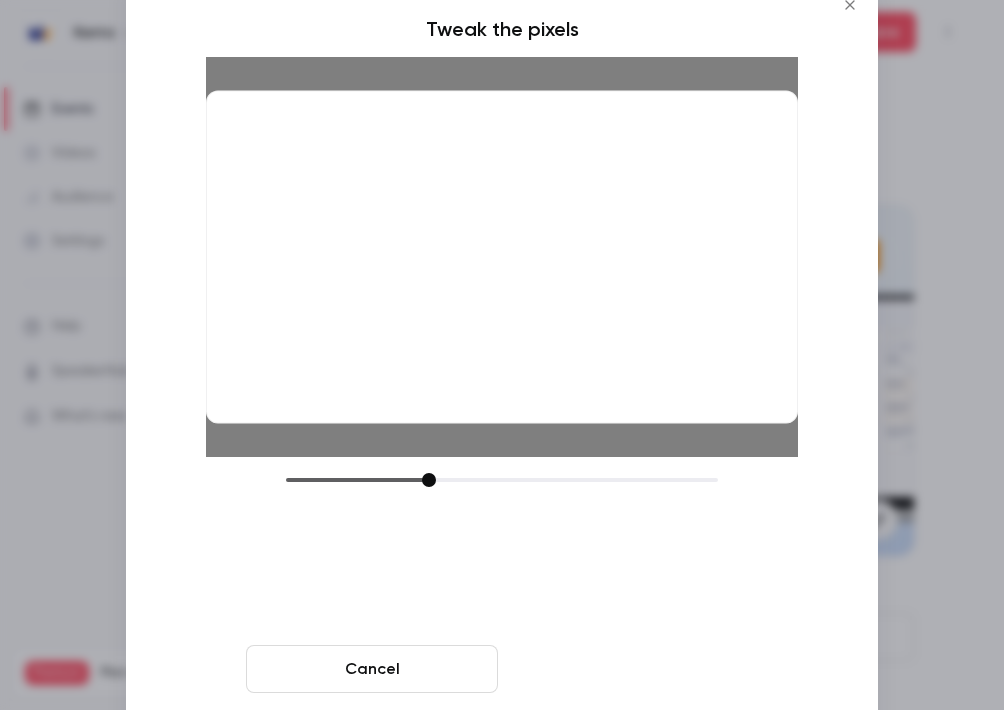 click on "Crop and save" at bounding box center (632, 669) 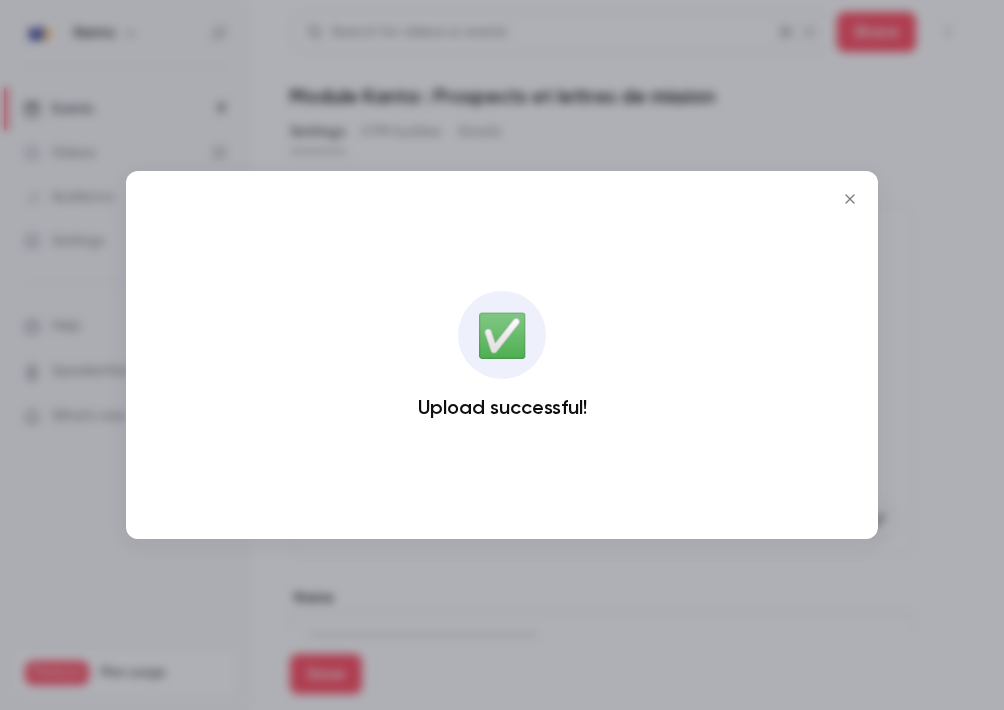 click 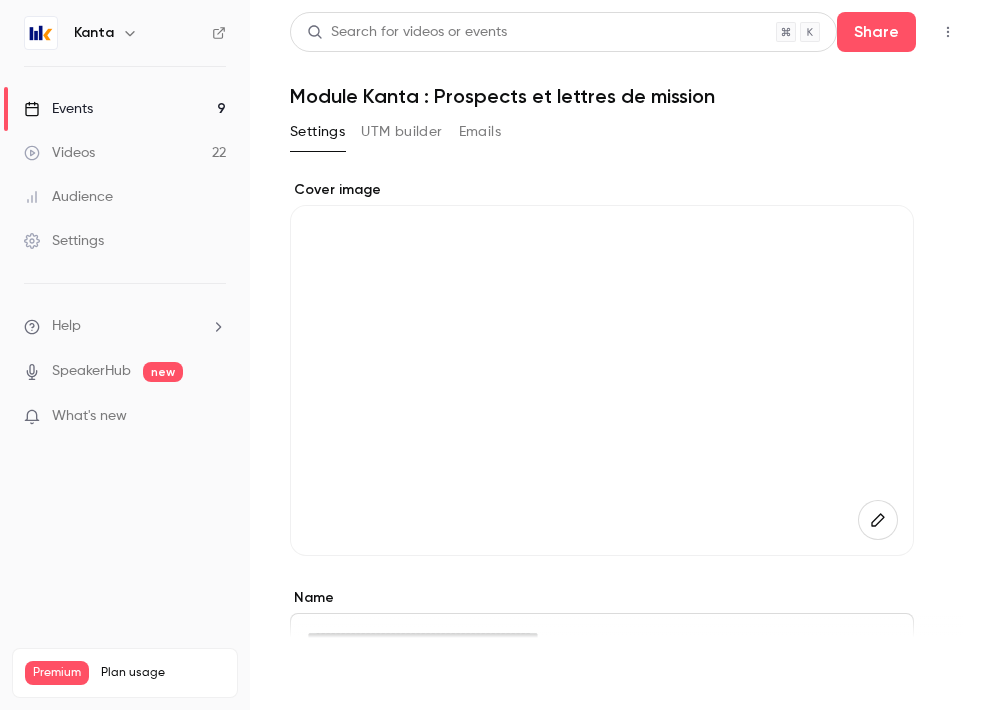 click on "Save" at bounding box center [326, 674] 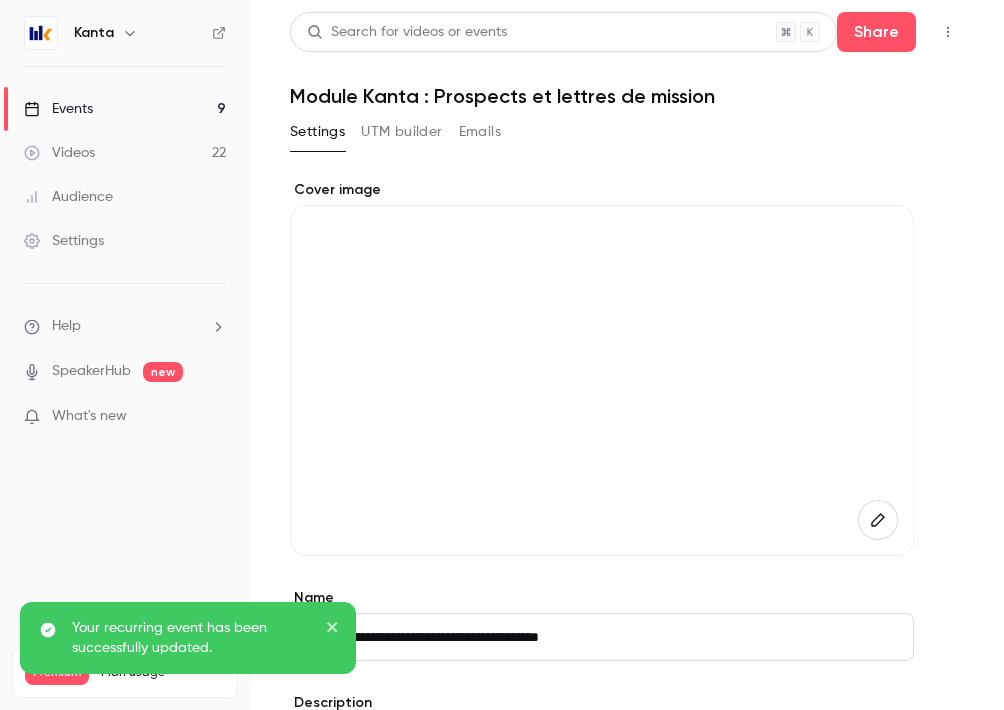 scroll, scrollTop: 583, scrollLeft: 0, axis: vertical 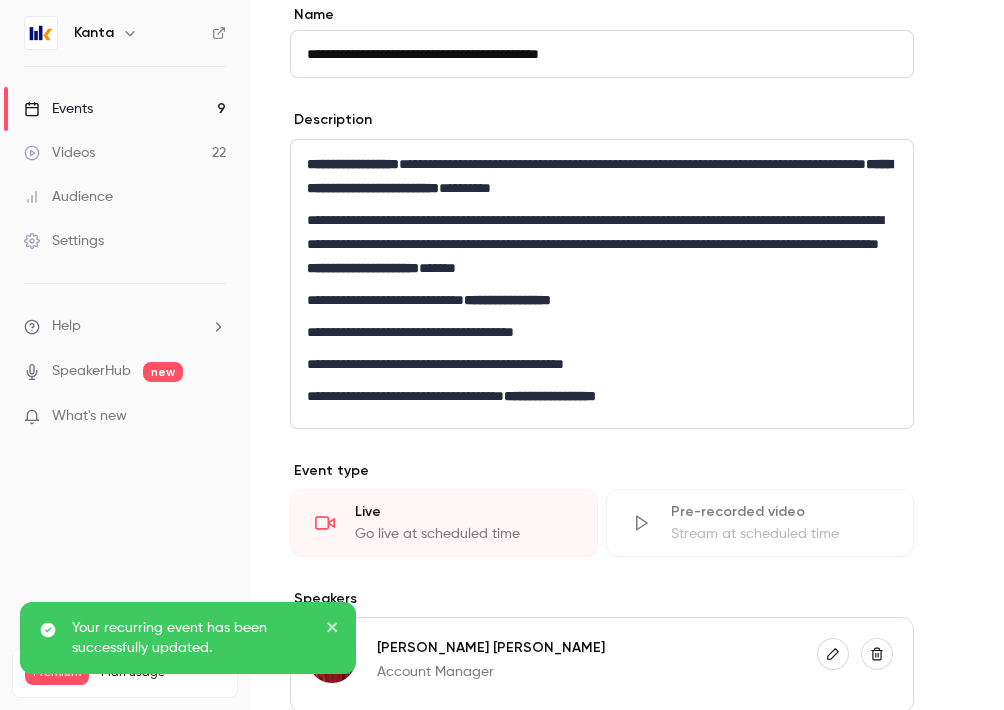 click on "**********" at bounding box center [602, 244] 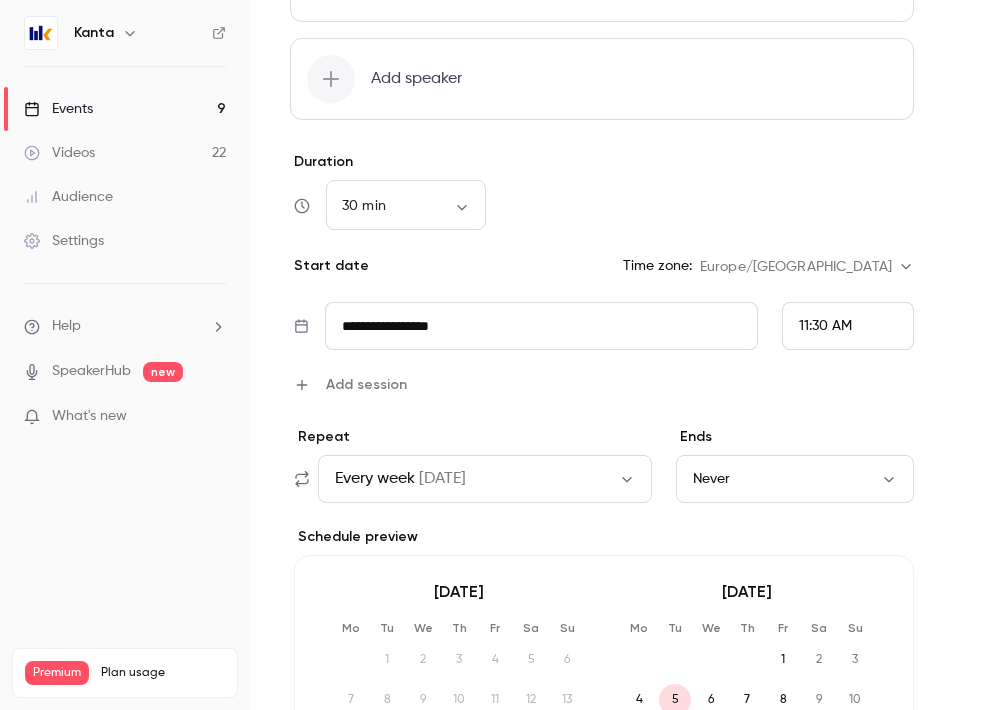 scroll, scrollTop: 1293, scrollLeft: 0, axis: vertical 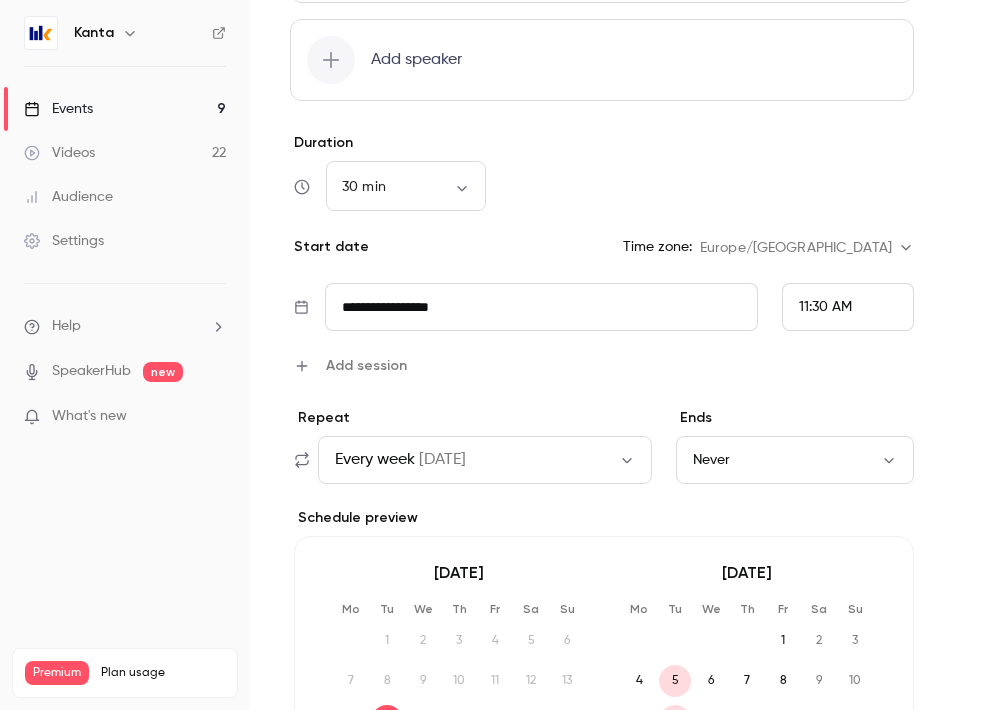 click on "11:30 AM" at bounding box center (825, 307) 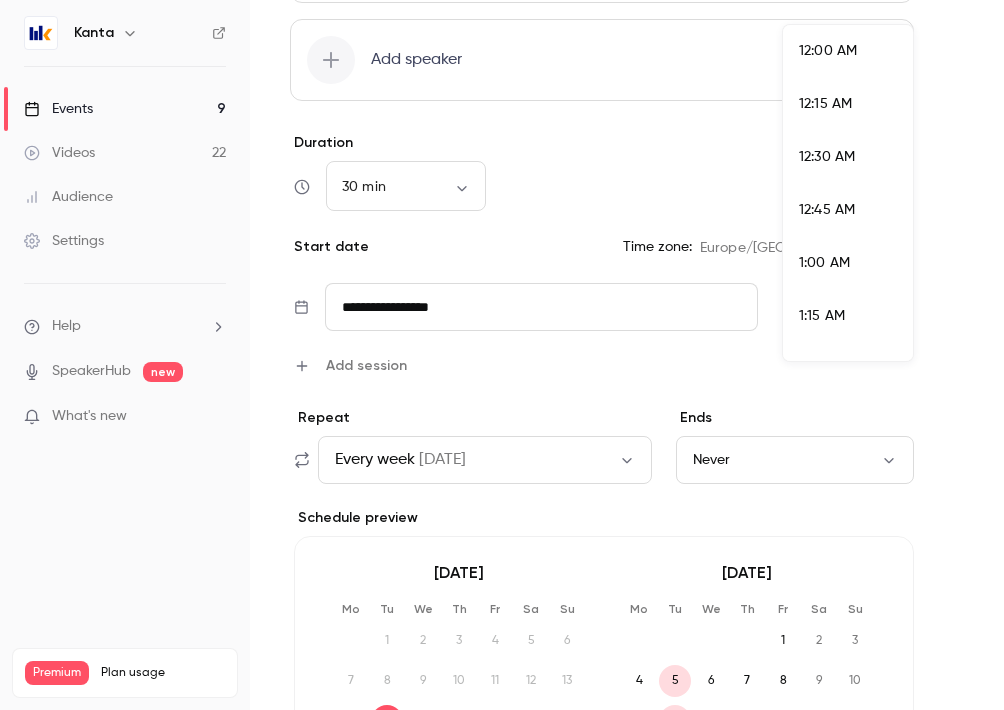 scroll, scrollTop: 2296, scrollLeft: 0, axis: vertical 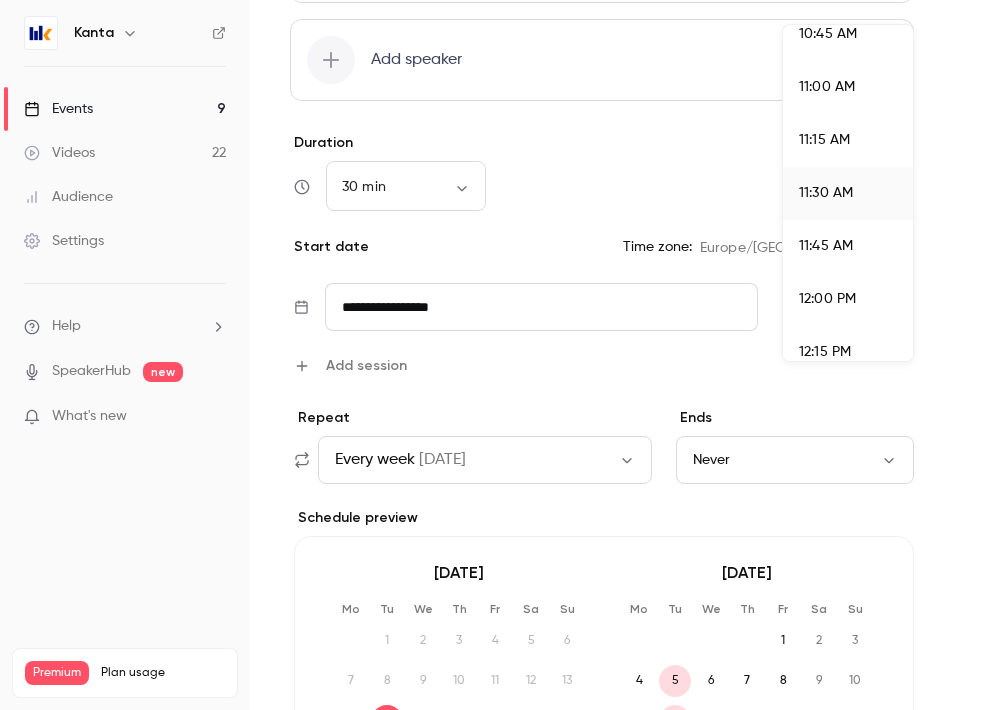 click on "11:00 AM" at bounding box center [827, 87] 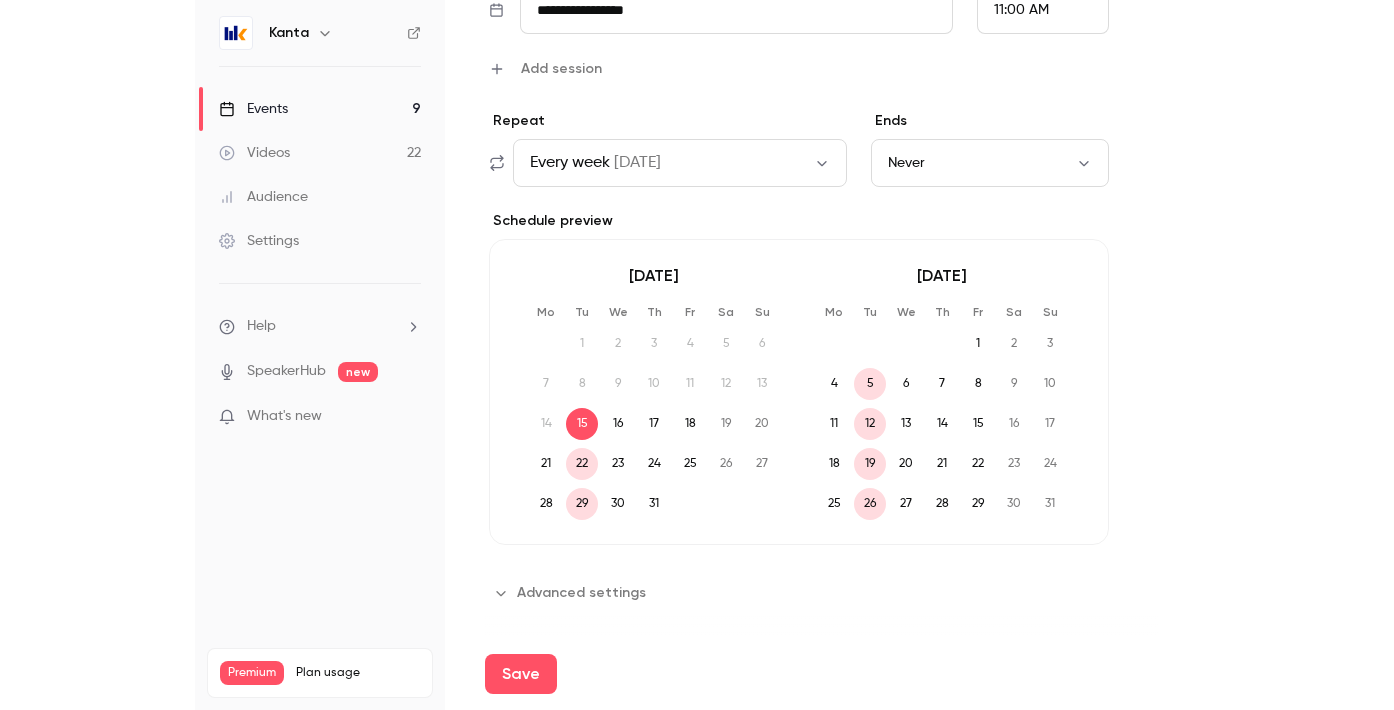scroll, scrollTop: 1593, scrollLeft: 0, axis: vertical 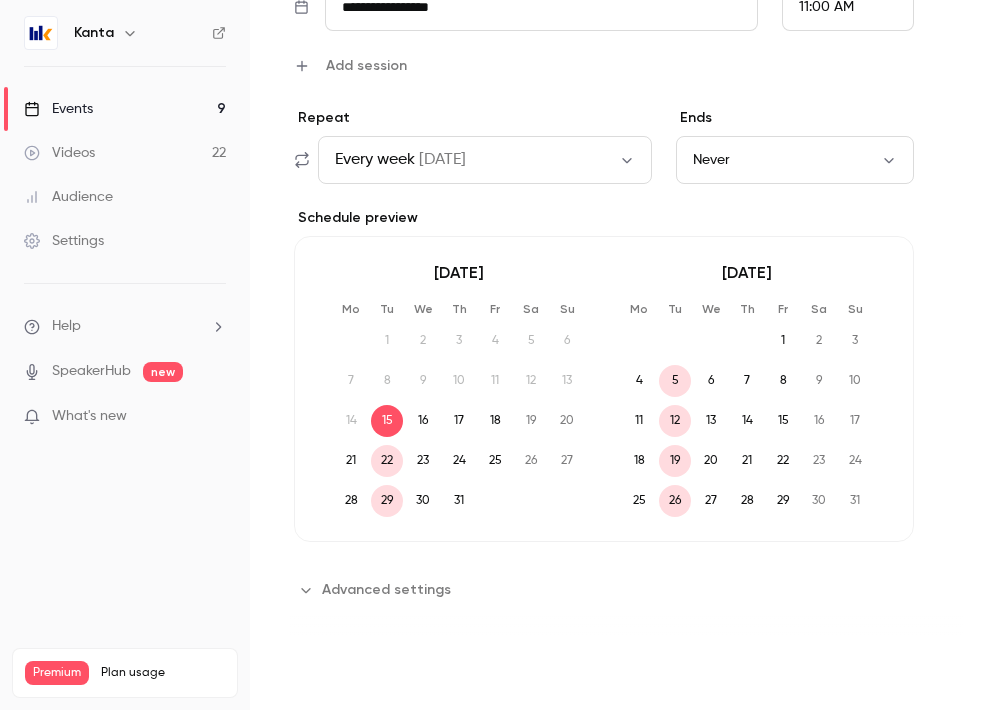 click on "Save" at bounding box center (326, 674) 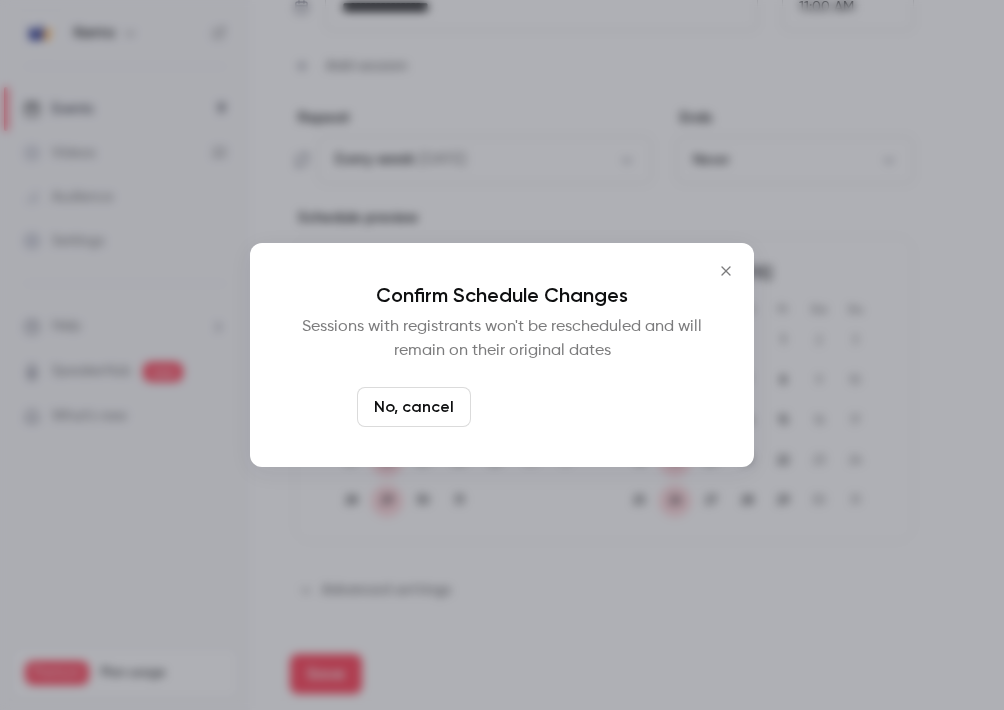 click on "Yes, reschedule it" at bounding box center [563, 407] 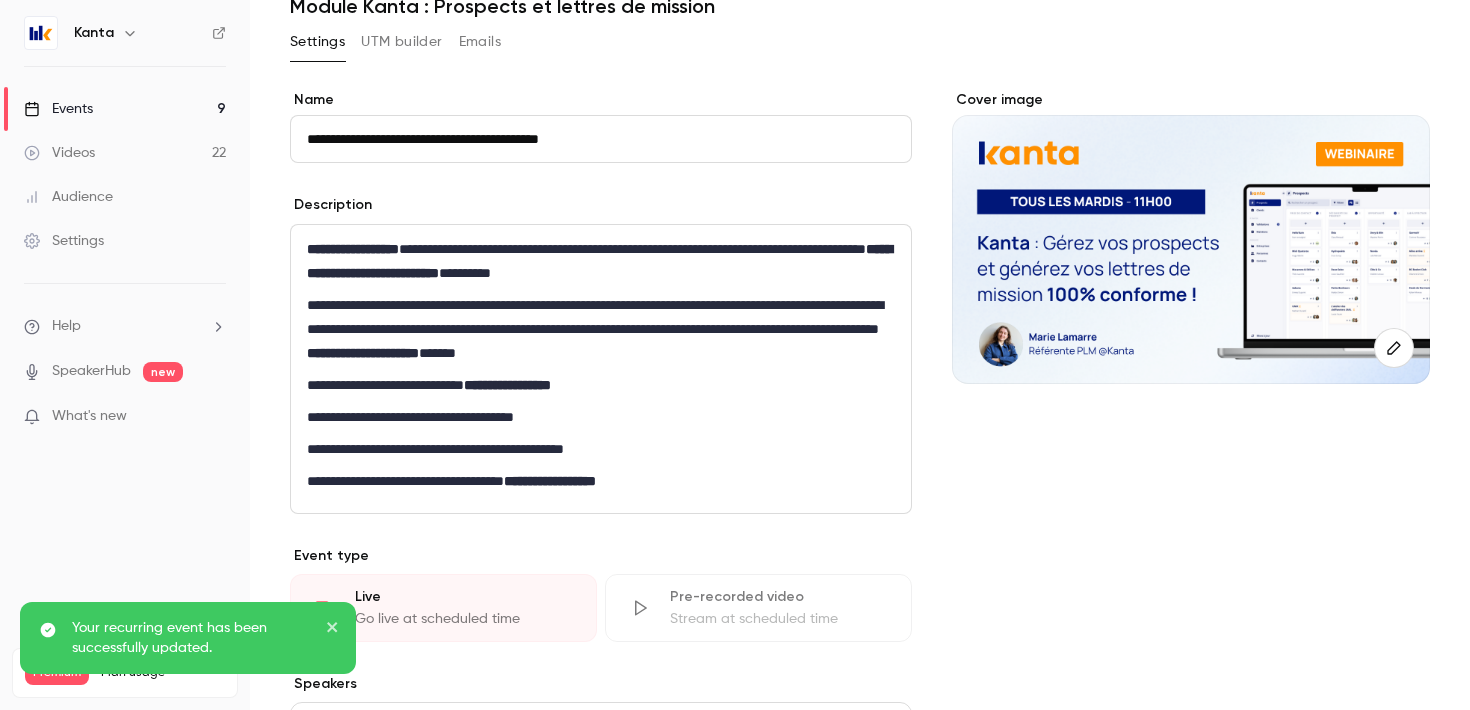 scroll, scrollTop: 0, scrollLeft: 0, axis: both 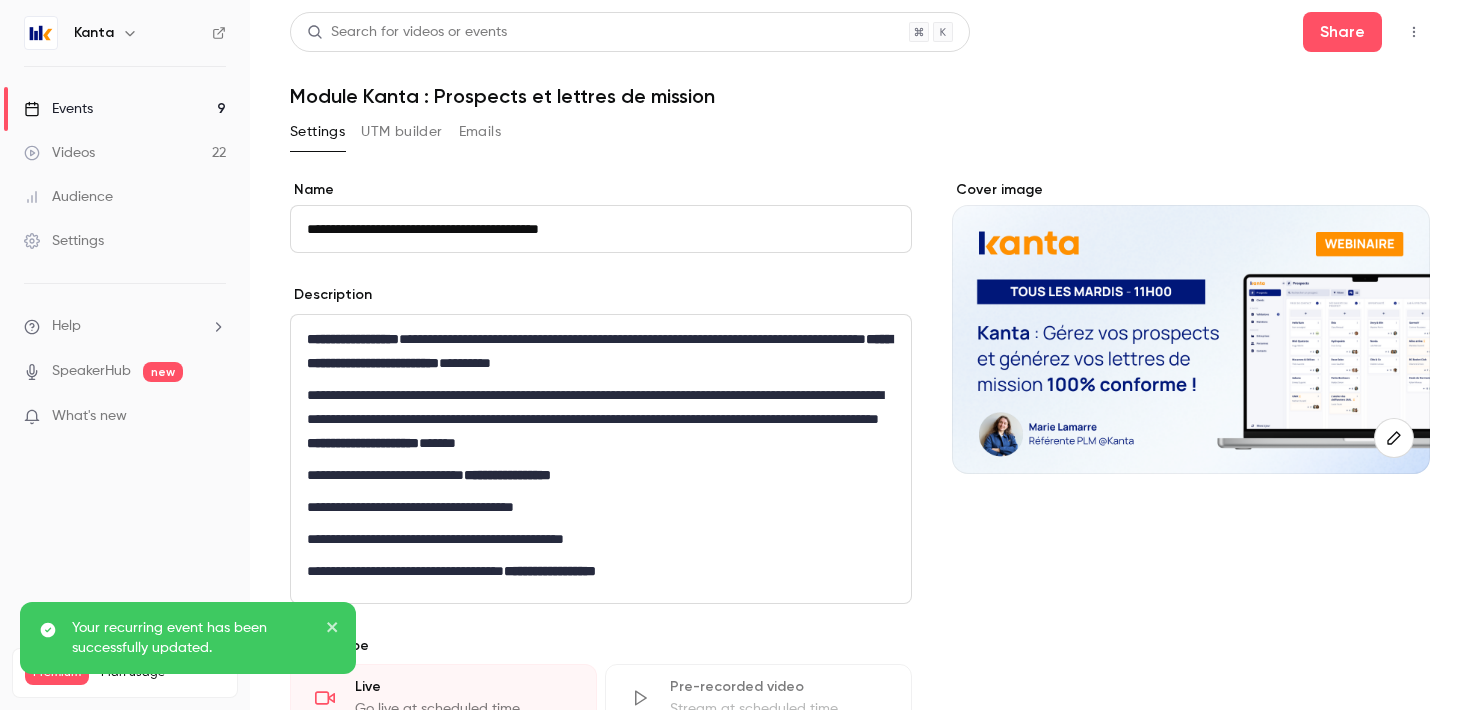 click on "Settings" at bounding box center (317, 132) 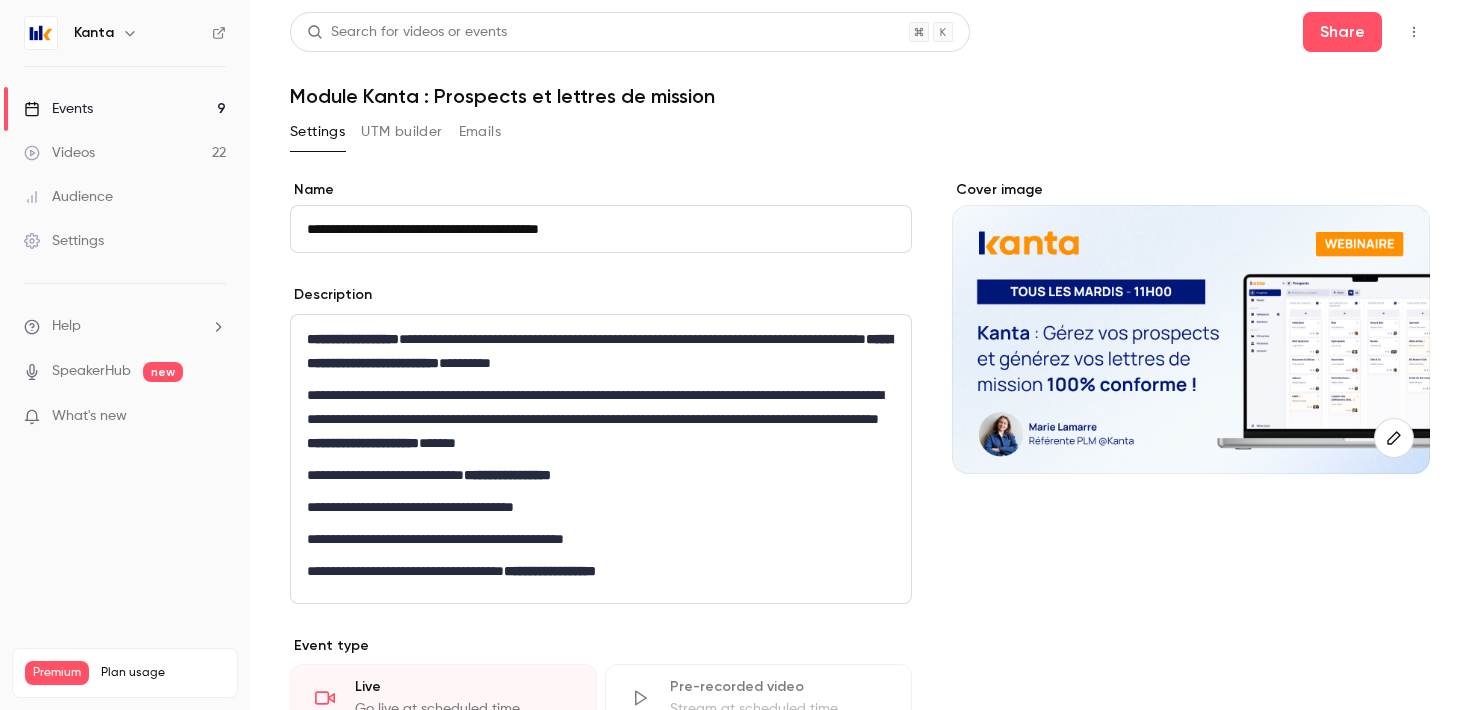 click on "Events 9" at bounding box center (125, 109) 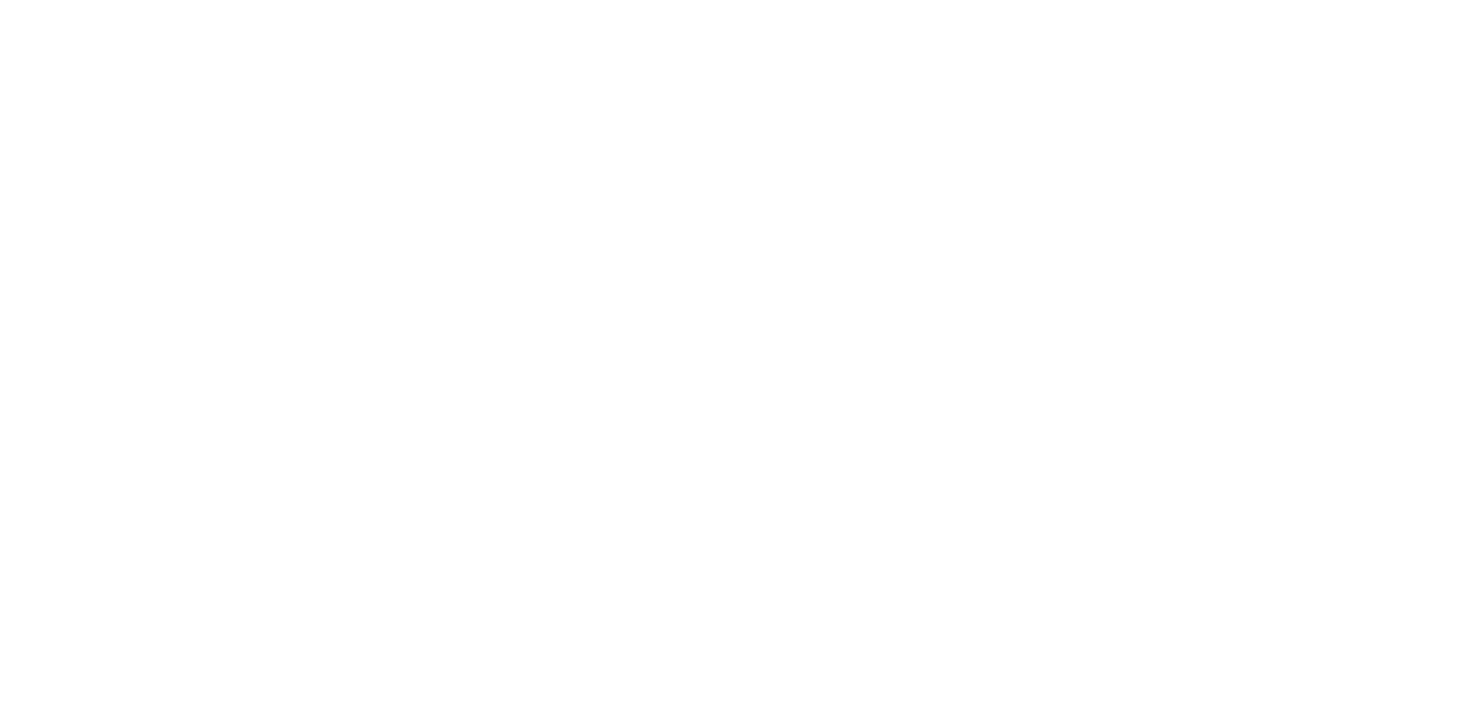 scroll, scrollTop: 0, scrollLeft: 0, axis: both 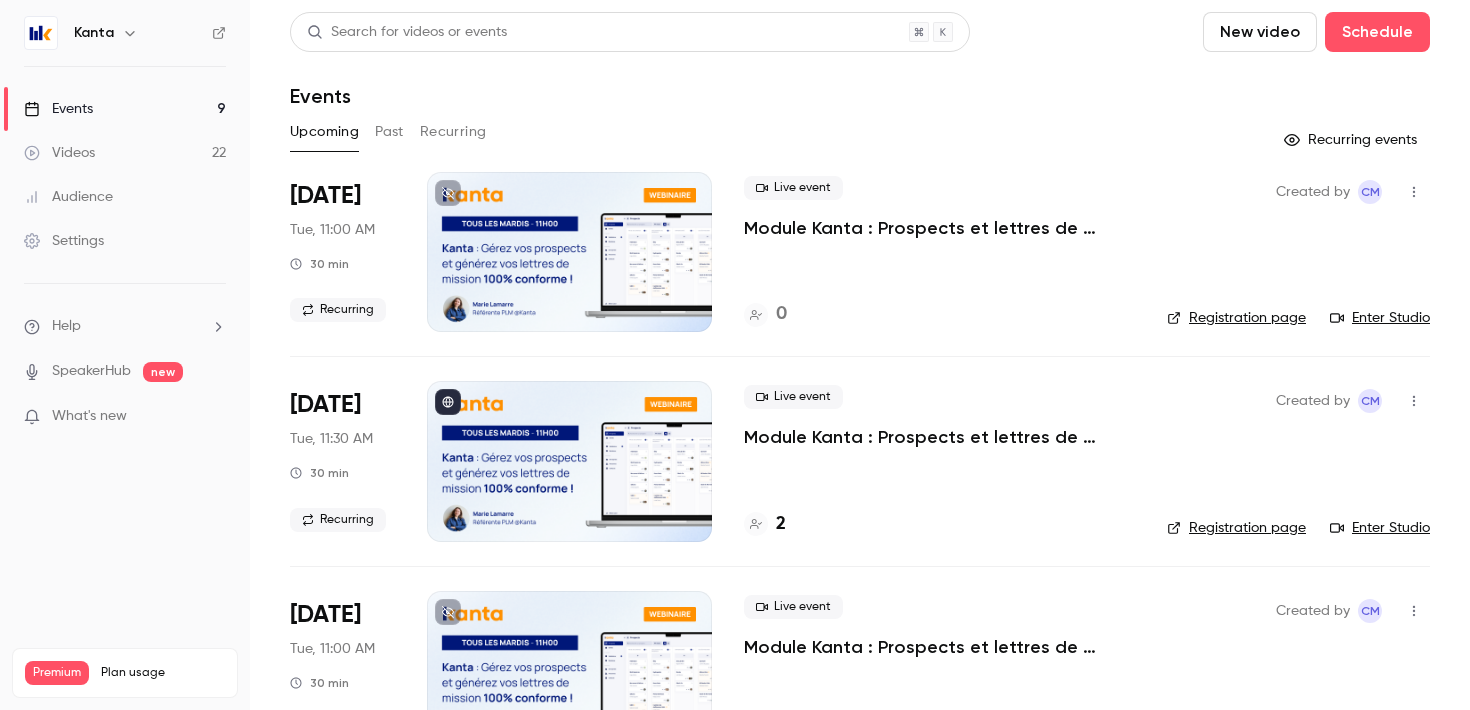 click on "Recurring" at bounding box center (453, 132) 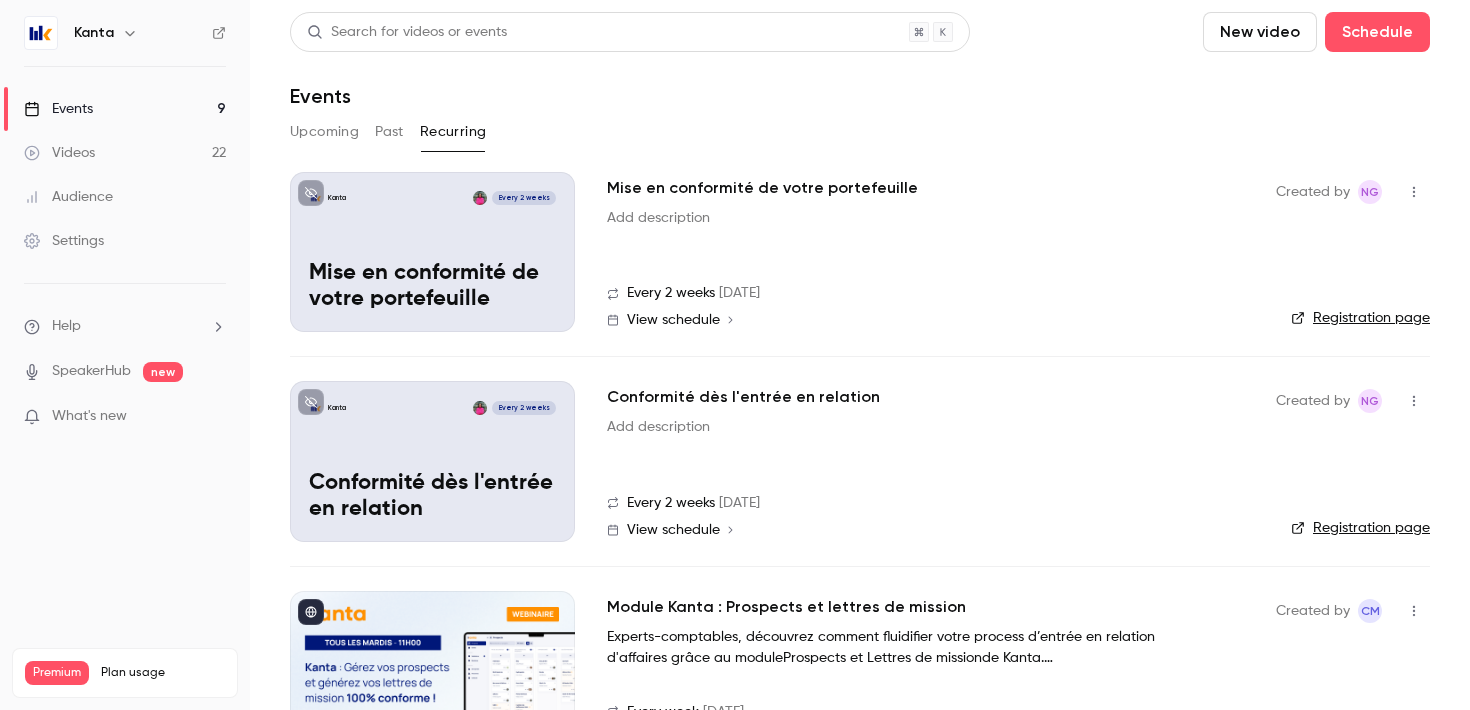 scroll, scrollTop: 77, scrollLeft: 0, axis: vertical 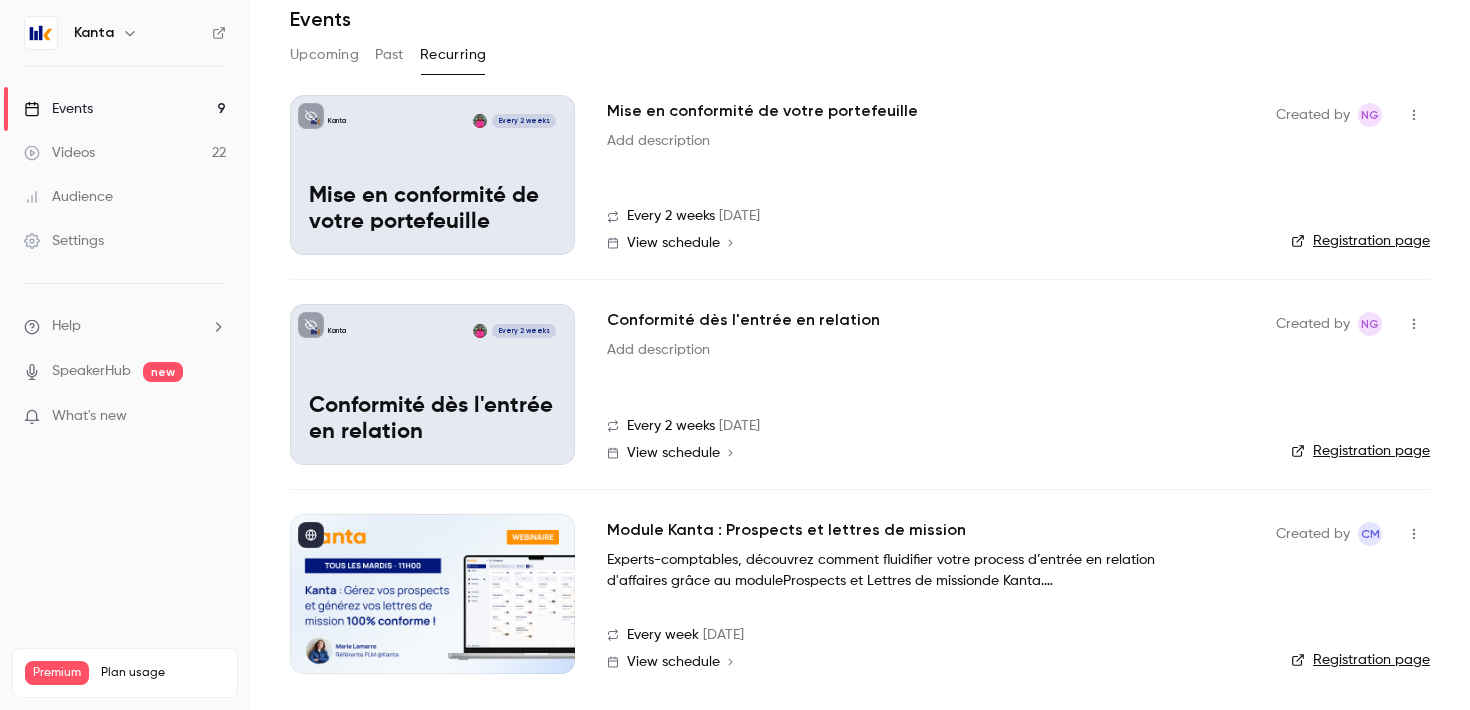 click at bounding box center (432, 594) 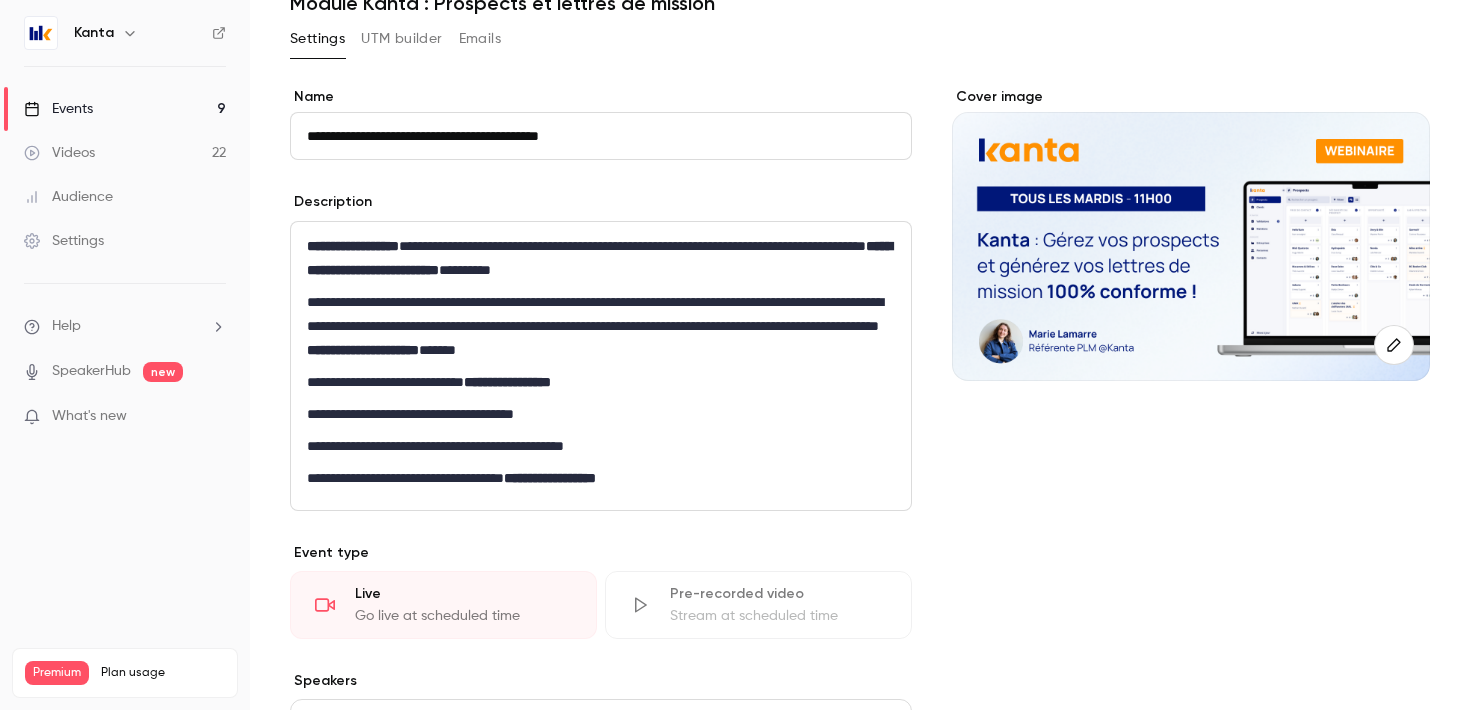 scroll, scrollTop: 0, scrollLeft: 0, axis: both 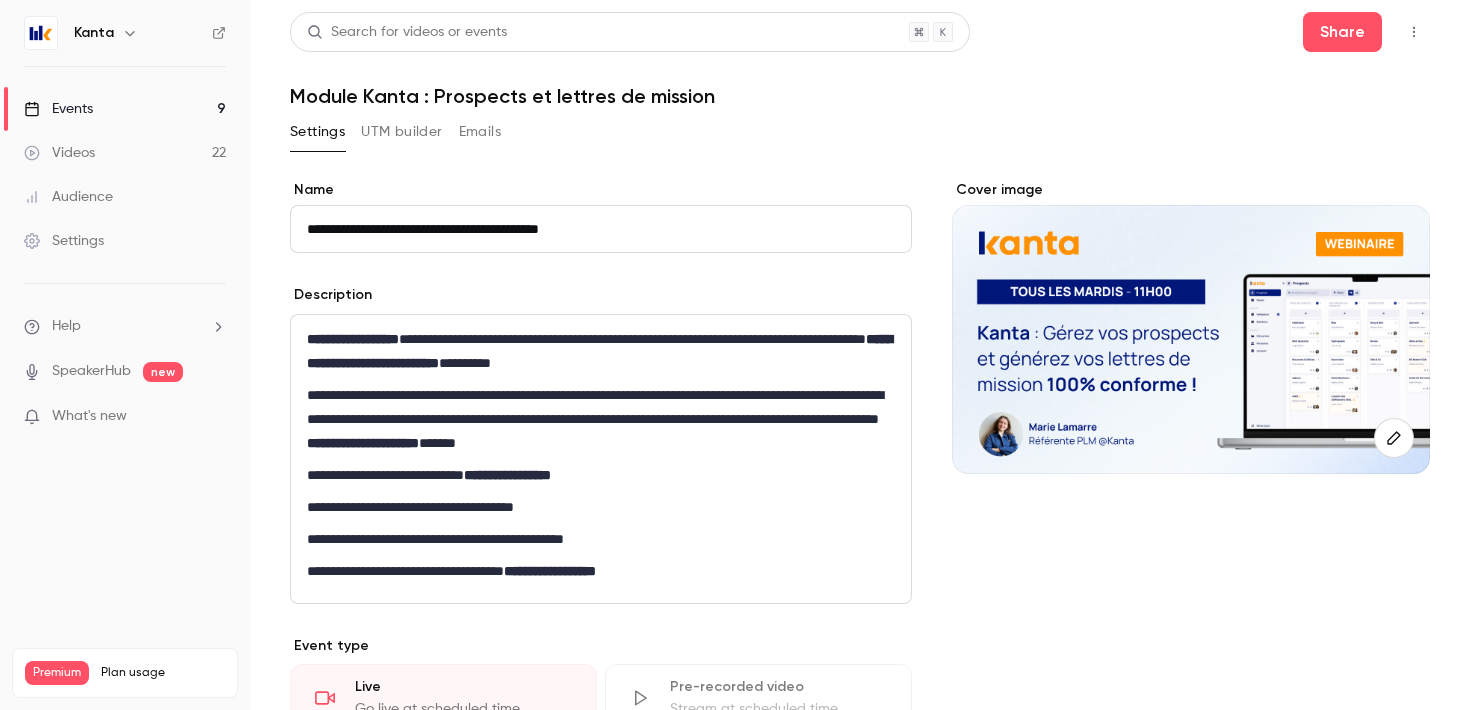 click on "Settings" at bounding box center [317, 132] 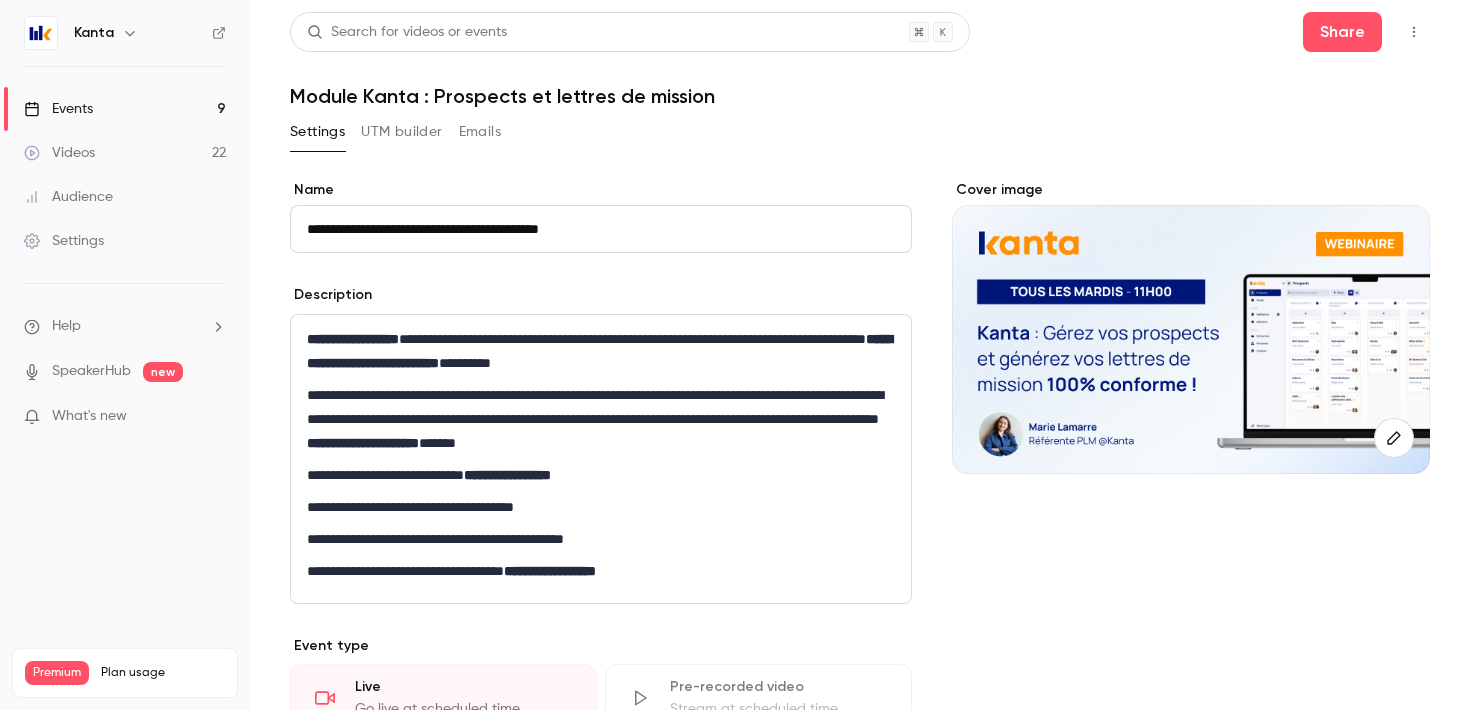 click on "Events 9" at bounding box center (125, 109) 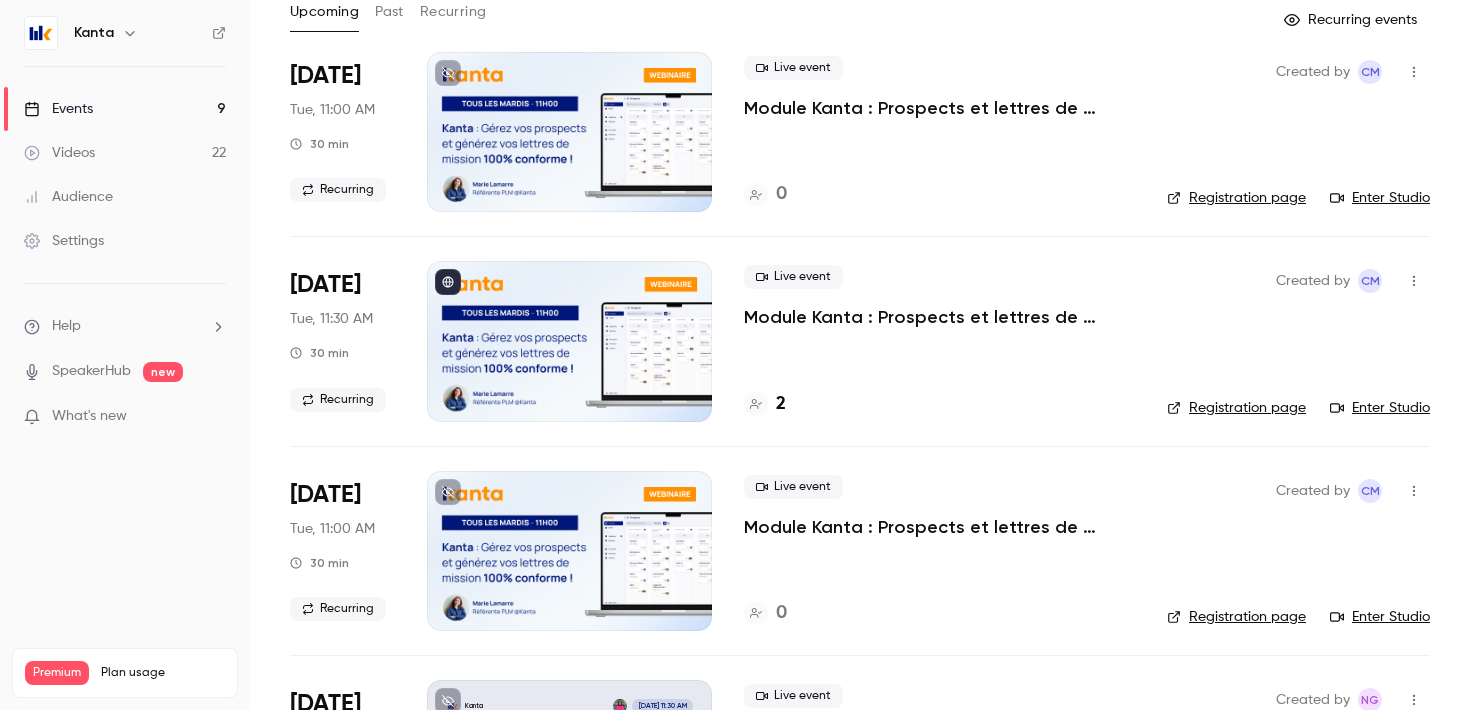 scroll, scrollTop: 0, scrollLeft: 0, axis: both 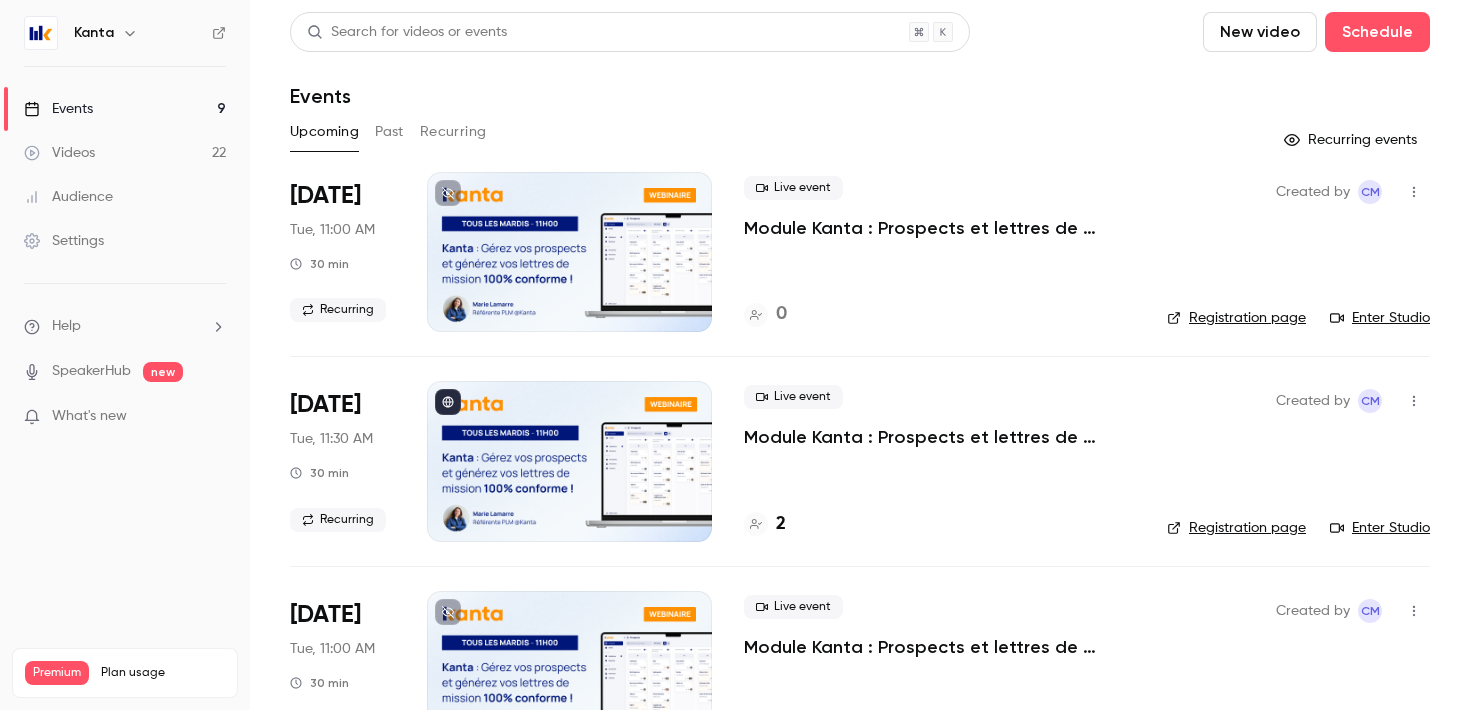 click on "Recurring" at bounding box center (453, 132) 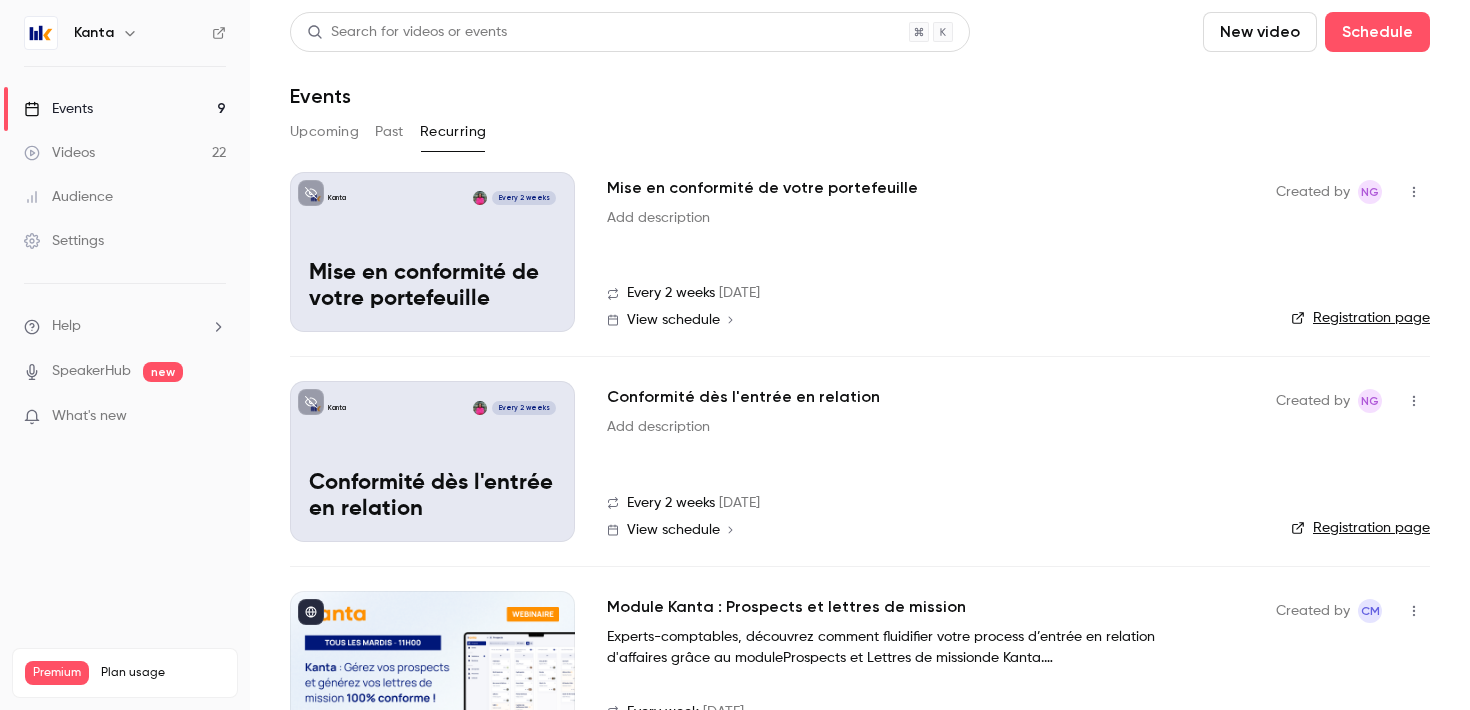 click on "Past" at bounding box center [389, 132] 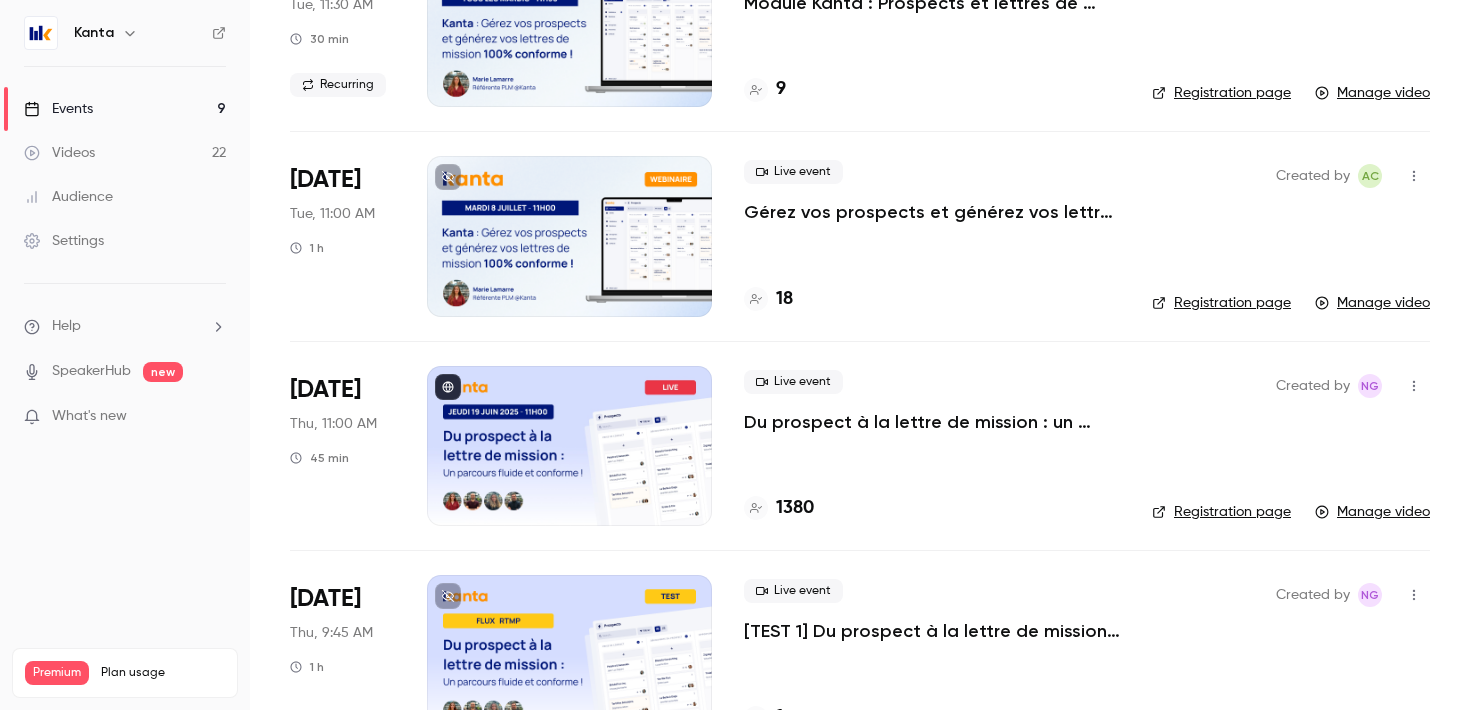 scroll, scrollTop: 0, scrollLeft: 0, axis: both 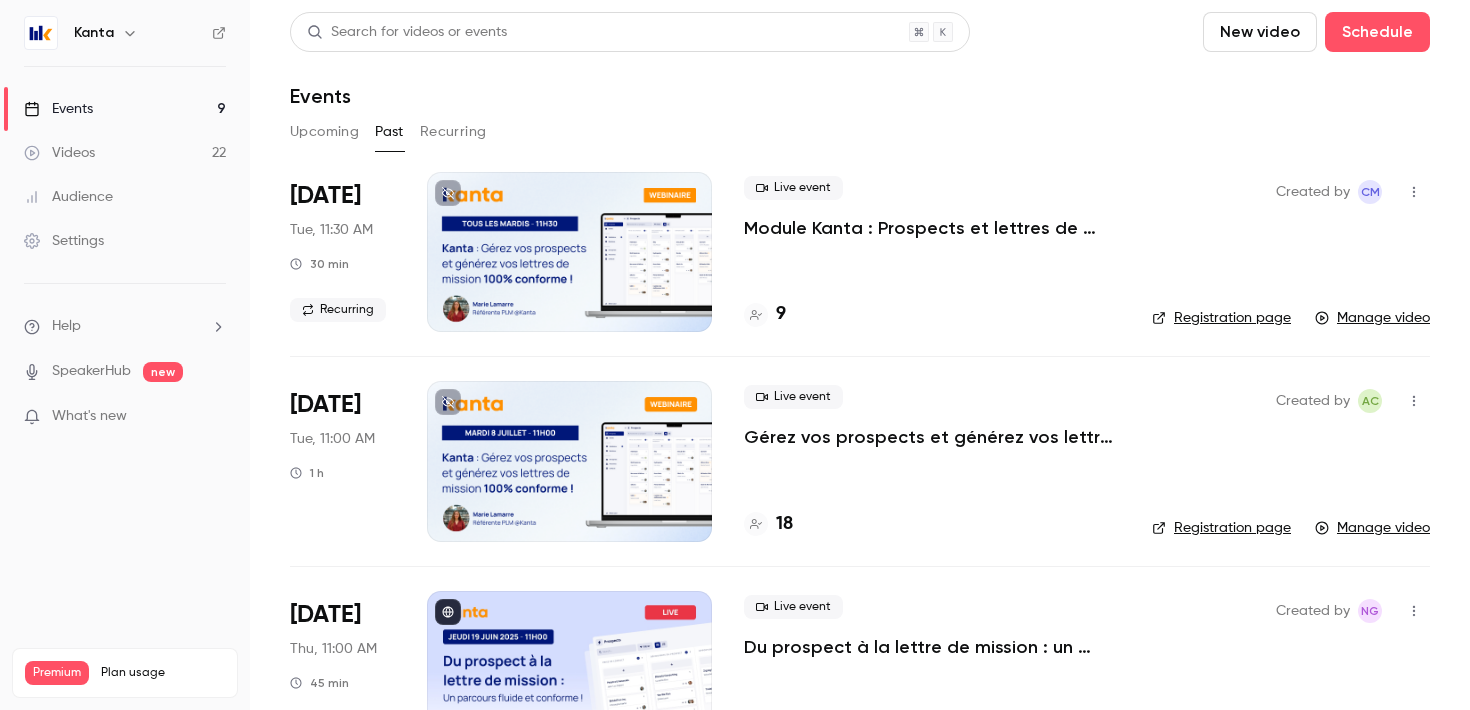 click on "Upcoming" at bounding box center (324, 132) 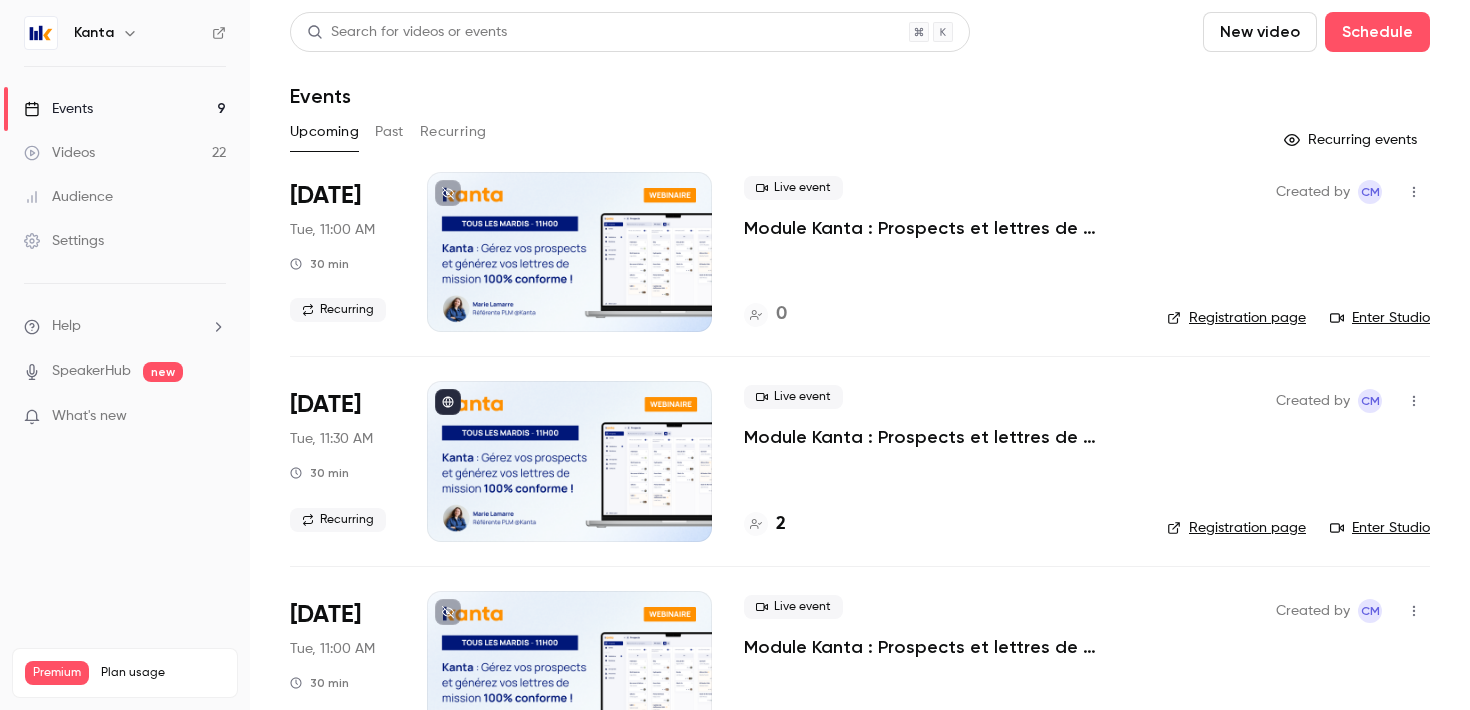click 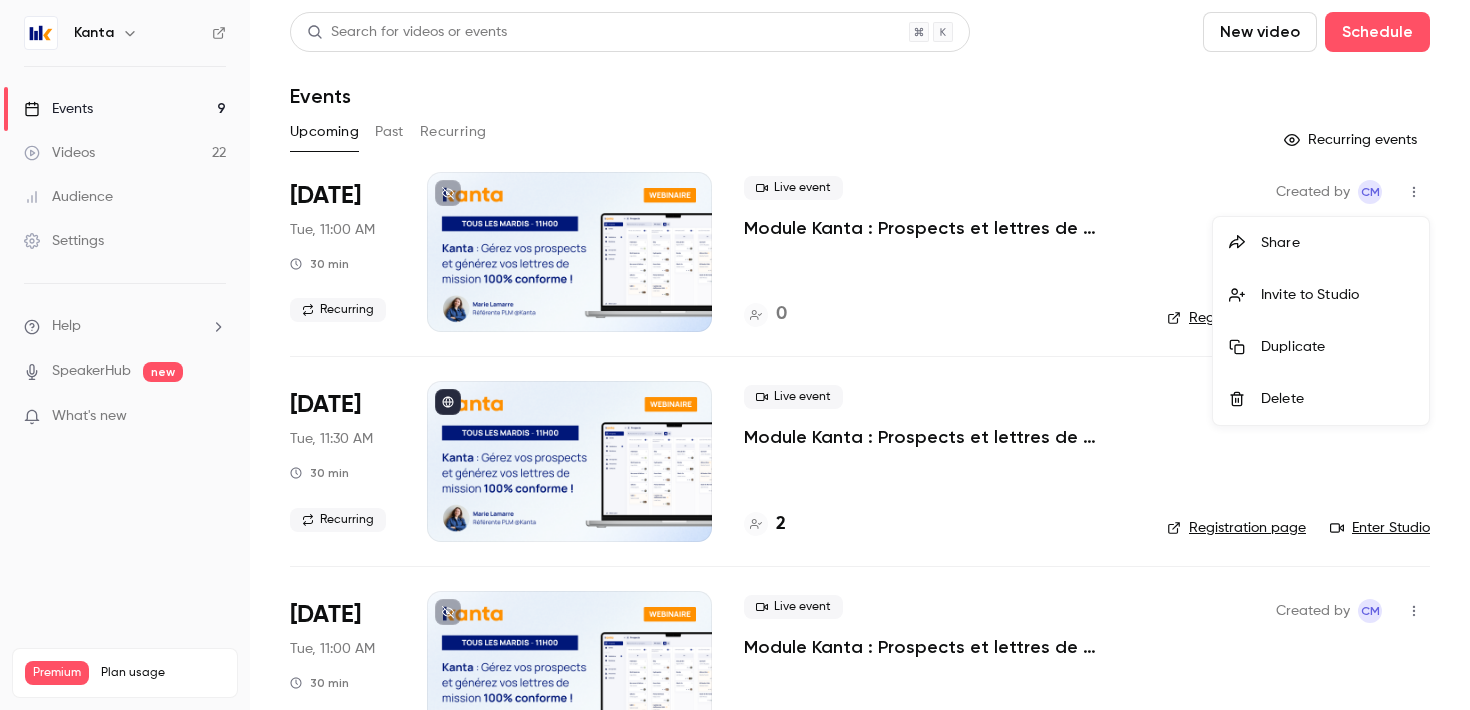click at bounding box center [735, 355] 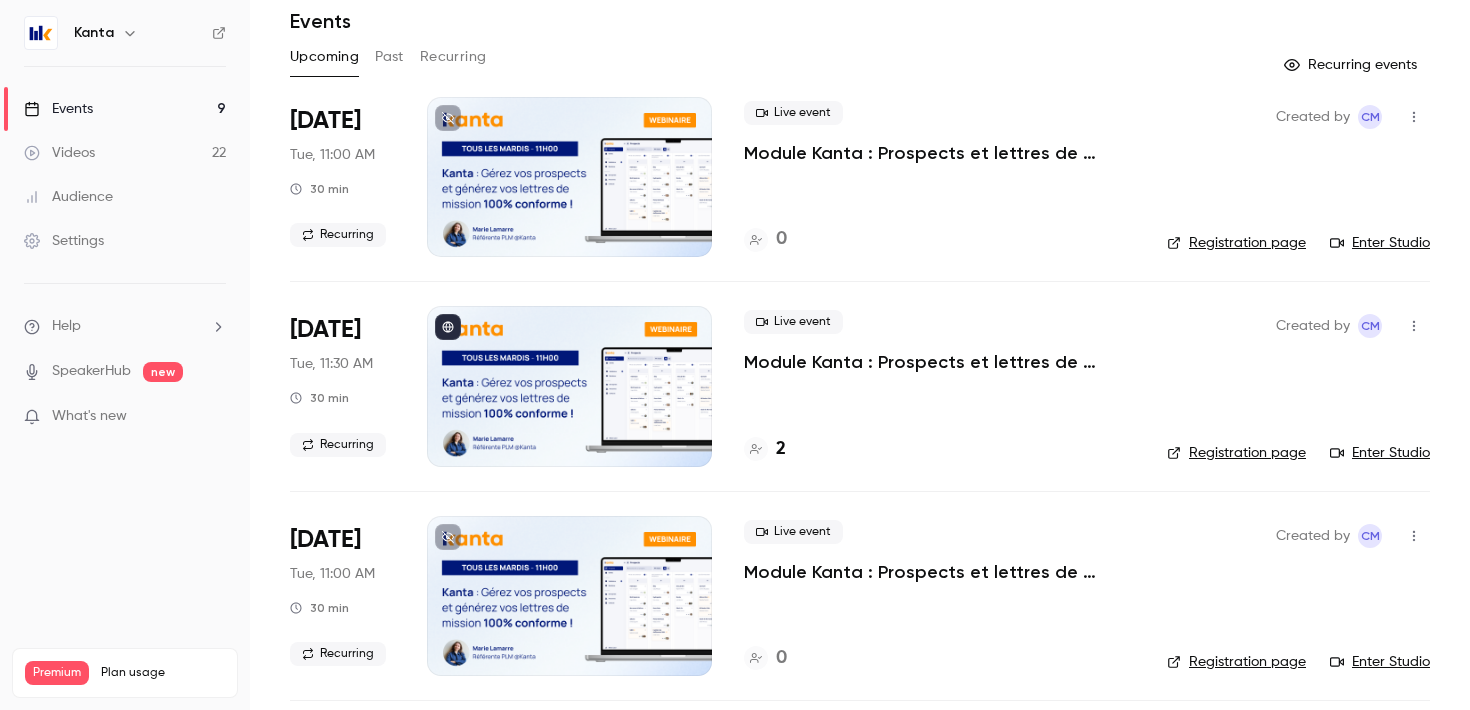 scroll, scrollTop: 0, scrollLeft: 0, axis: both 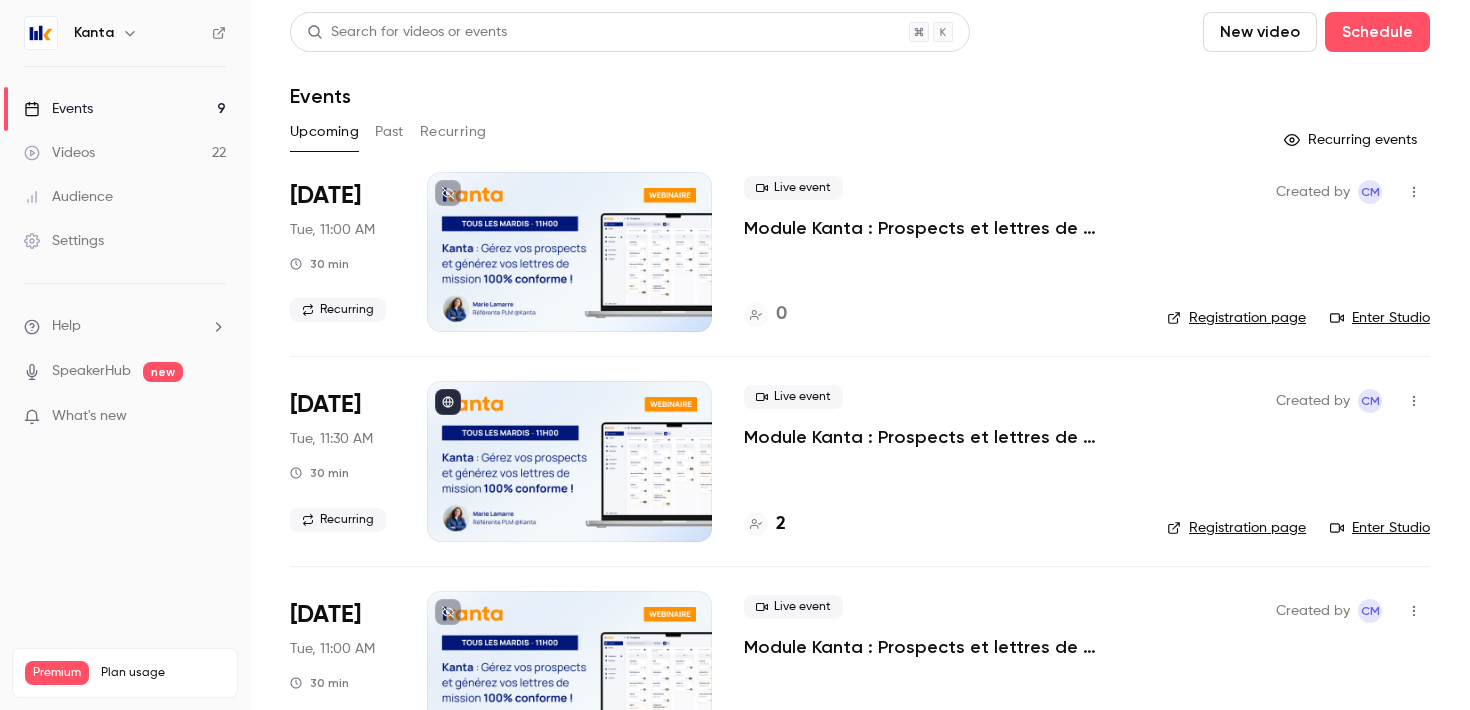 click on "Recurring" at bounding box center [453, 132] 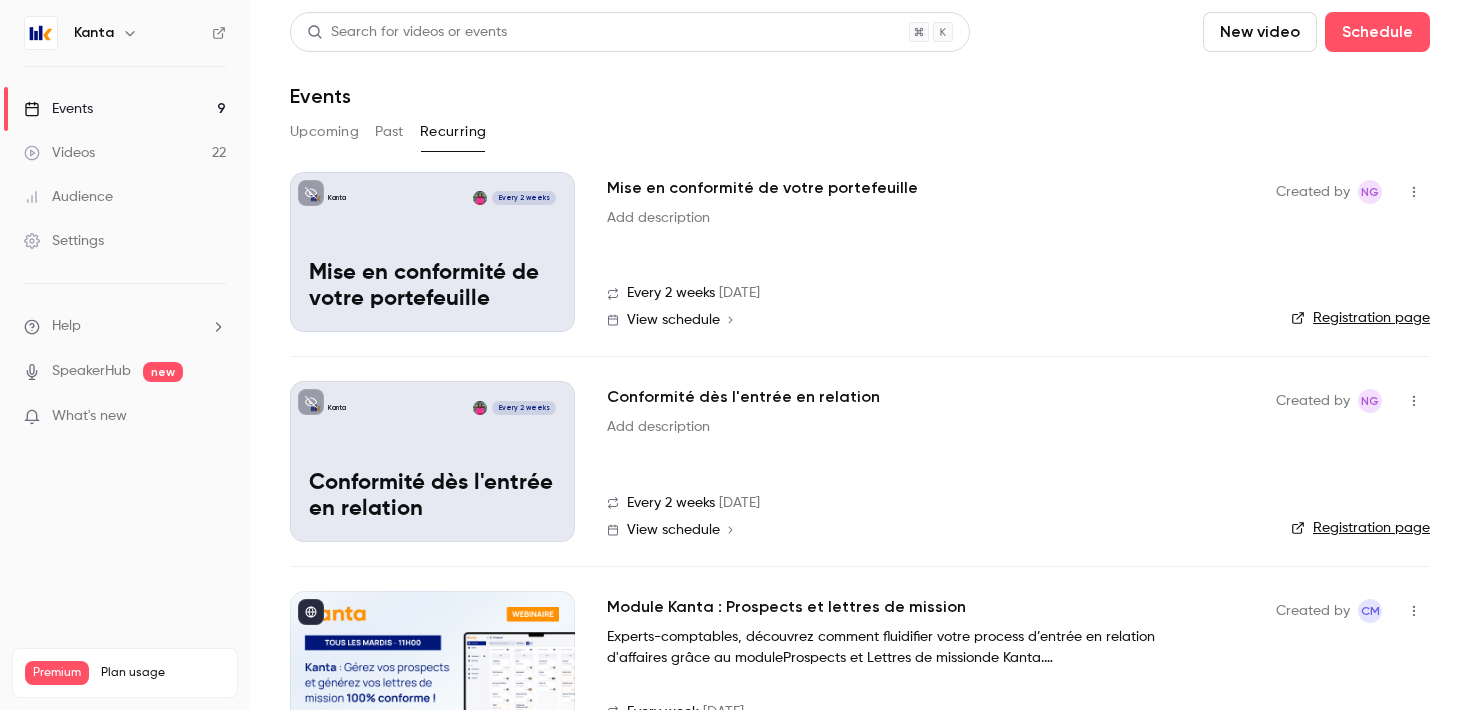 click on "Past" at bounding box center (389, 132) 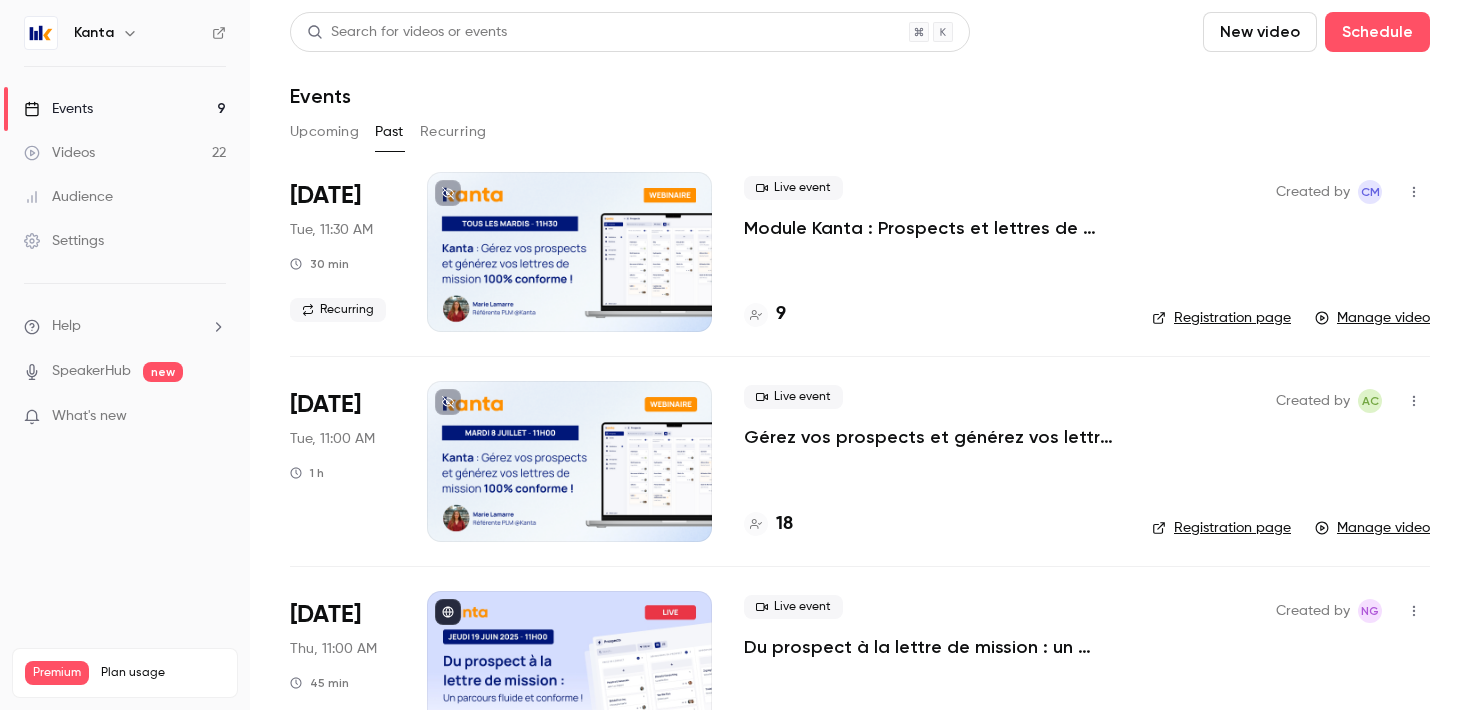 click on "Recurring" at bounding box center [453, 132] 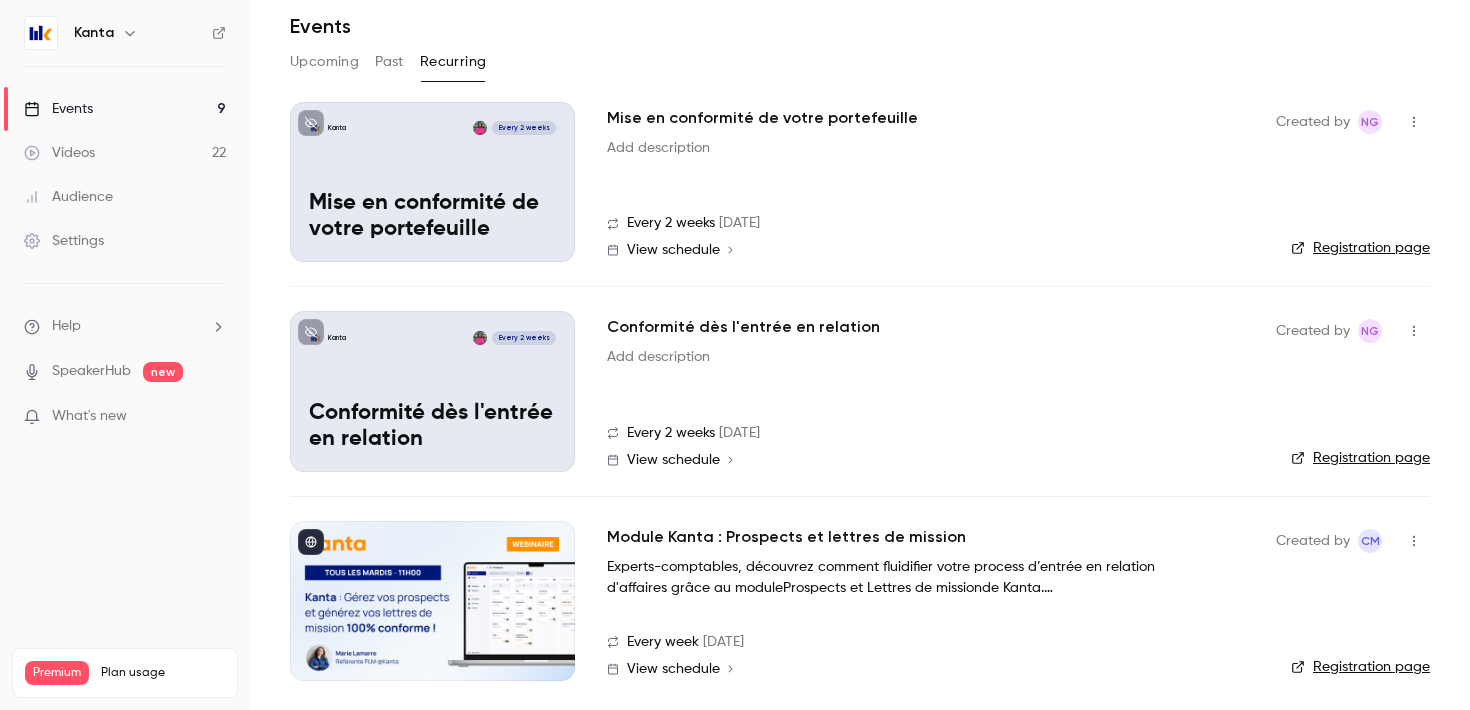 scroll, scrollTop: 77, scrollLeft: 0, axis: vertical 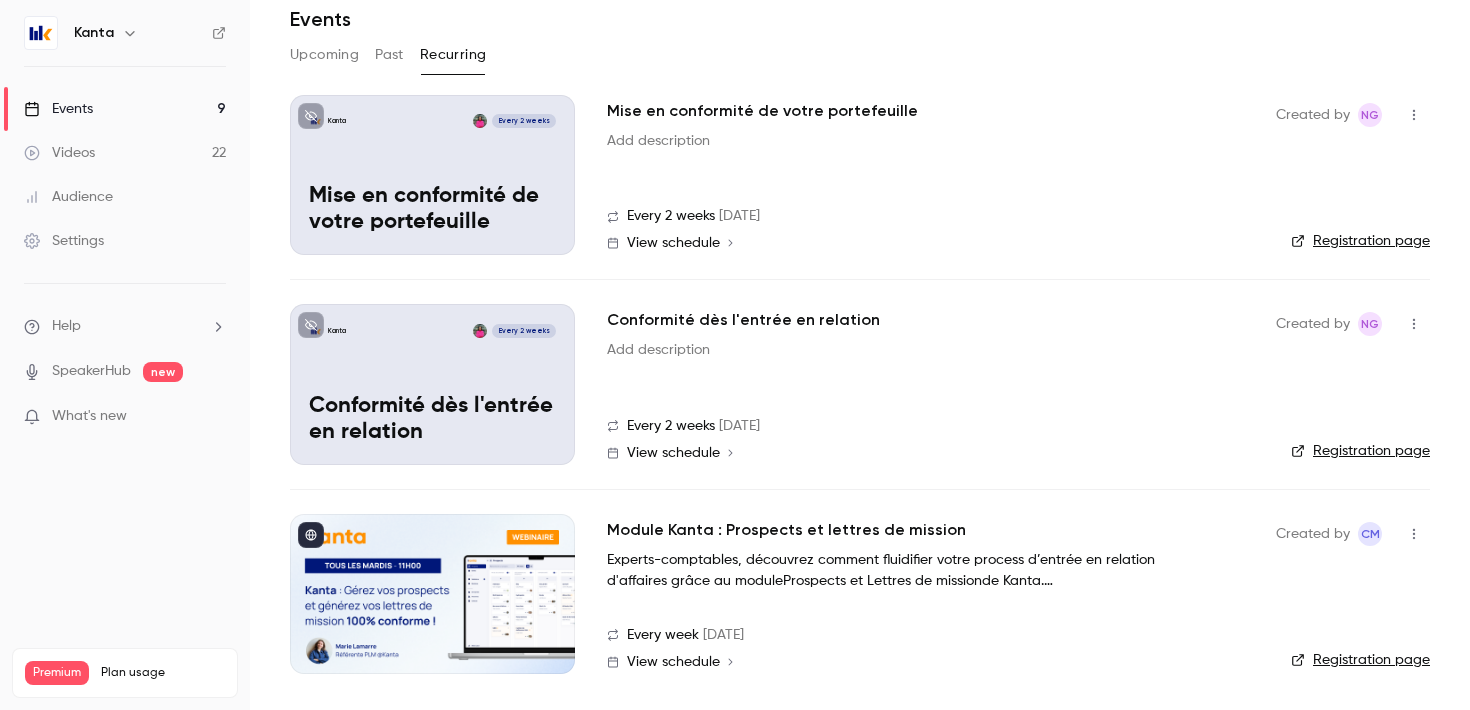 click on "Upcoming" at bounding box center (324, 55) 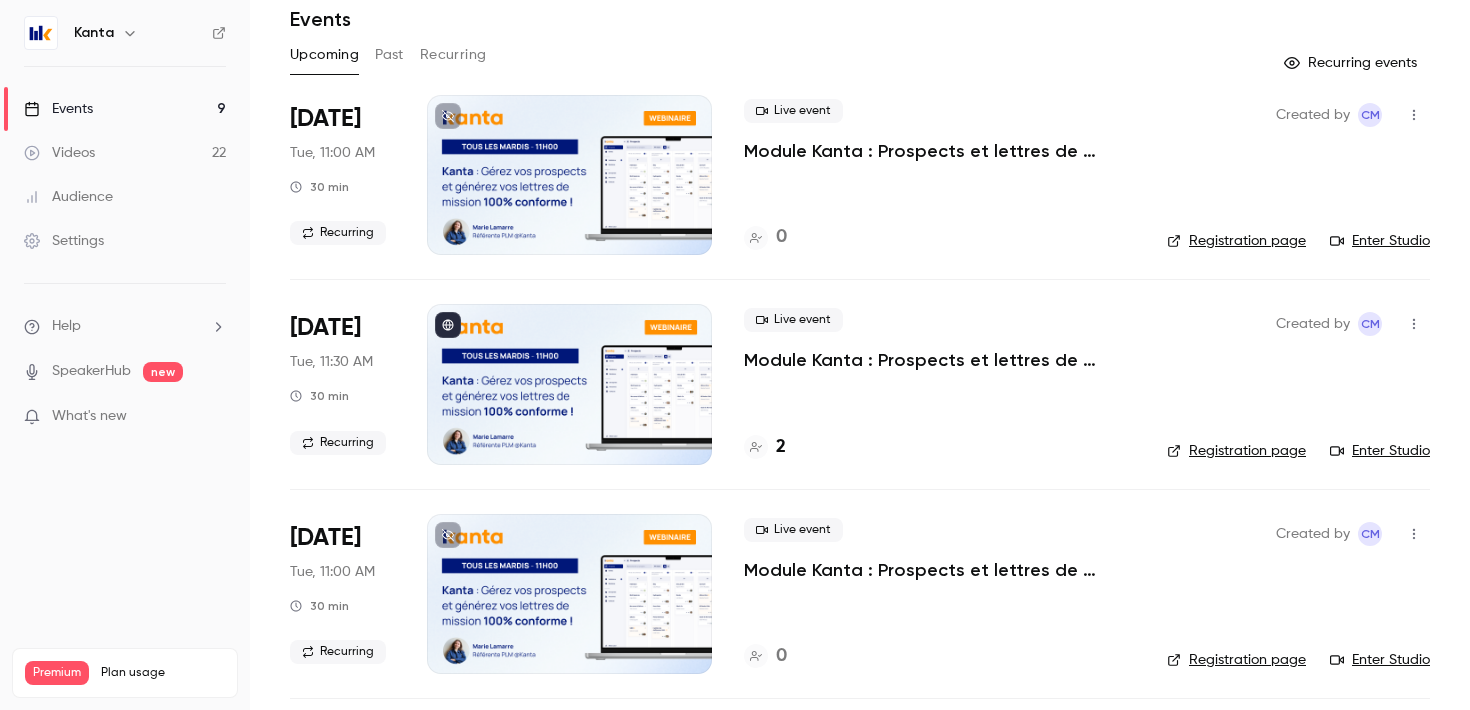click on "Recurring" at bounding box center (453, 55) 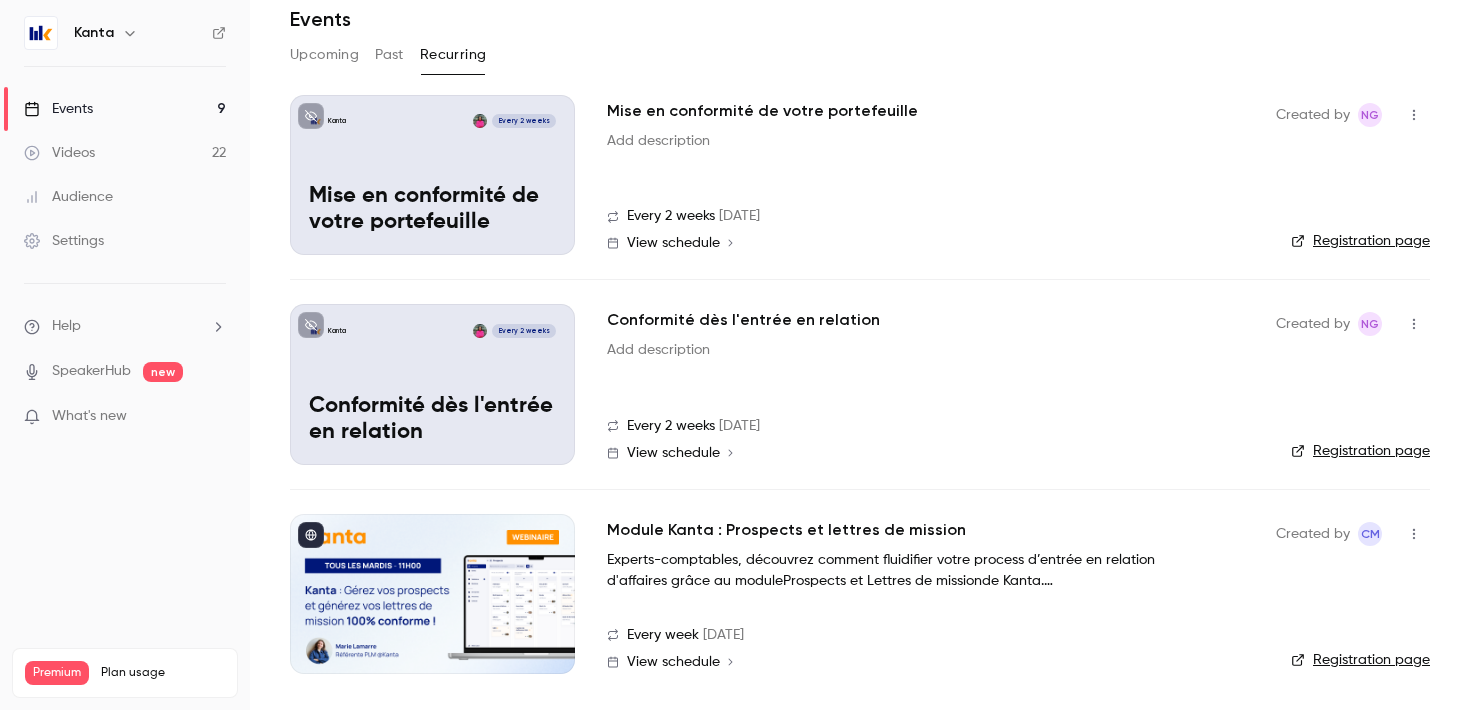 click at bounding box center (432, 594) 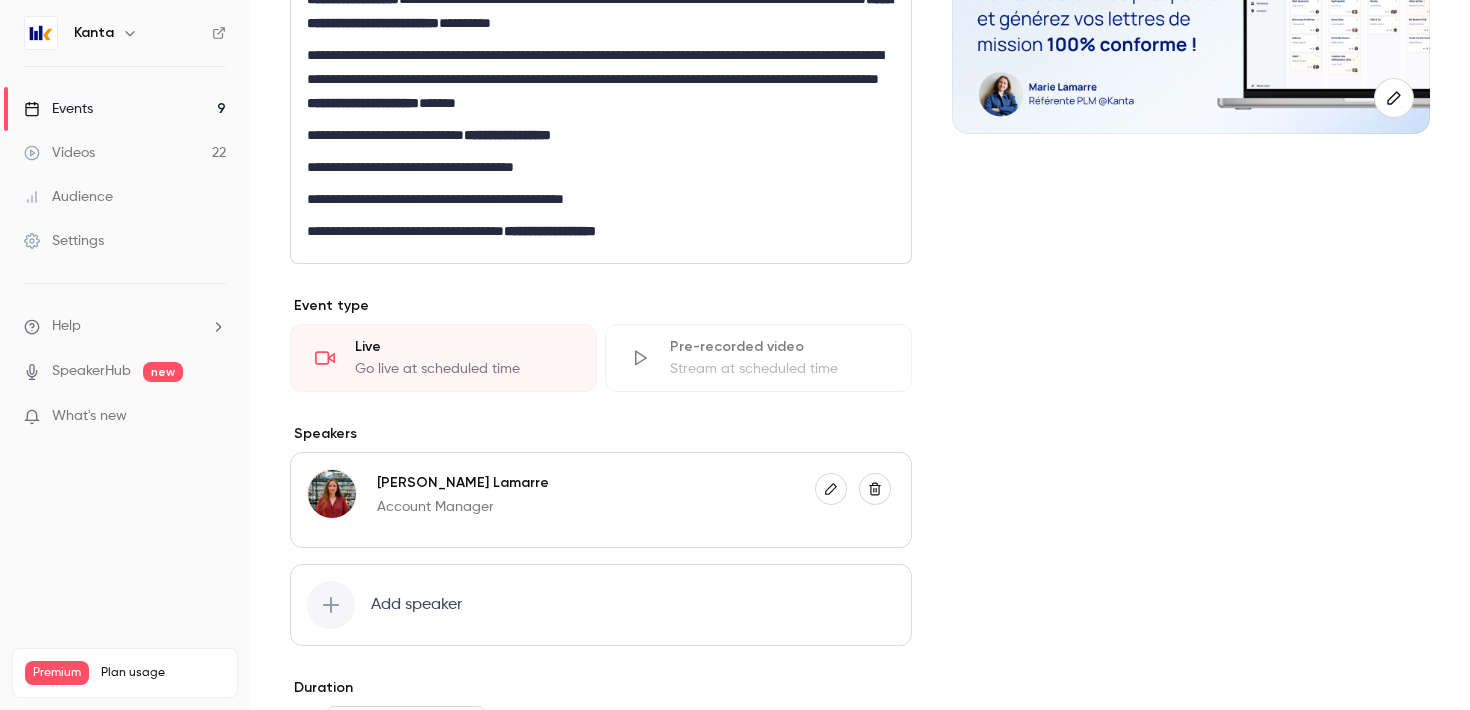 scroll, scrollTop: 0, scrollLeft: 0, axis: both 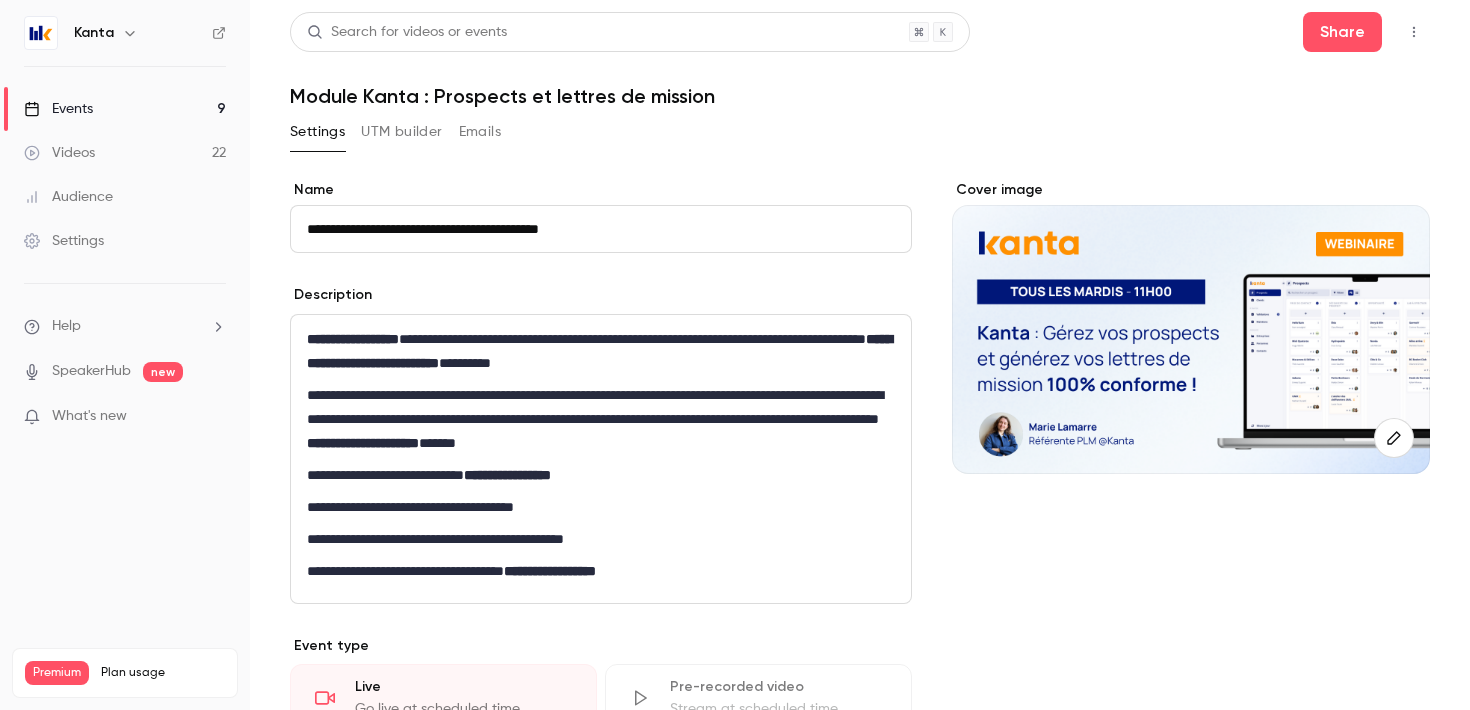 click on "UTM builder" at bounding box center [401, 132] 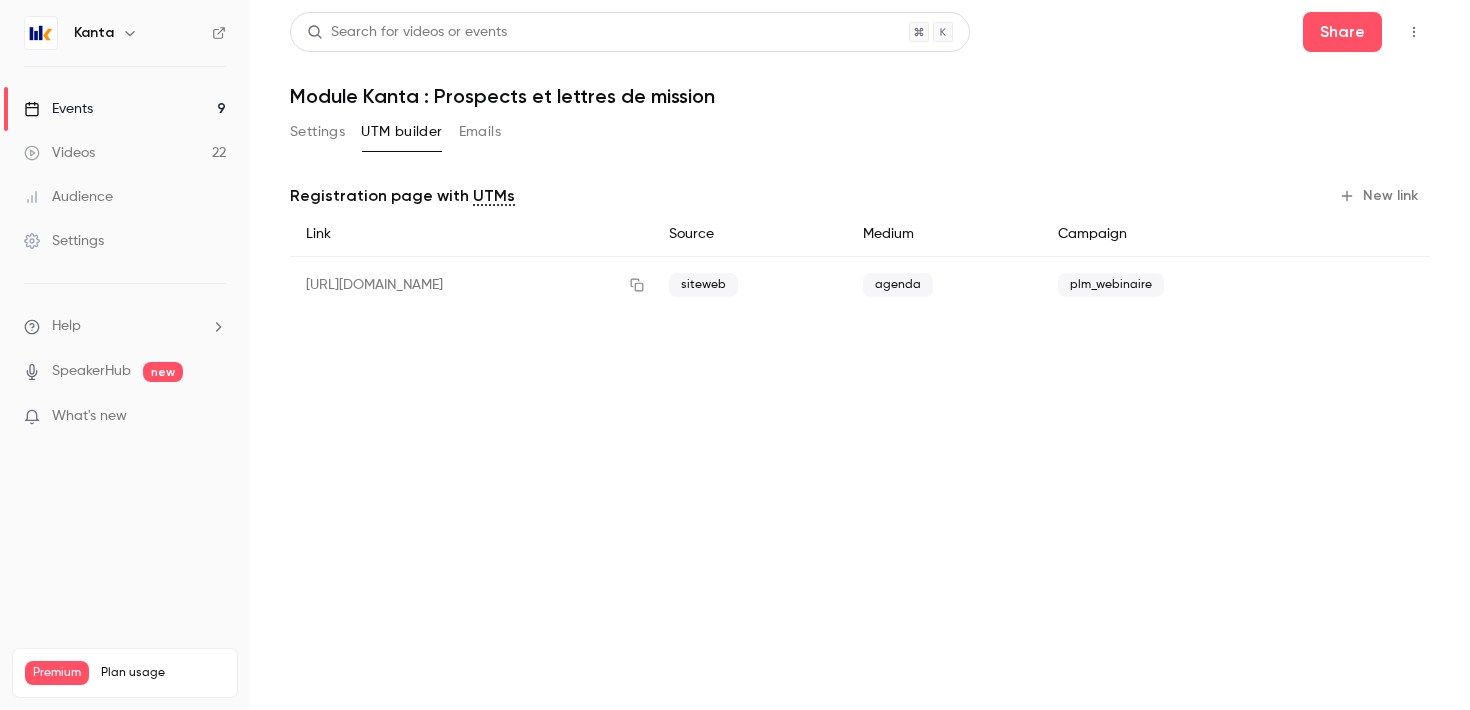 click on "Emails" at bounding box center [480, 132] 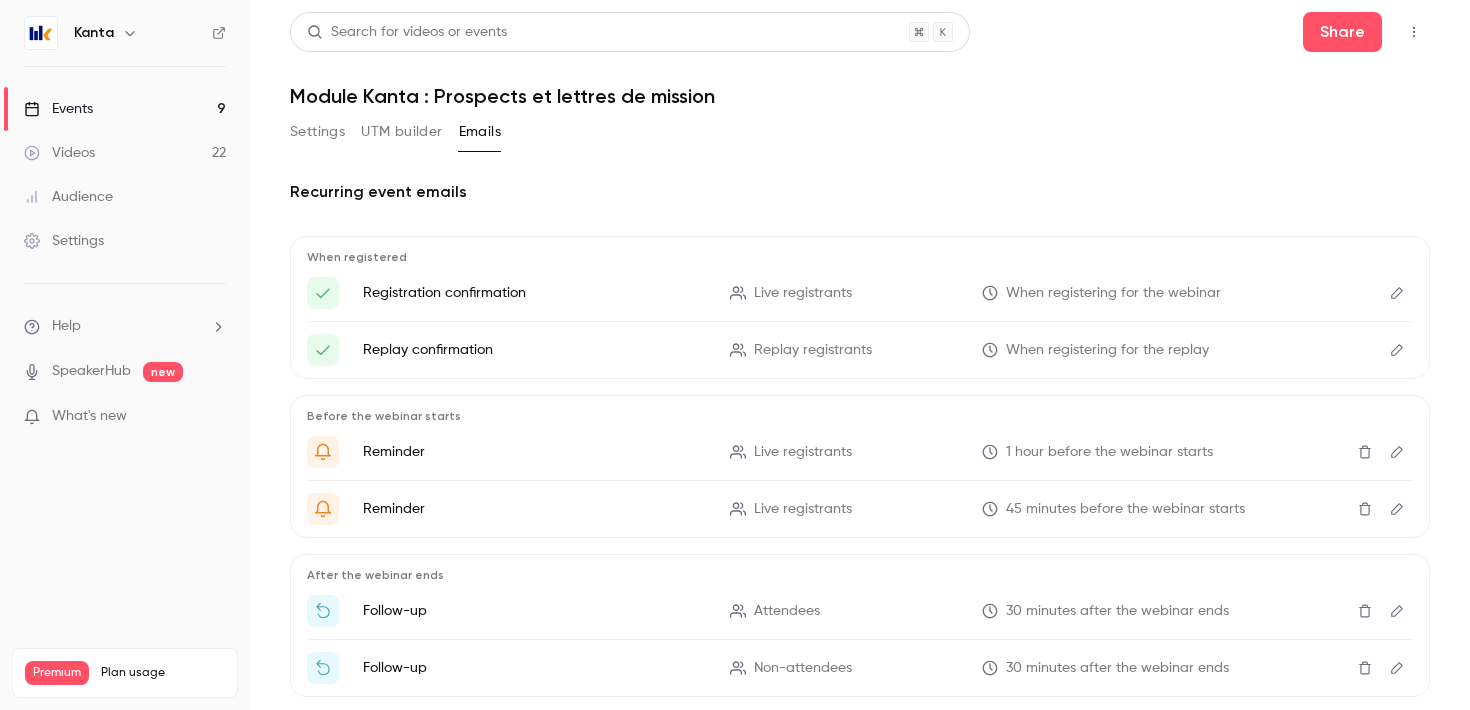 click on "Settings" at bounding box center (317, 132) 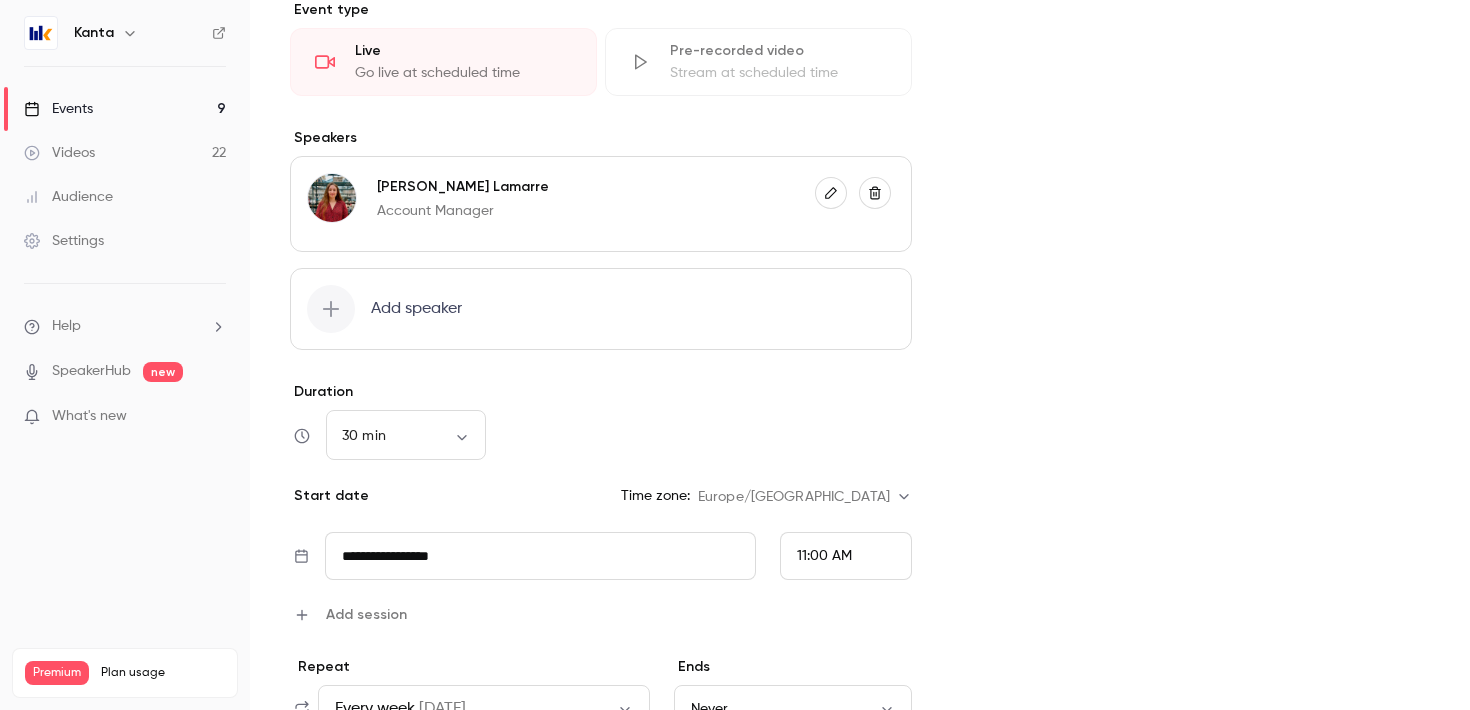scroll, scrollTop: 697, scrollLeft: 0, axis: vertical 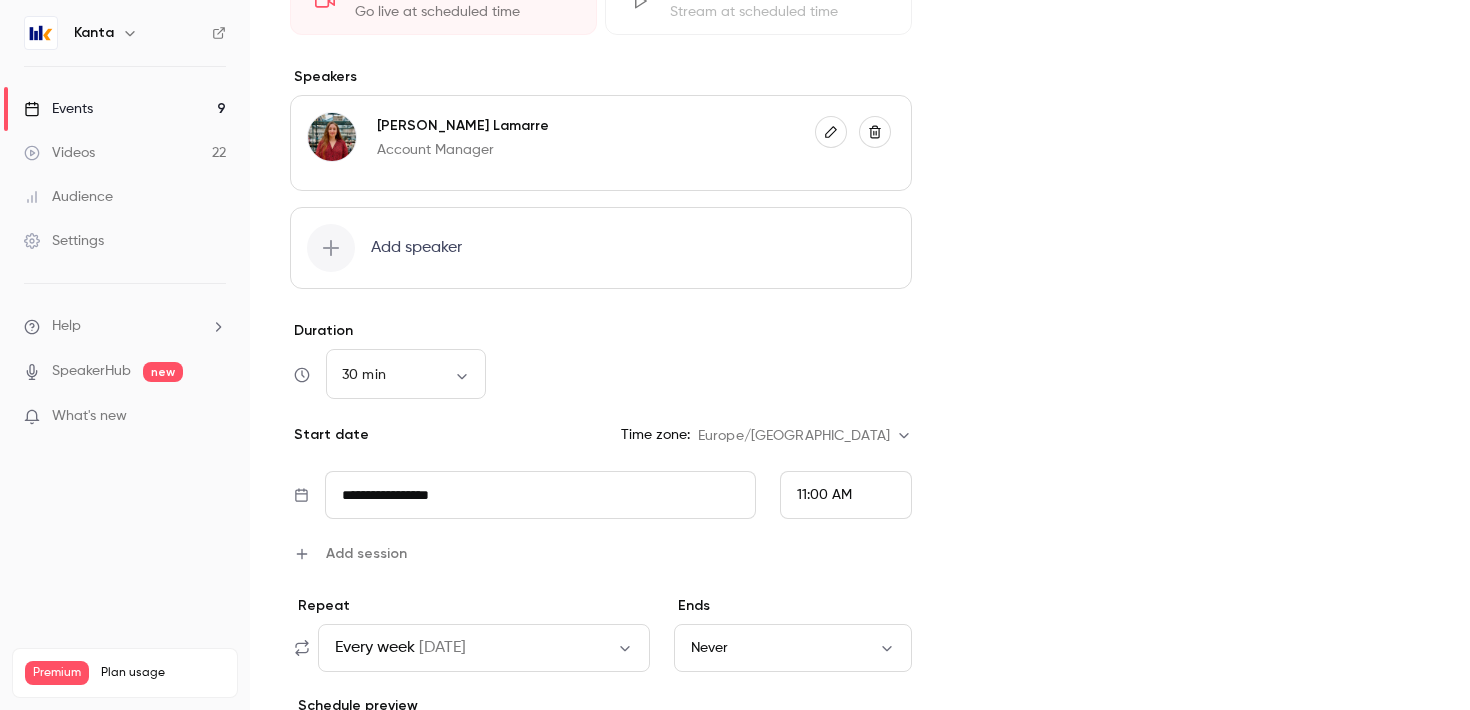click on "11:00 AM" at bounding box center [846, 495] 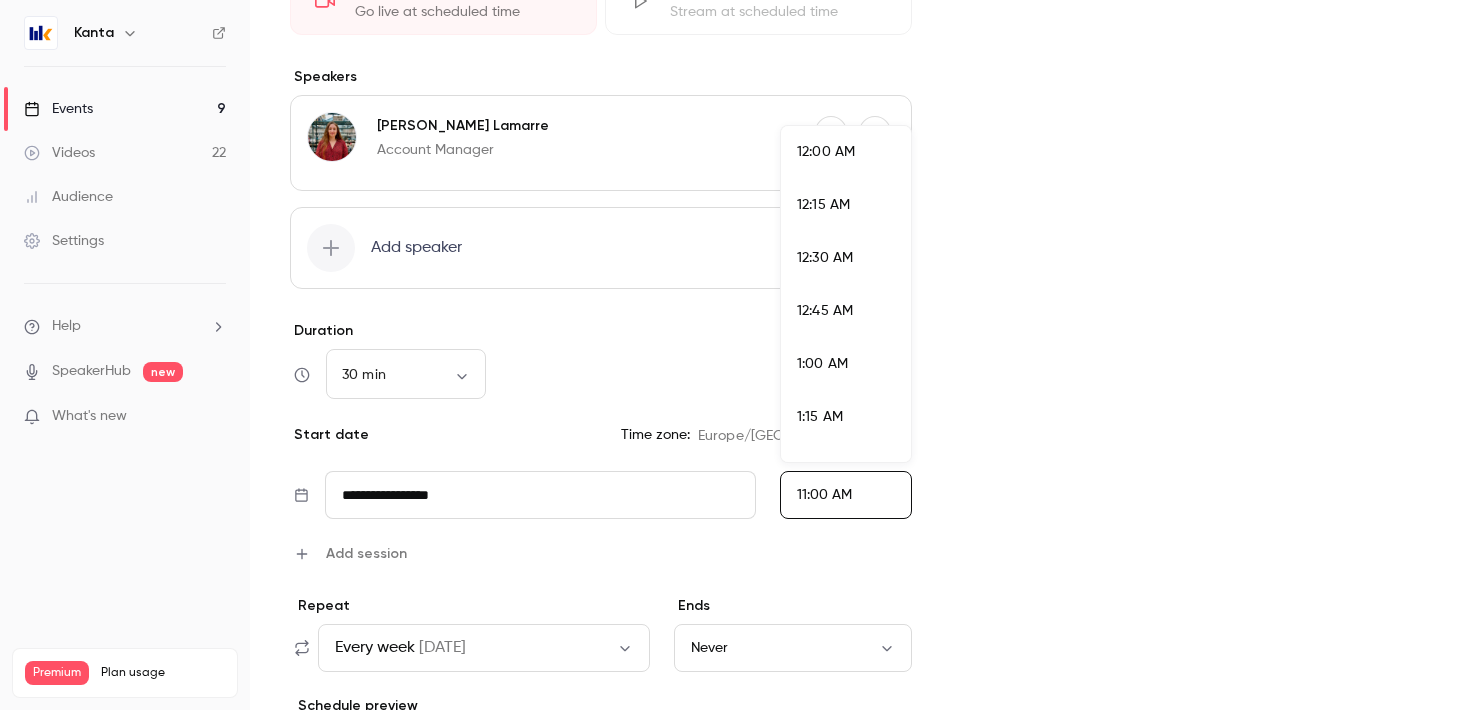 scroll, scrollTop: 2190, scrollLeft: 0, axis: vertical 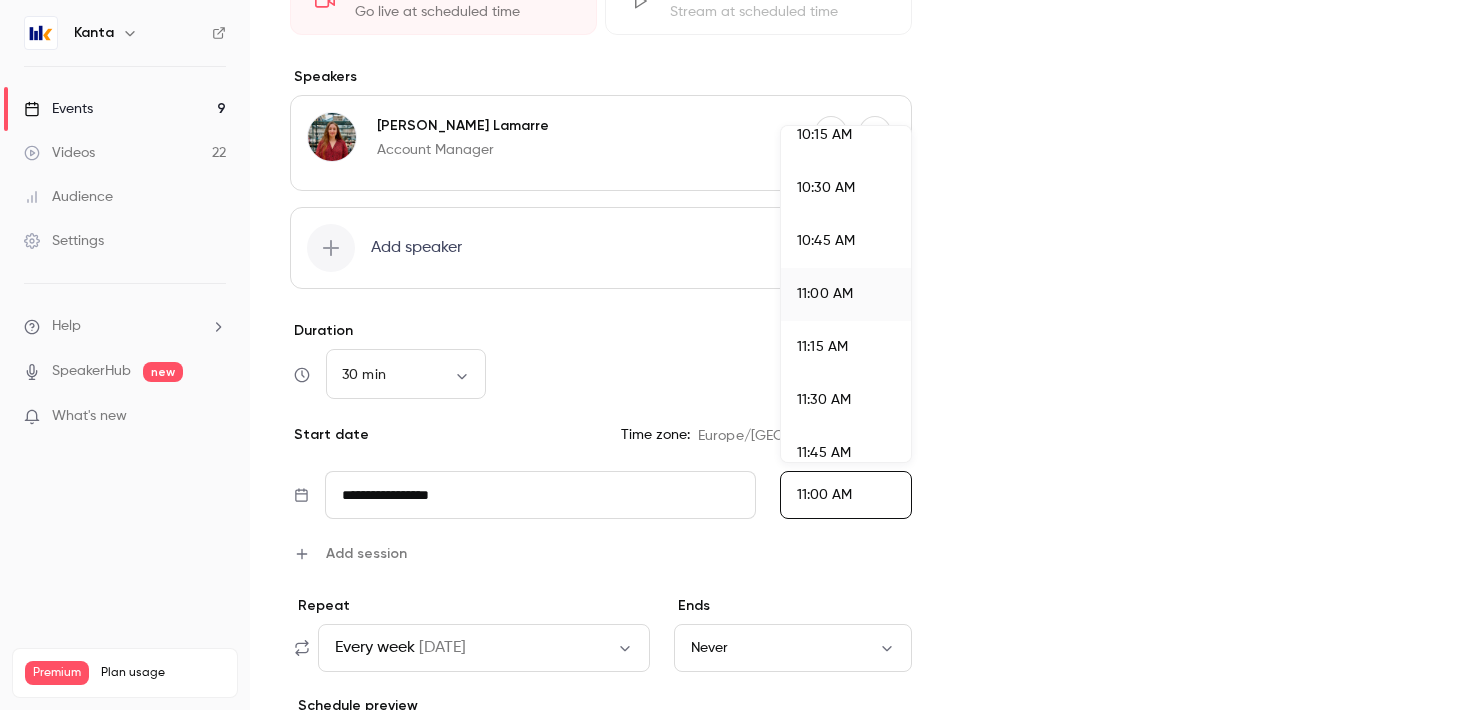 click on "11:30 AM" at bounding box center (846, 400) 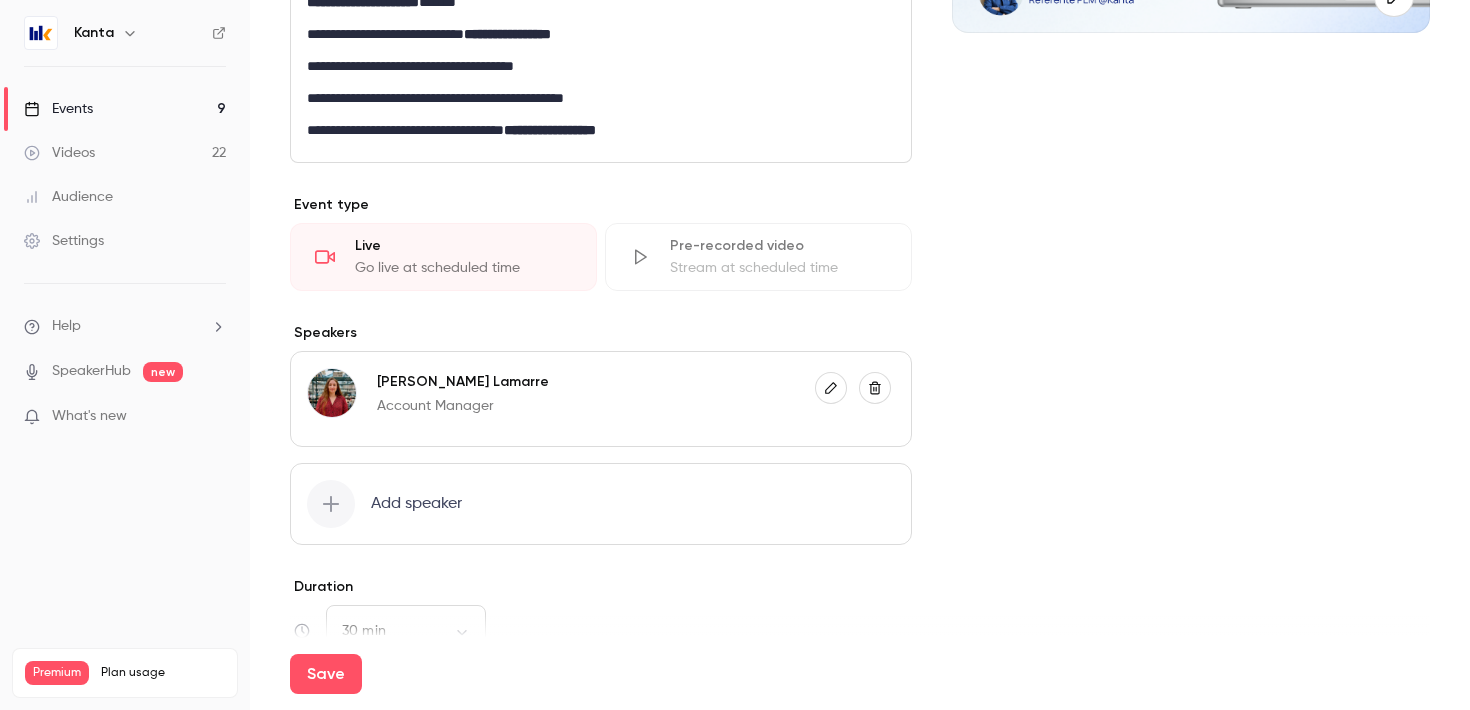 scroll, scrollTop: 269, scrollLeft: 0, axis: vertical 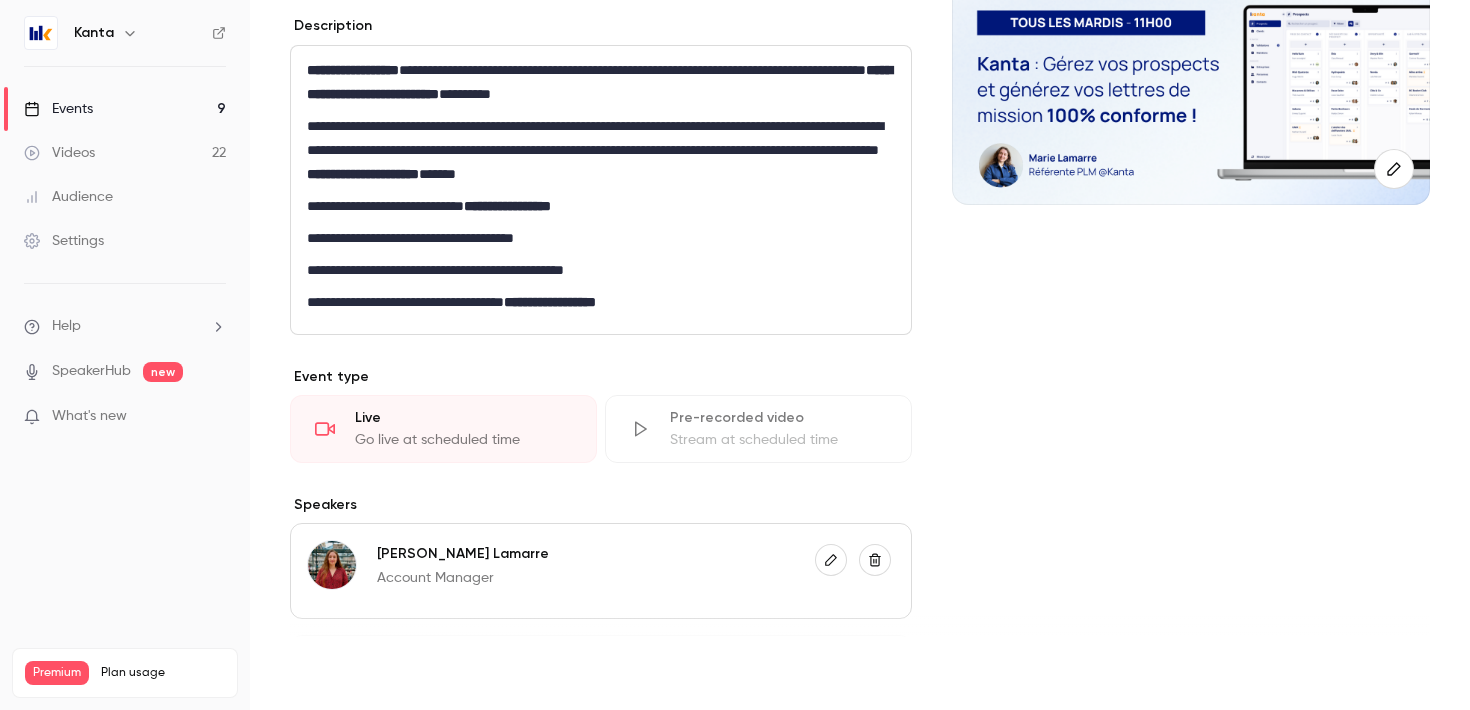 click on "Save" at bounding box center (326, 674) 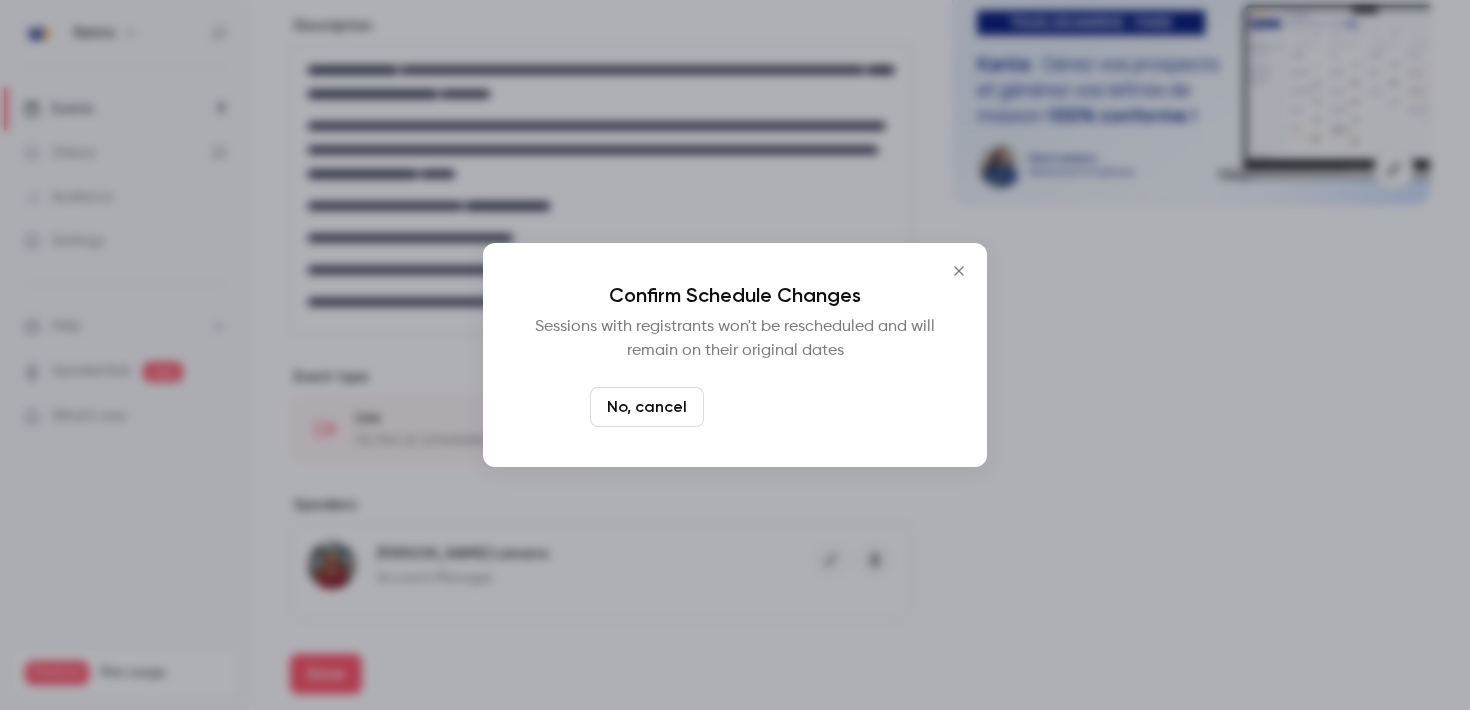click on "Yes, reschedule it" at bounding box center [796, 407] 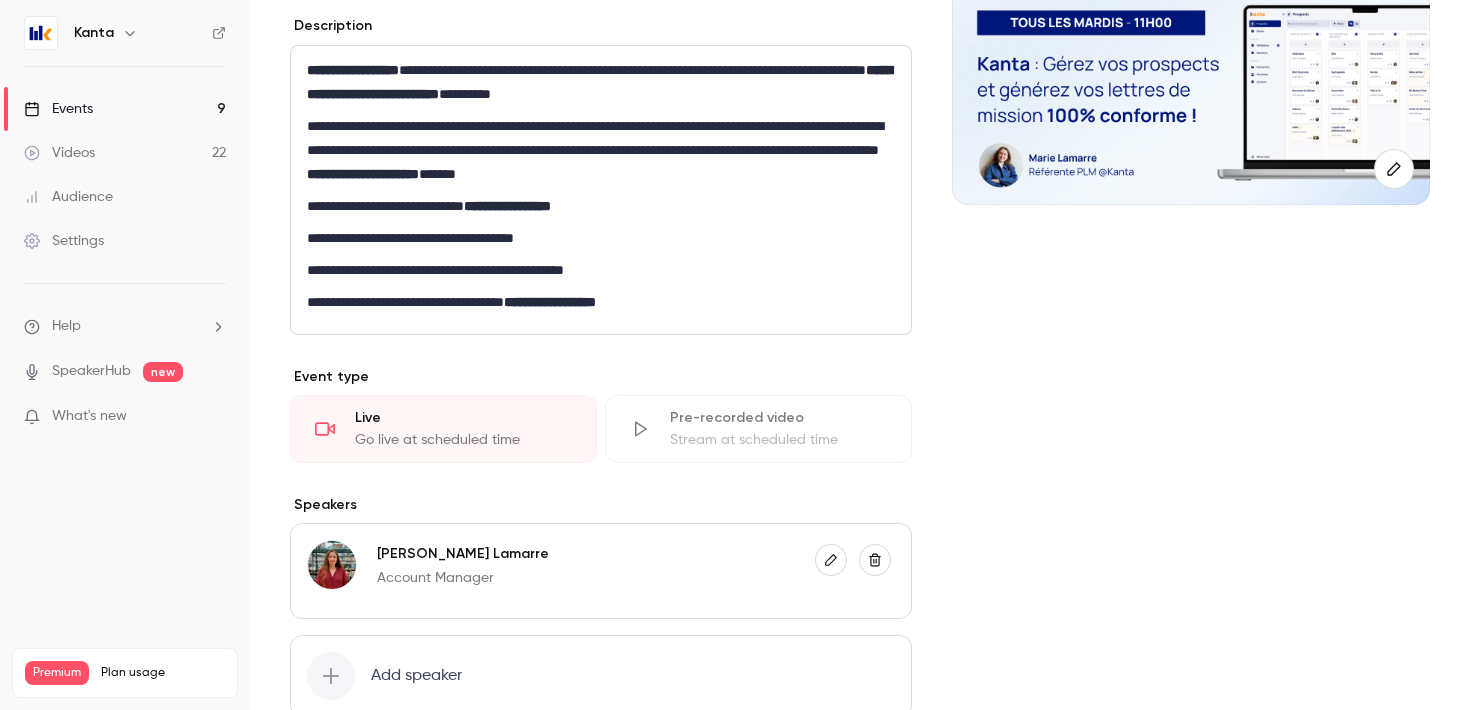 scroll, scrollTop: 0, scrollLeft: 0, axis: both 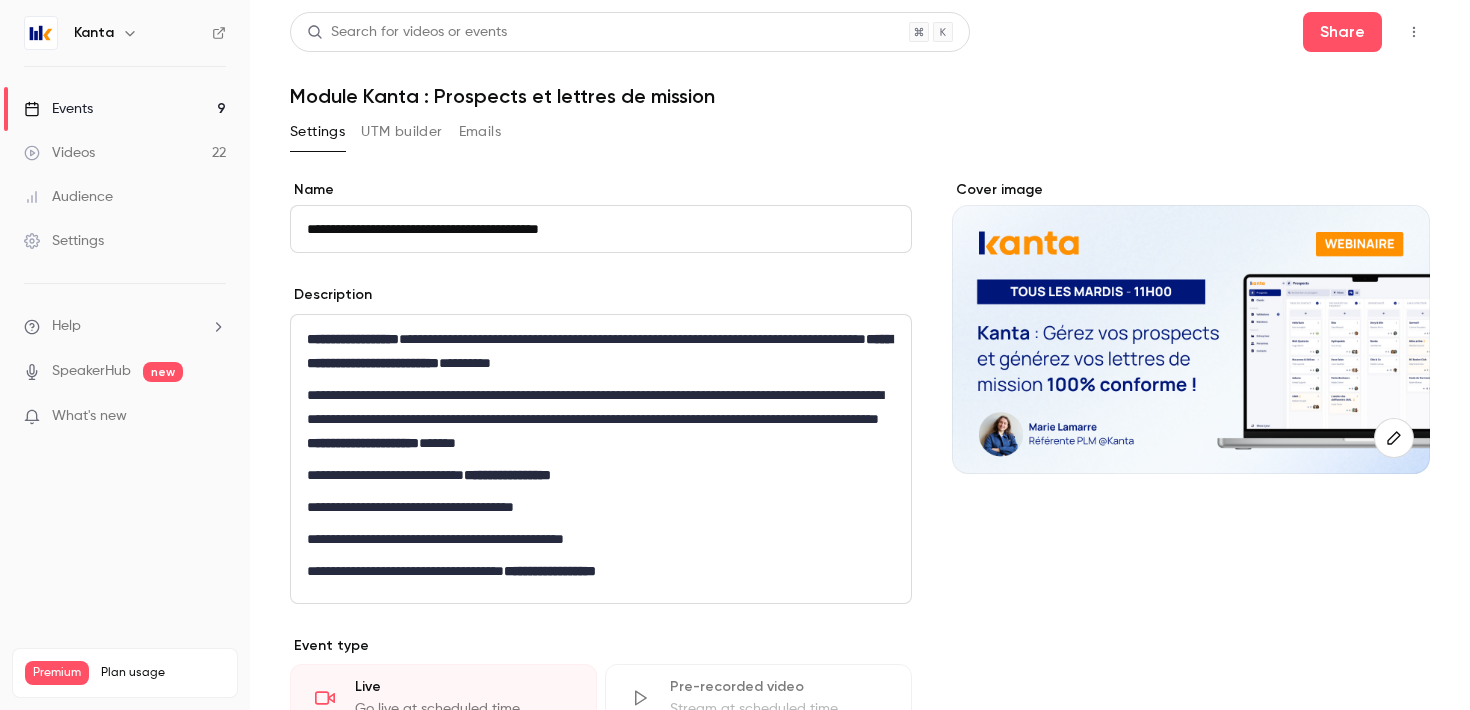 click on "Events 9" at bounding box center [125, 109] 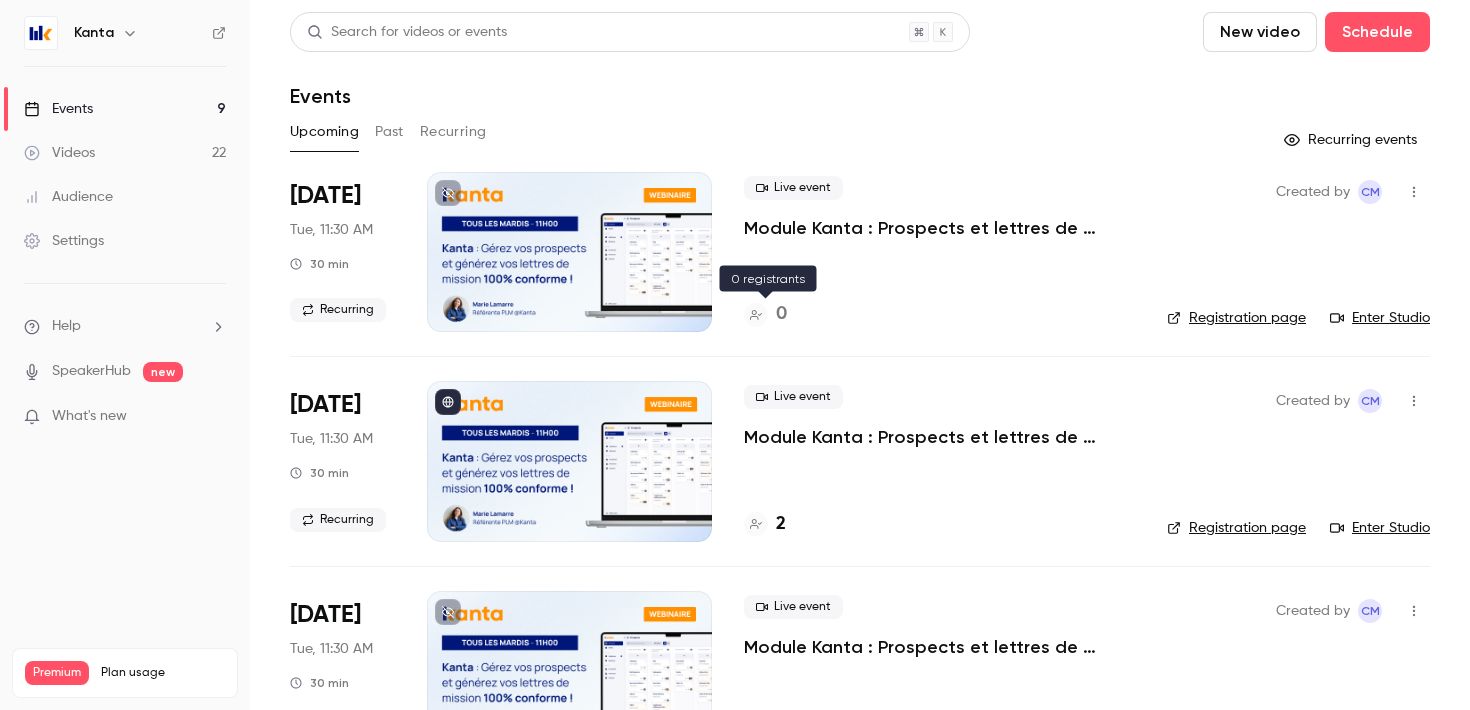 click on "0" at bounding box center [781, 314] 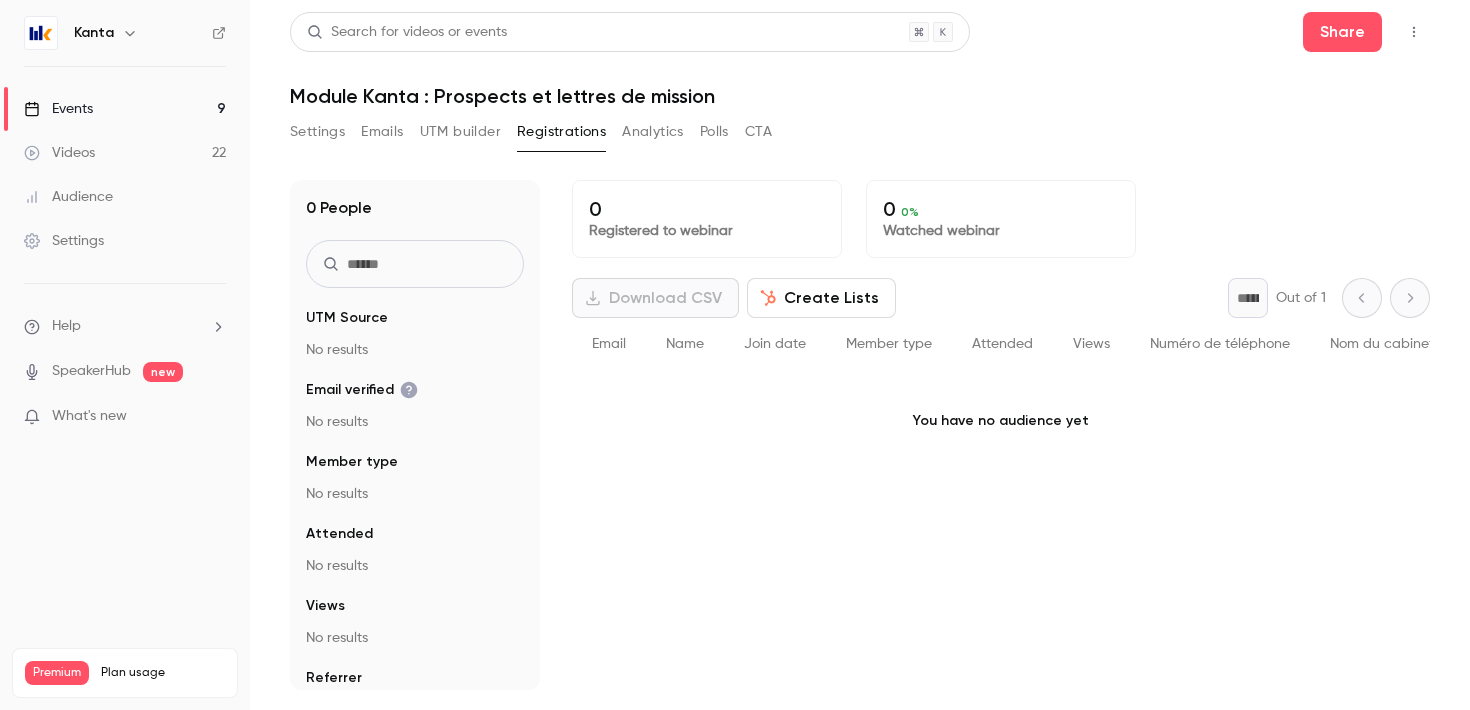 click on "Settings" at bounding box center [317, 132] 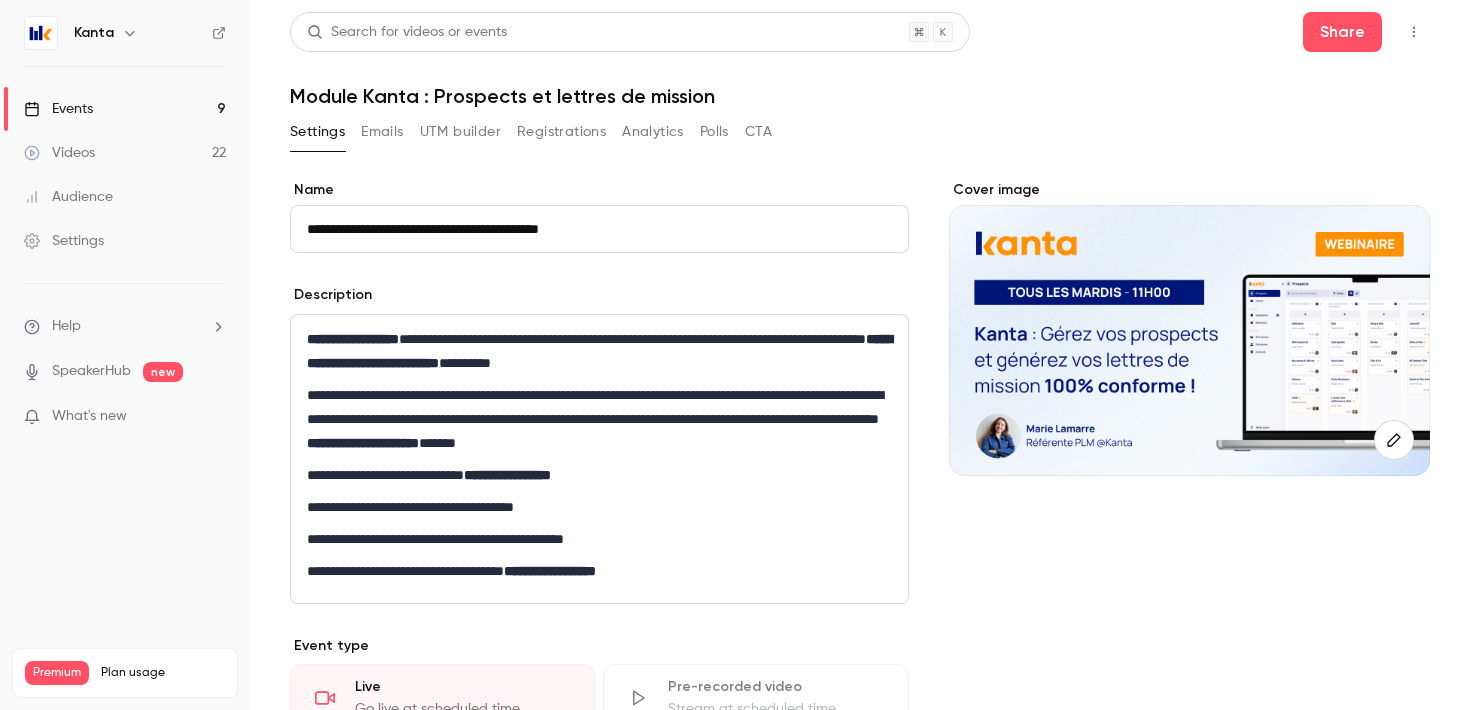 click on "Events 9" at bounding box center [125, 109] 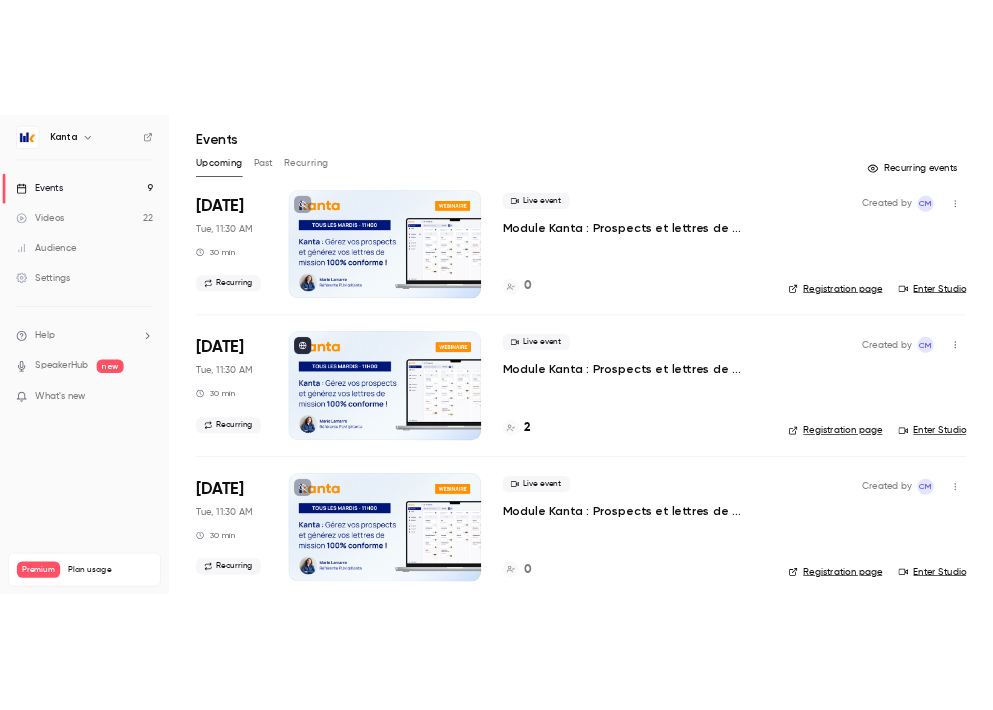 scroll, scrollTop: 0, scrollLeft: 0, axis: both 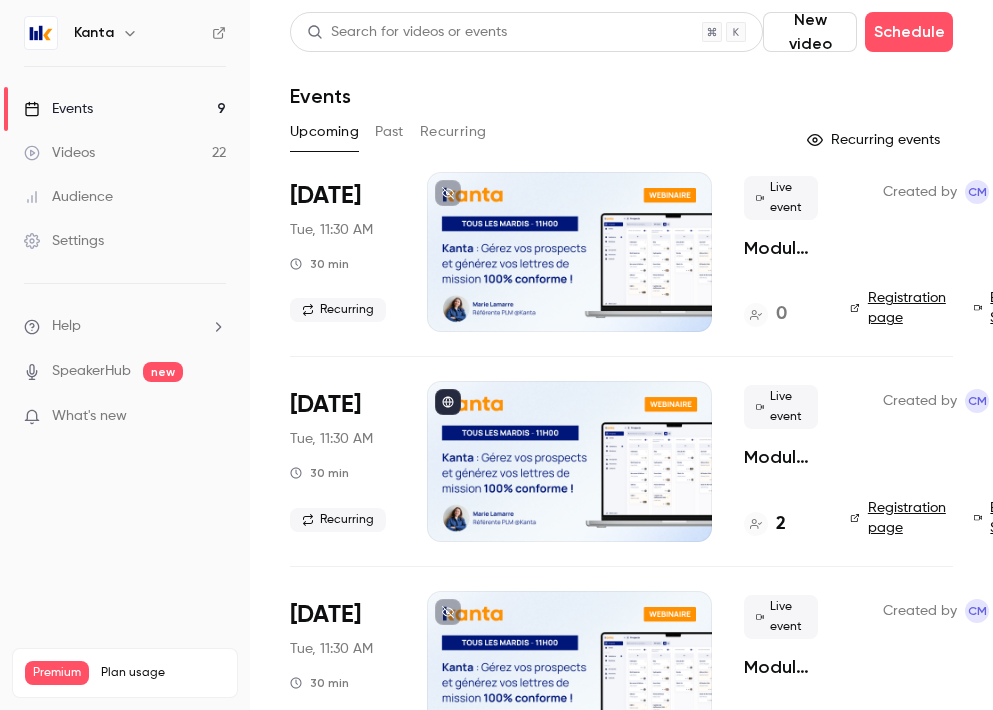 click on "Recurring" at bounding box center [453, 132] 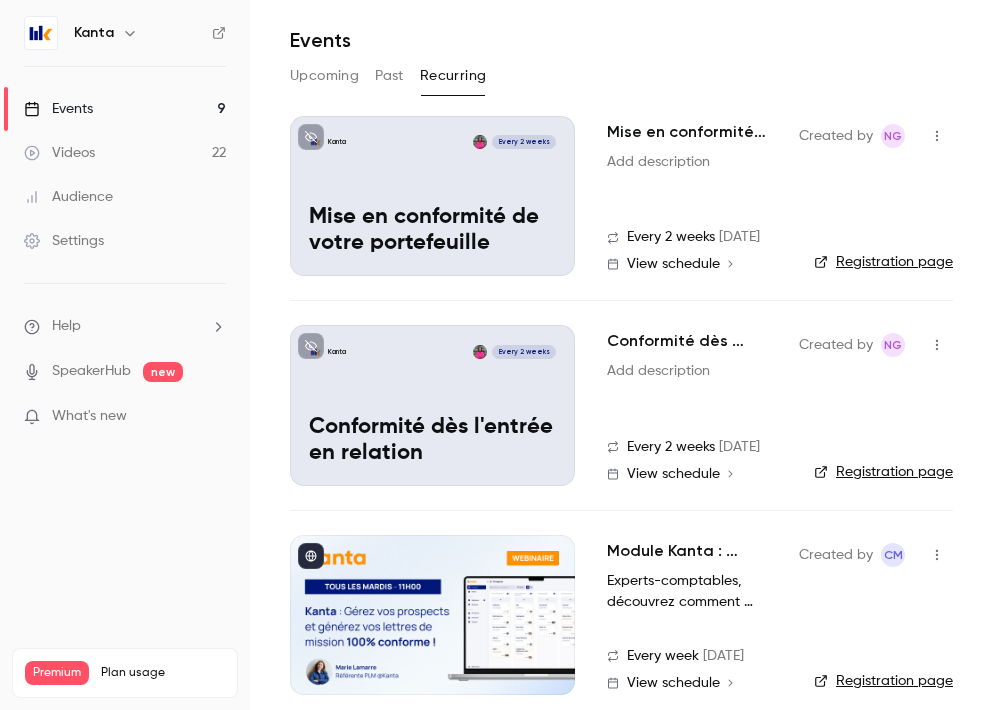scroll, scrollTop: 77, scrollLeft: 0, axis: vertical 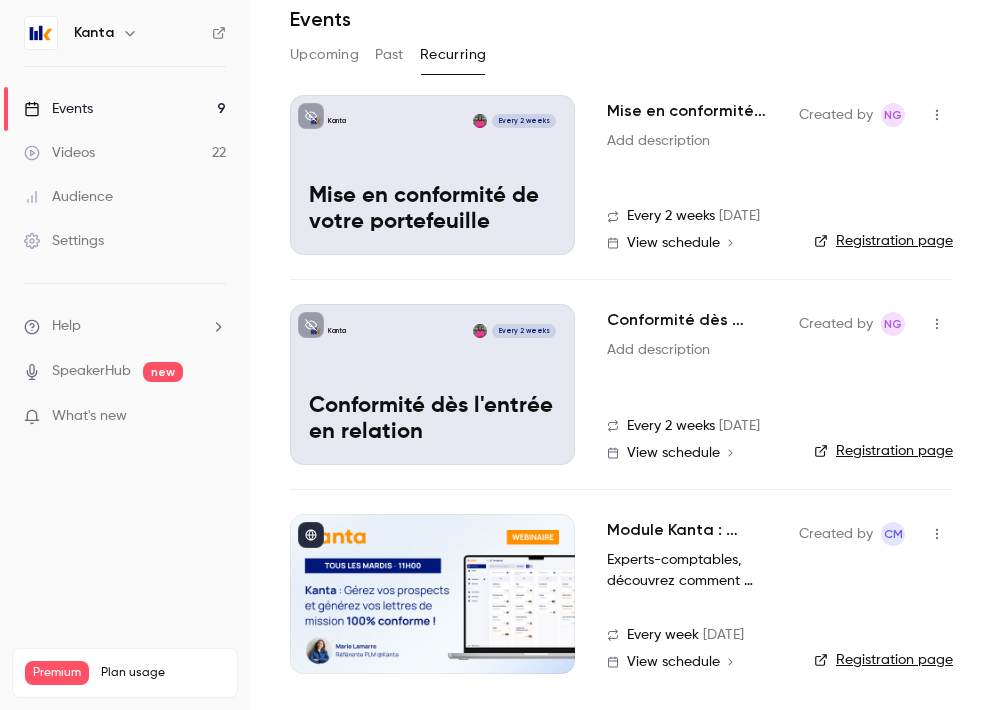 click at bounding box center [432, 594] 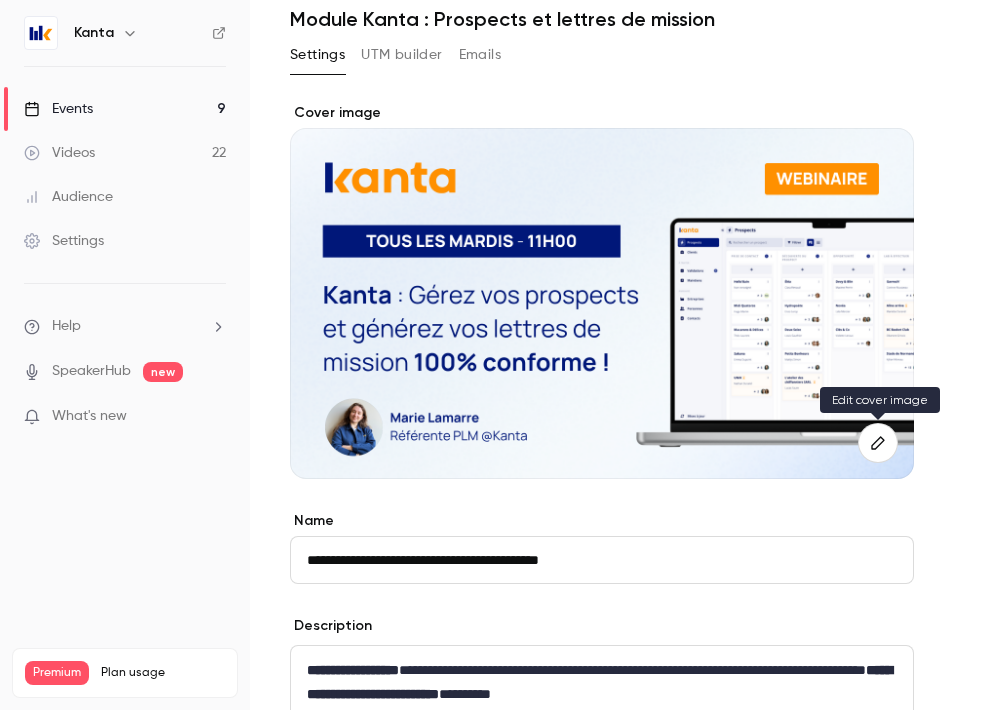 click 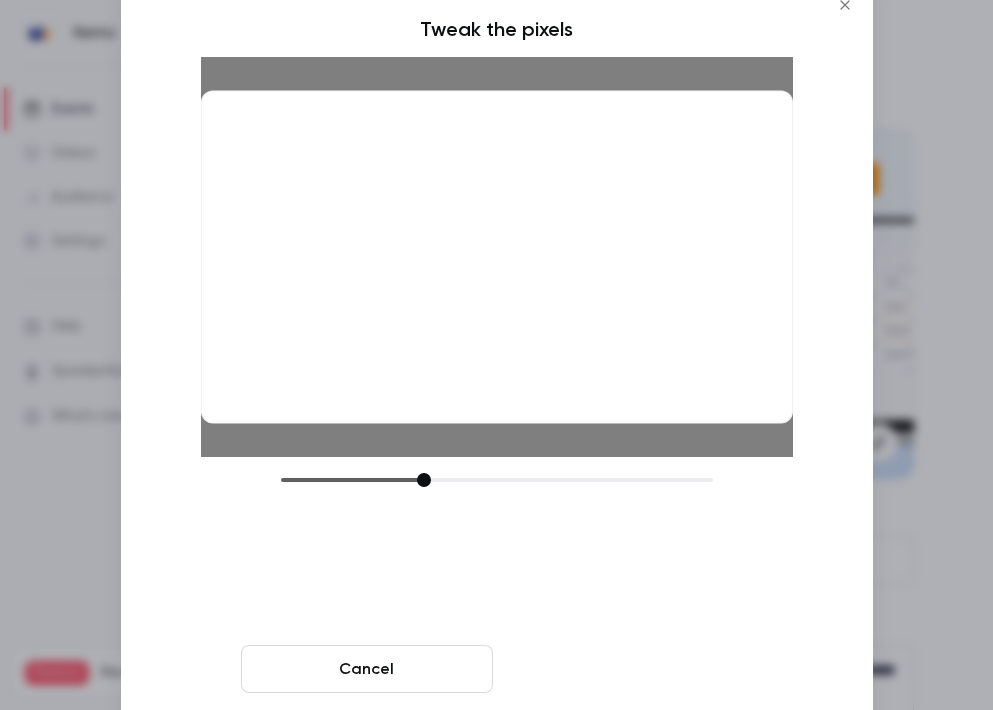click on "Crop and save" at bounding box center [627, 669] 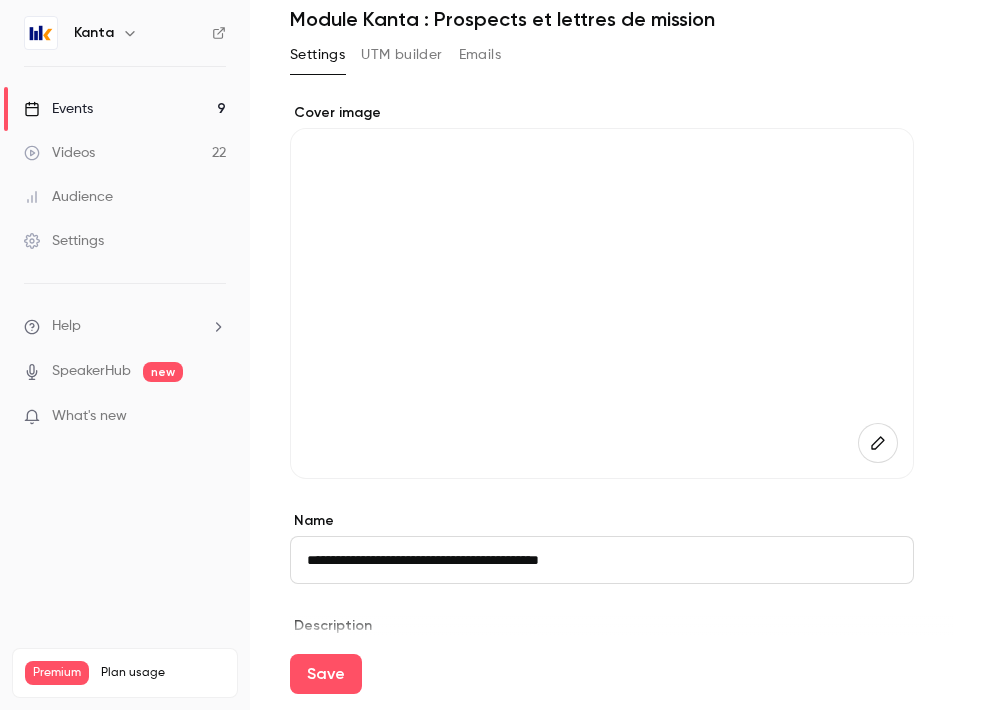 click on "Save" at bounding box center (326, 674) 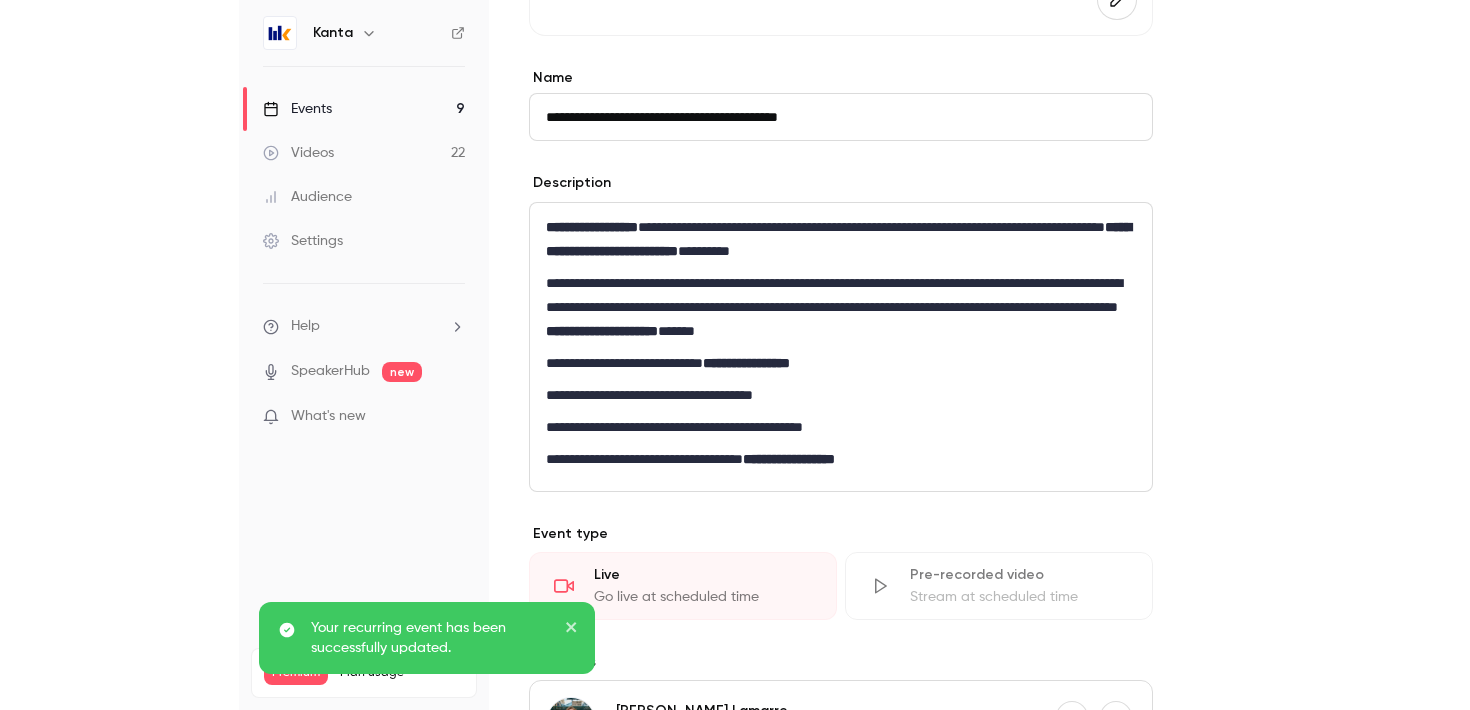 scroll, scrollTop: 0, scrollLeft: 0, axis: both 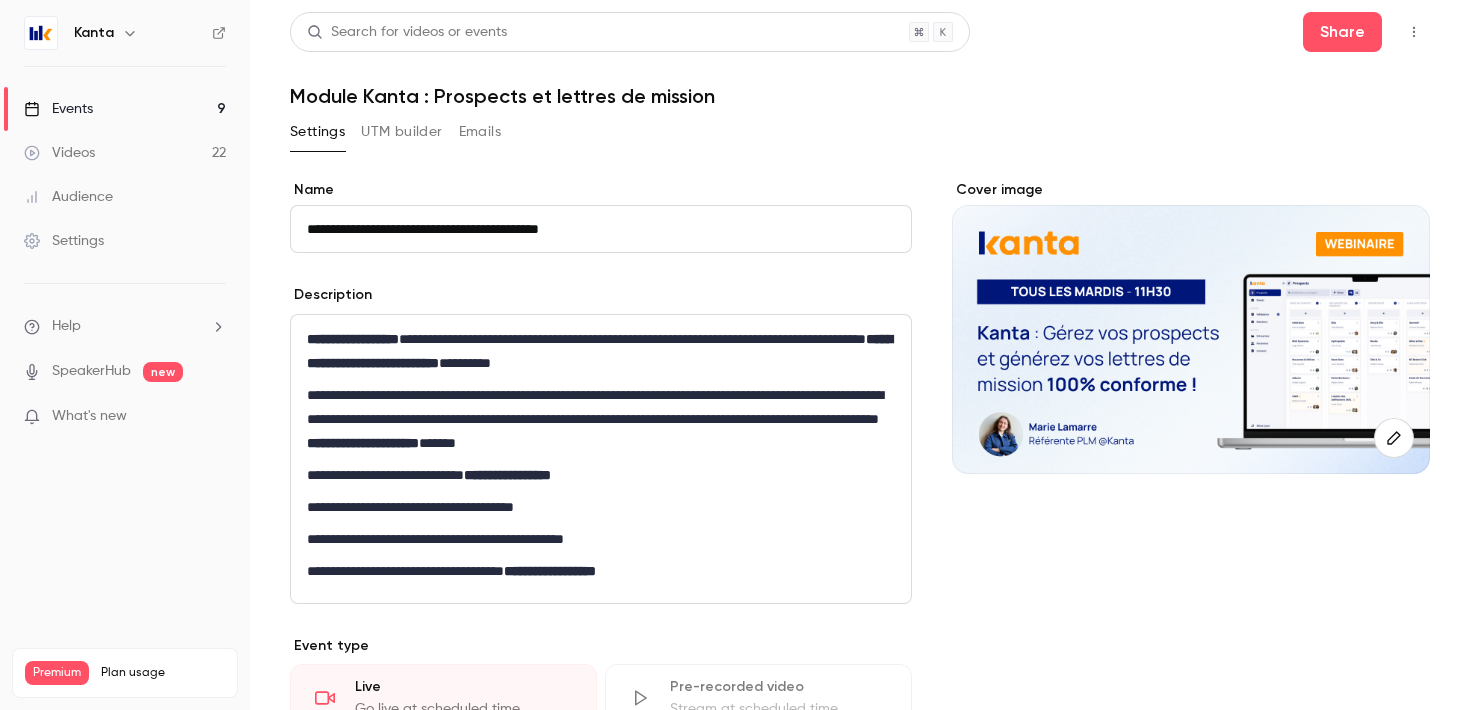click on "Events 9" at bounding box center [125, 109] 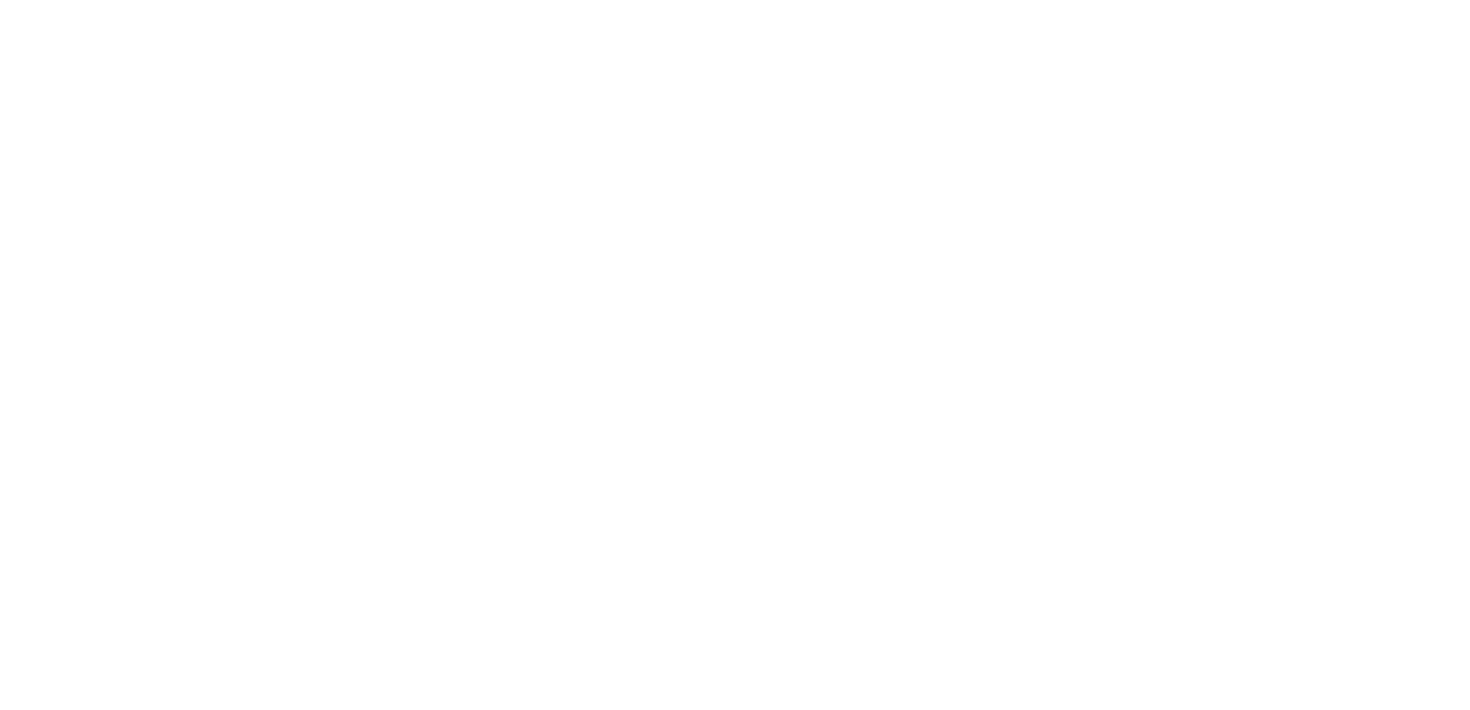 scroll, scrollTop: 0, scrollLeft: 0, axis: both 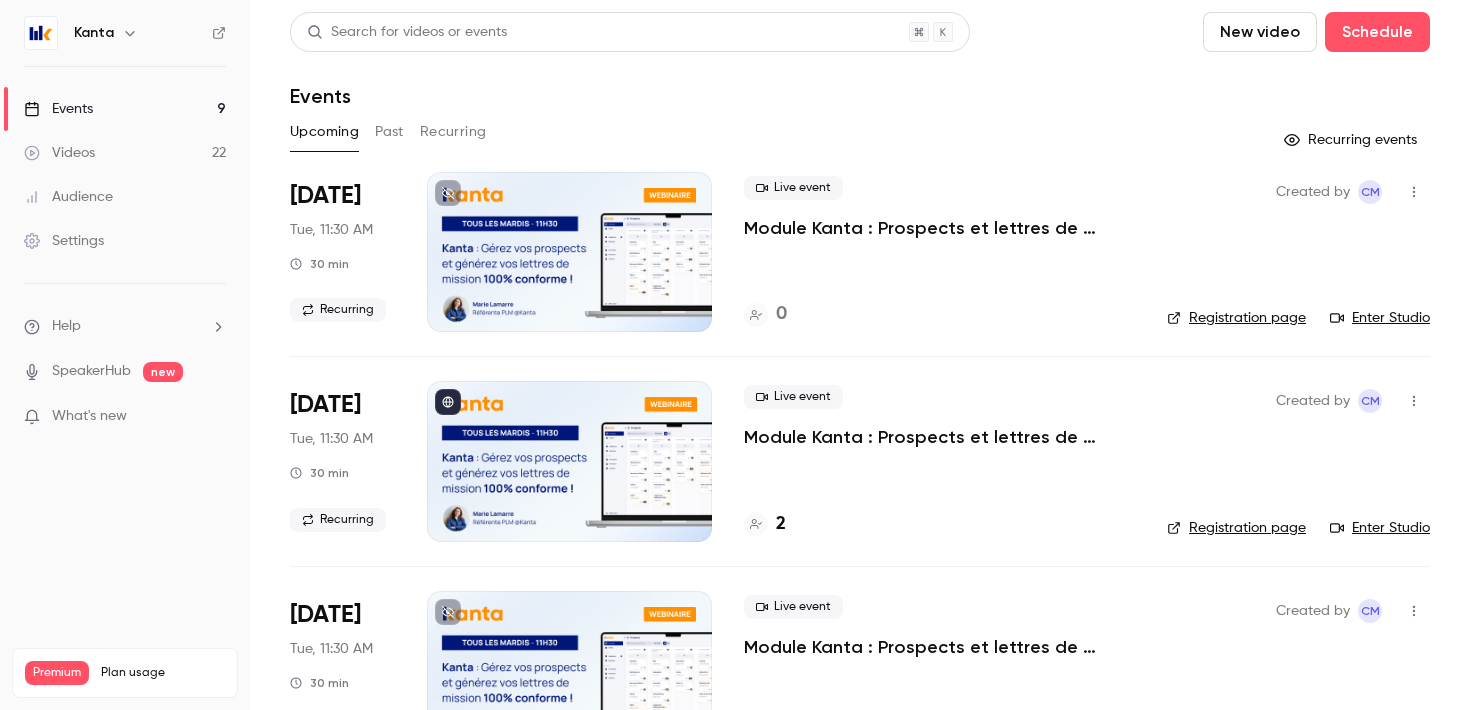 click on "Recurring" at bounding box center (453, 132) 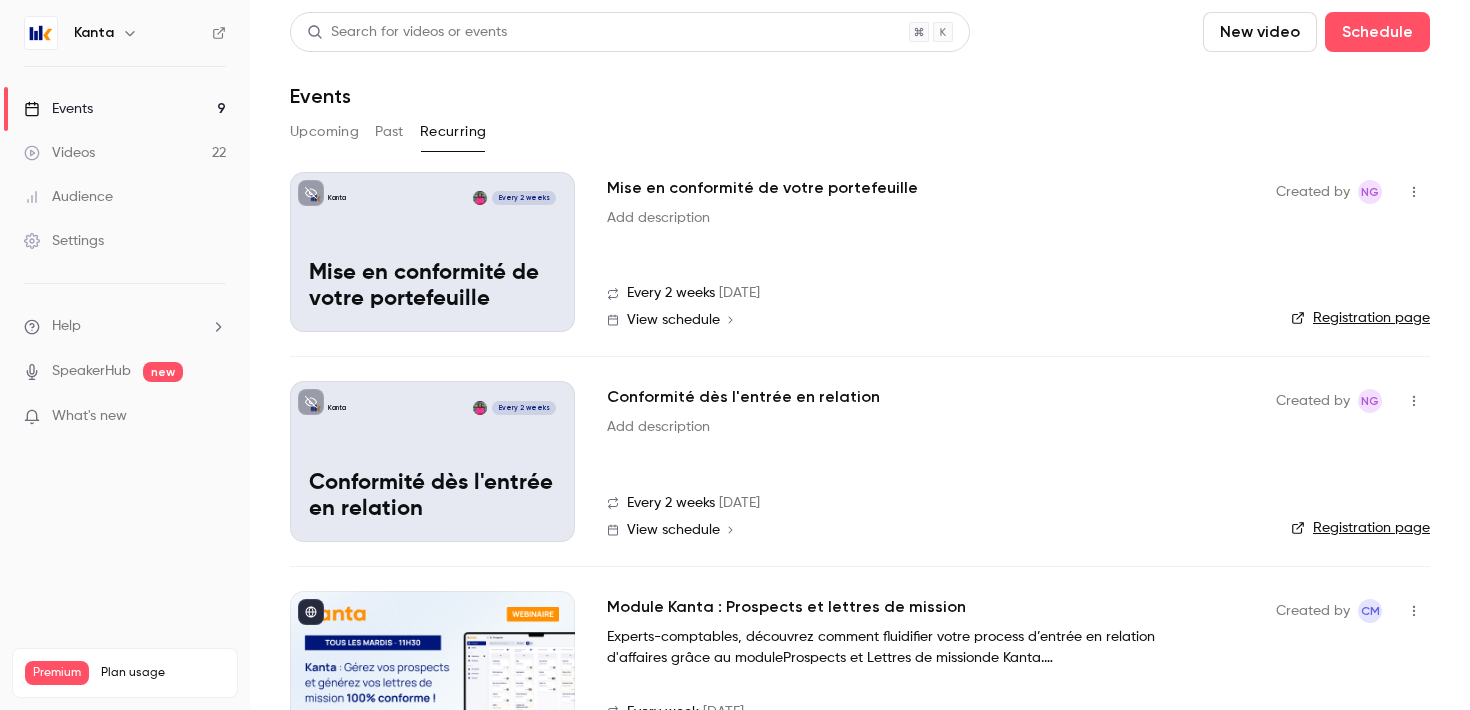 scroll, scrollTop: 77, scrollLeft: 0, axis: vertical 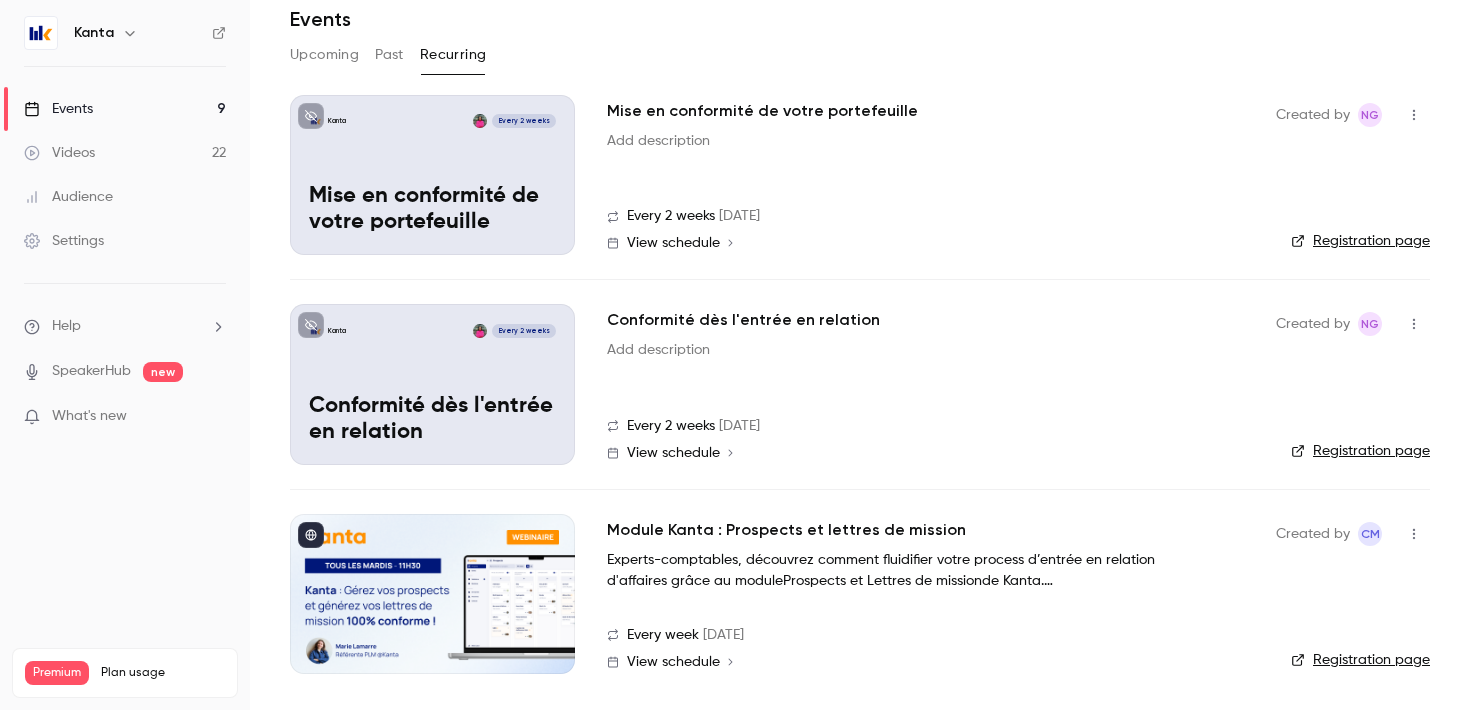 click at bounding box center [432, 594] 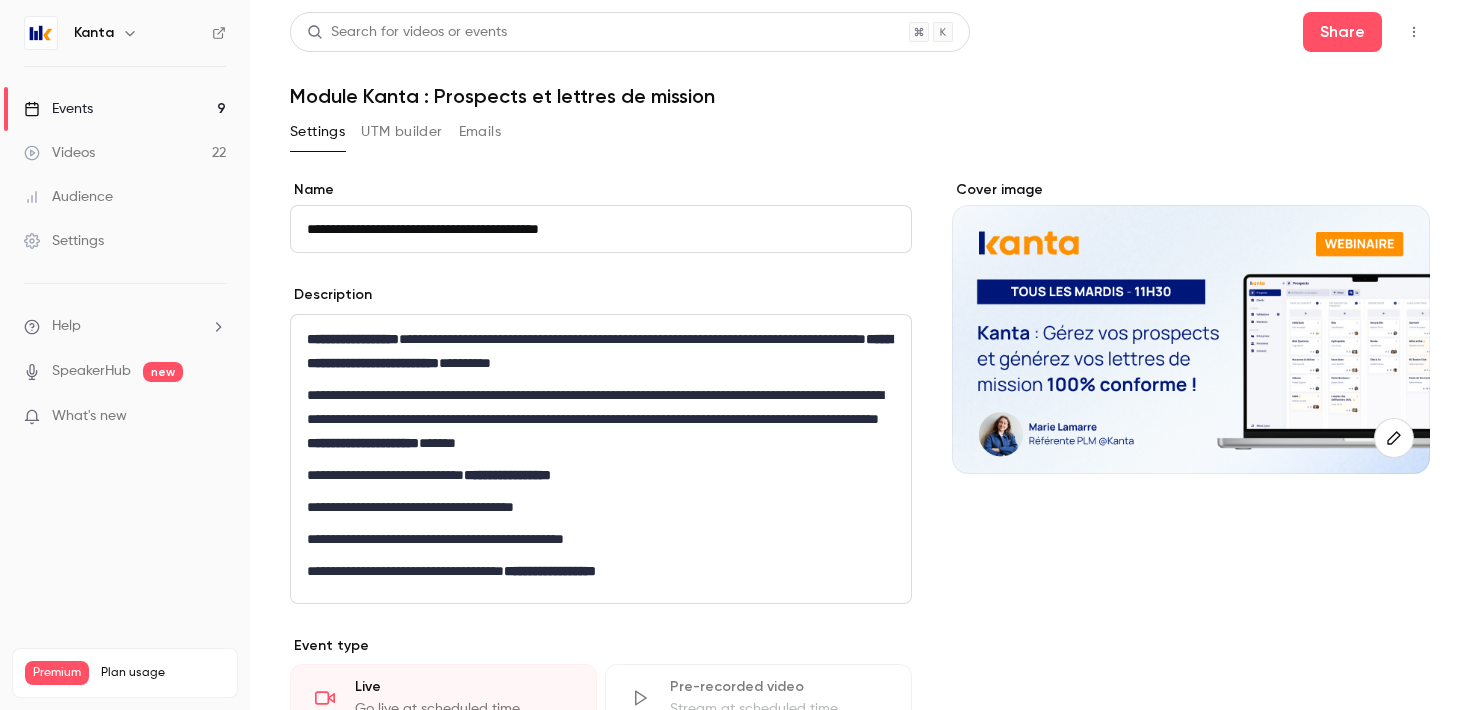 click on "UTM builder" at bounding box center (401, 132) 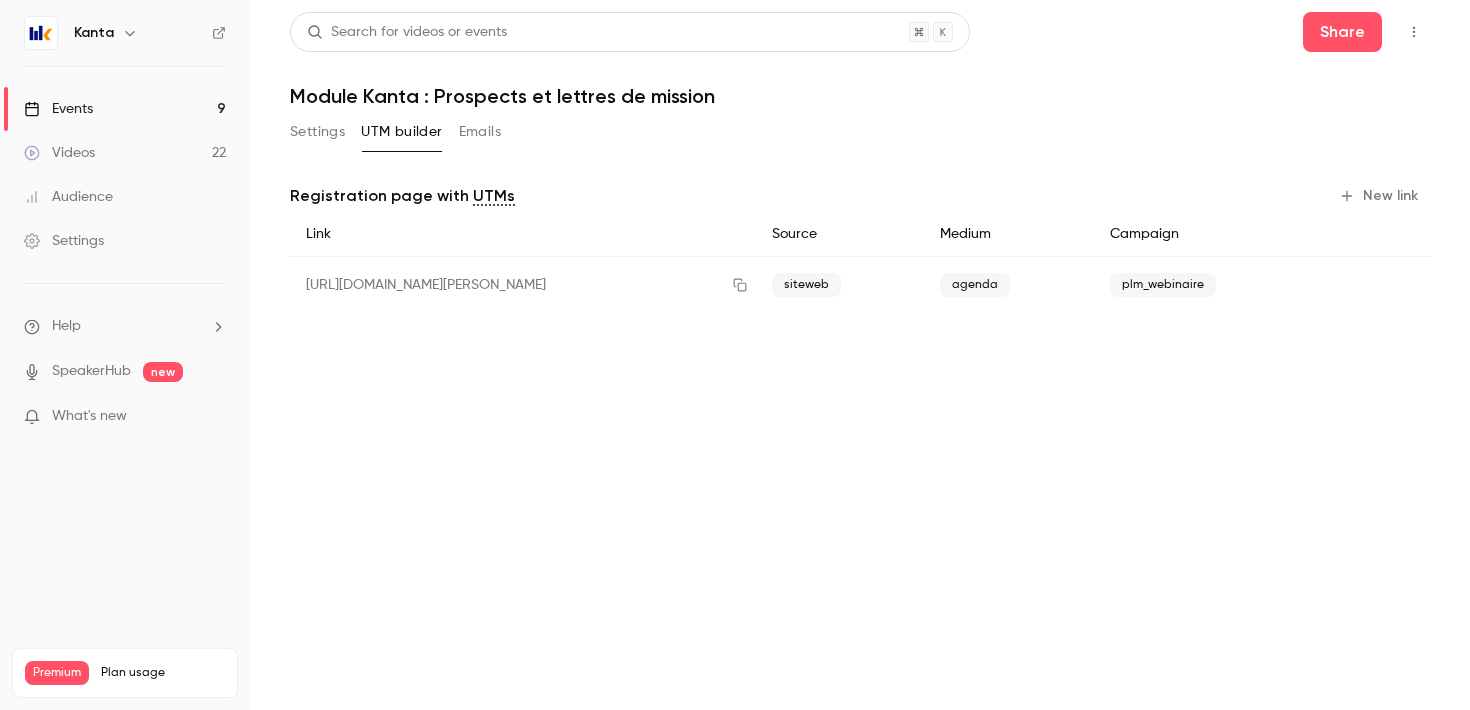 click on "New link" at bounding box center (1380, 196) 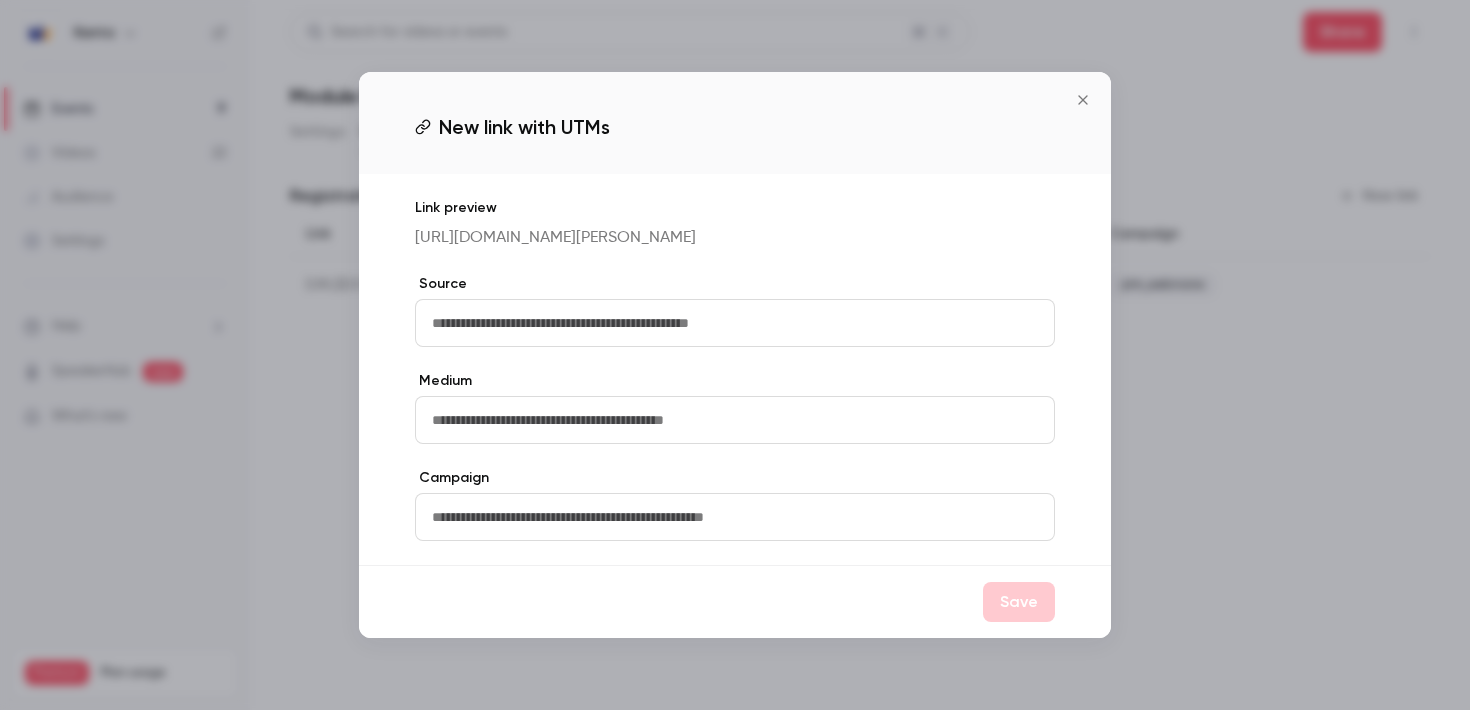click at bounding box center [735, 323] 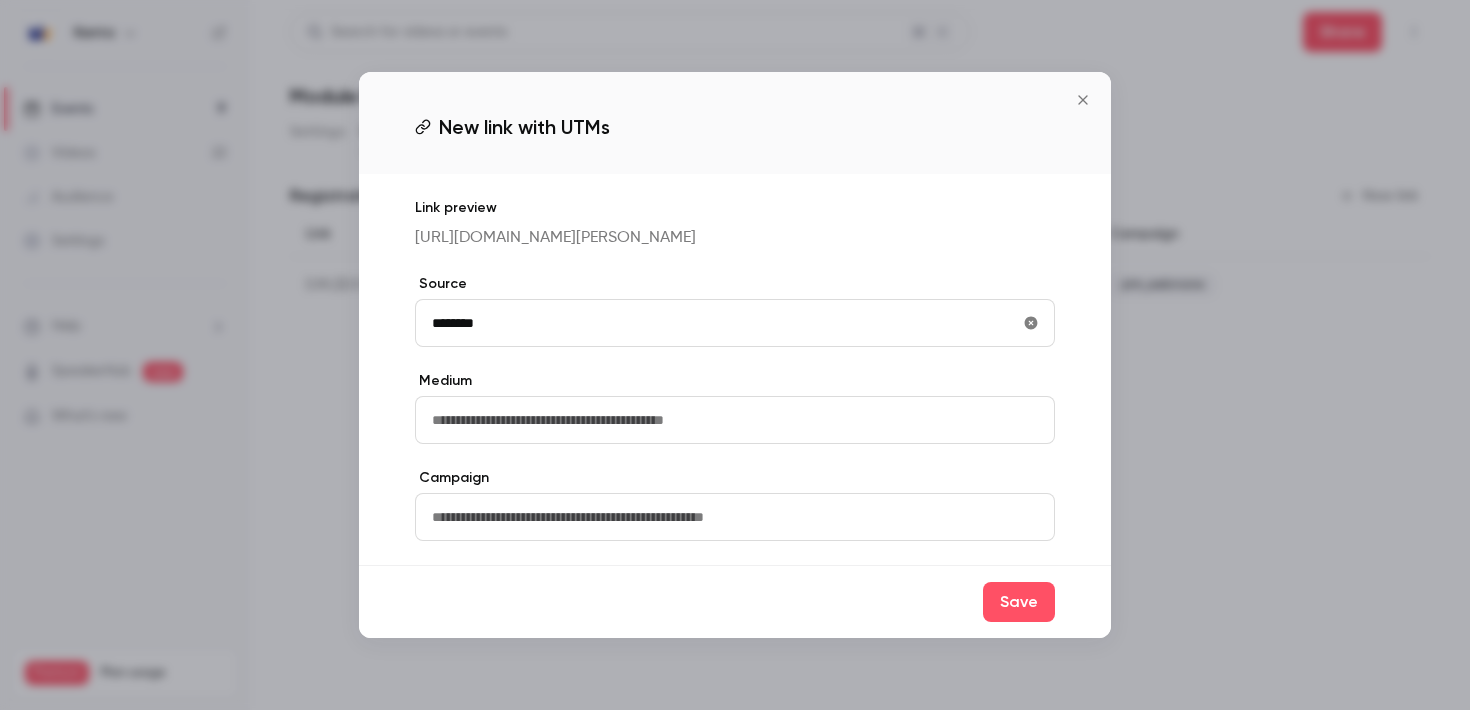 click at bounding box center [735, 420] 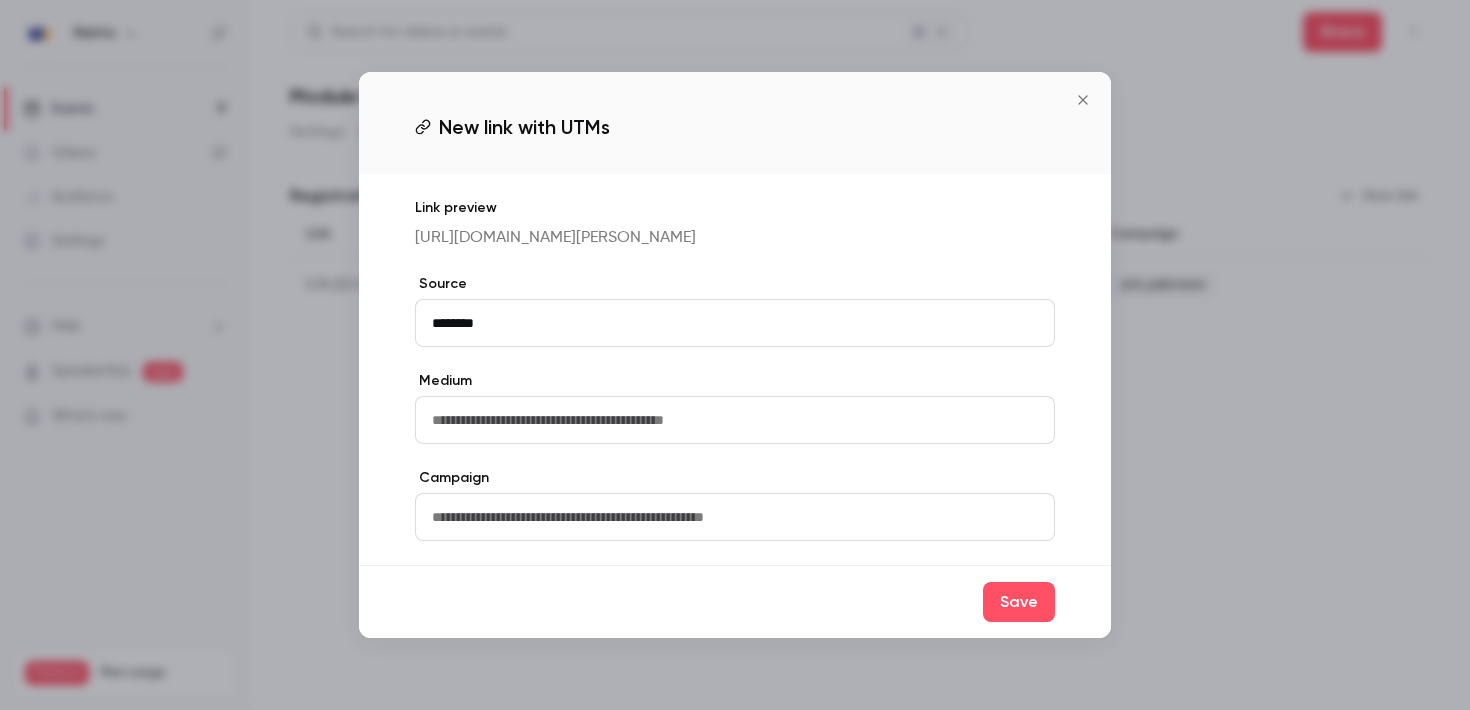 type on "******" 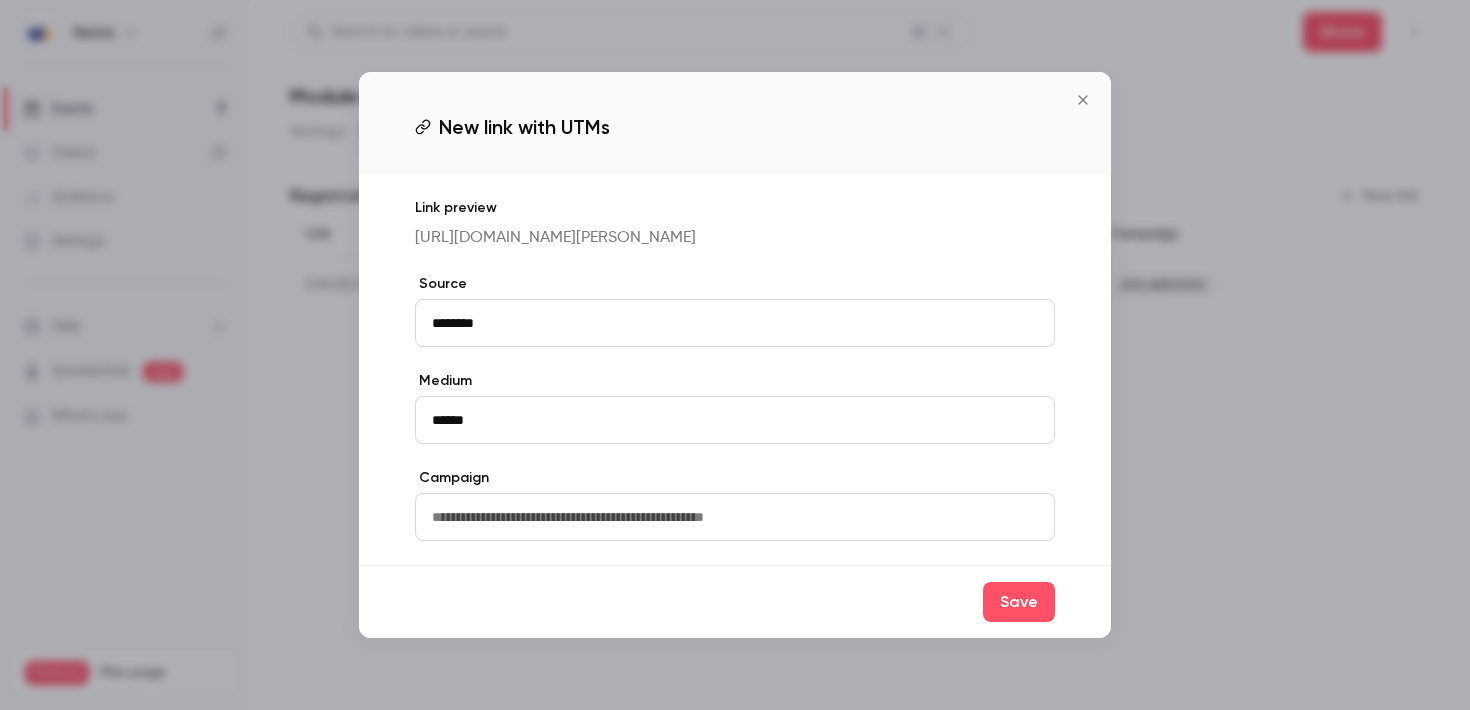 click at bounding box center [735, 517] 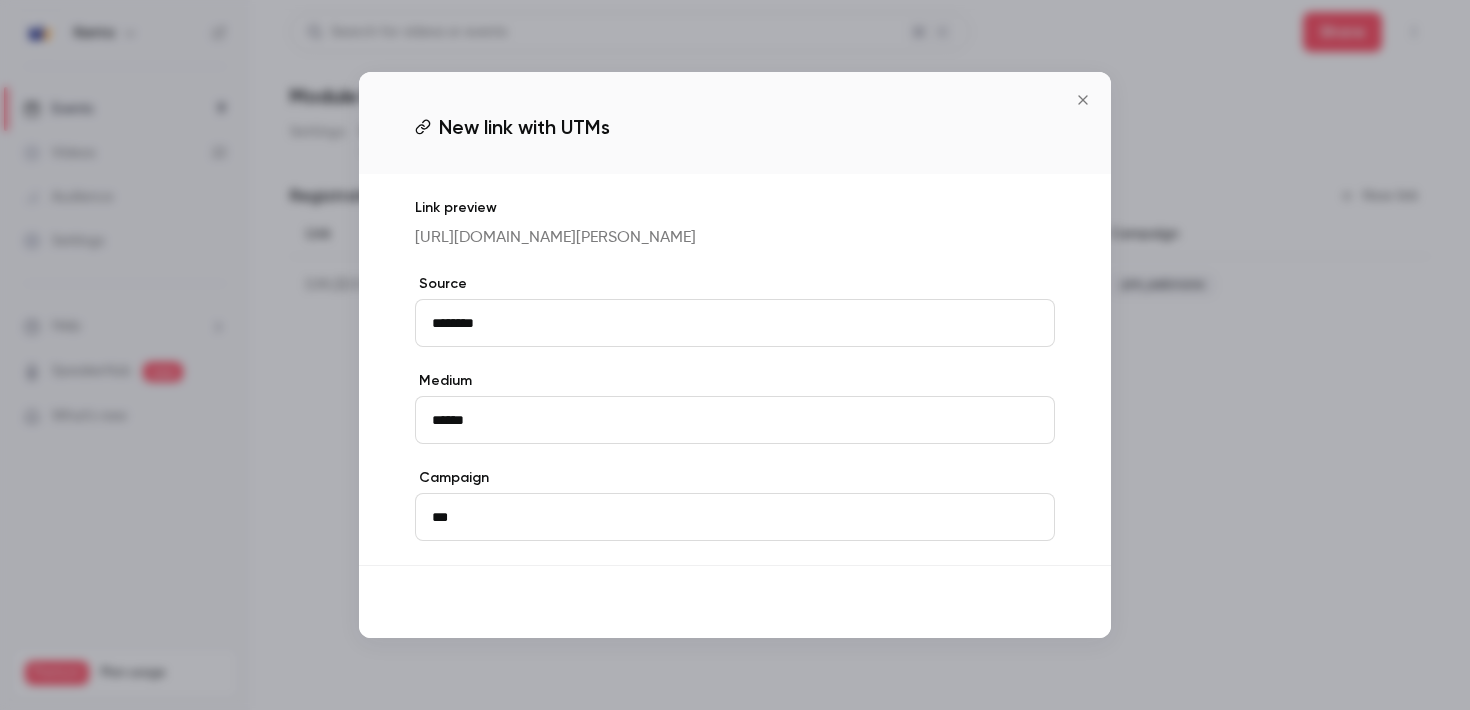 click on "Save" at bounding box center [1019, 602] 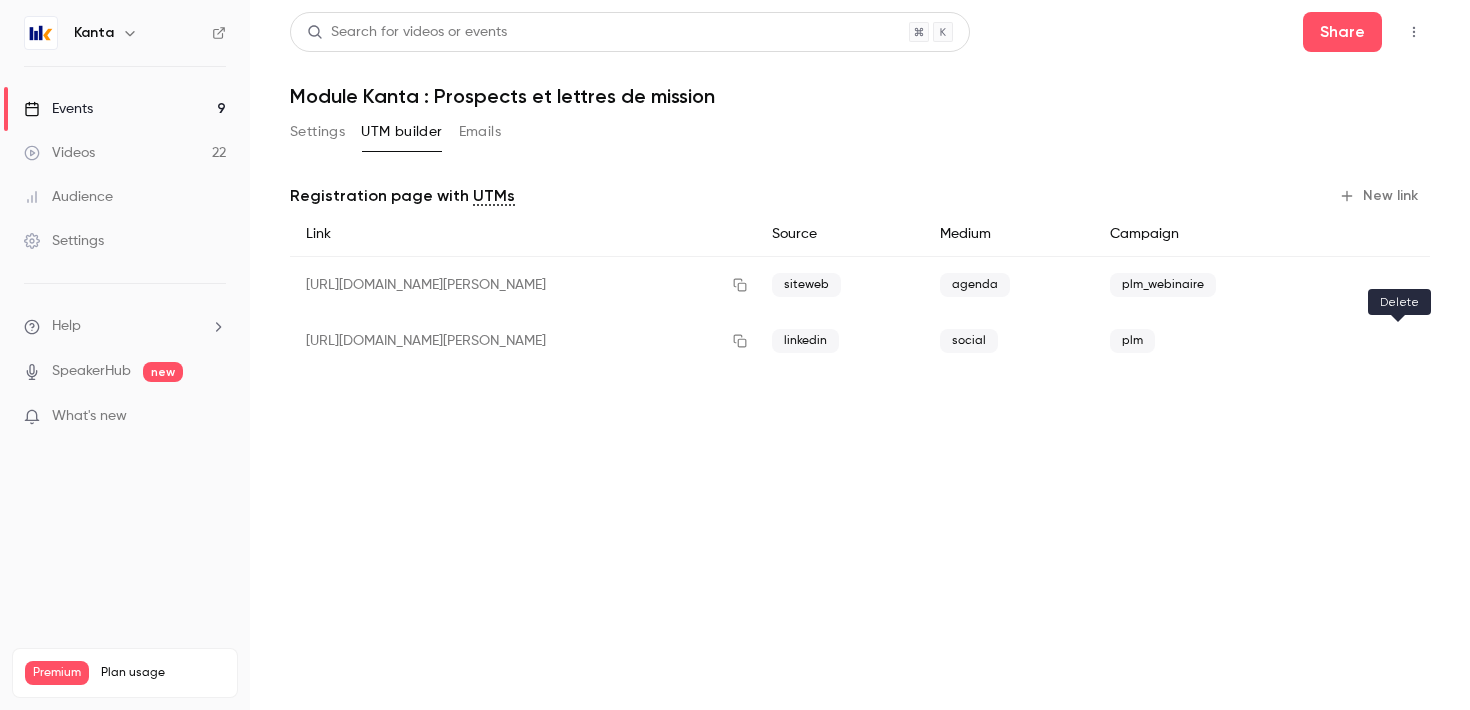 click at bounding box center (1398, 341) 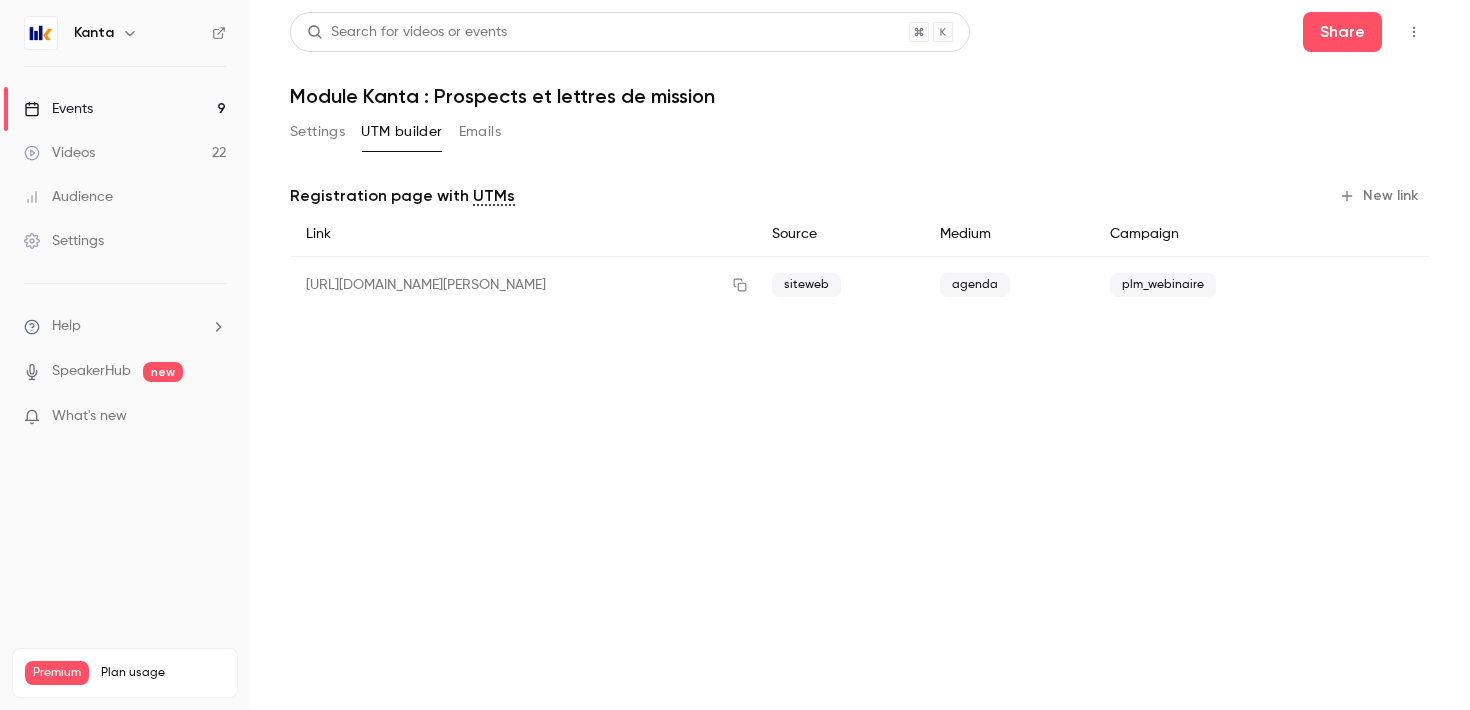 click on "New link" at bounding box center (1380, 196) 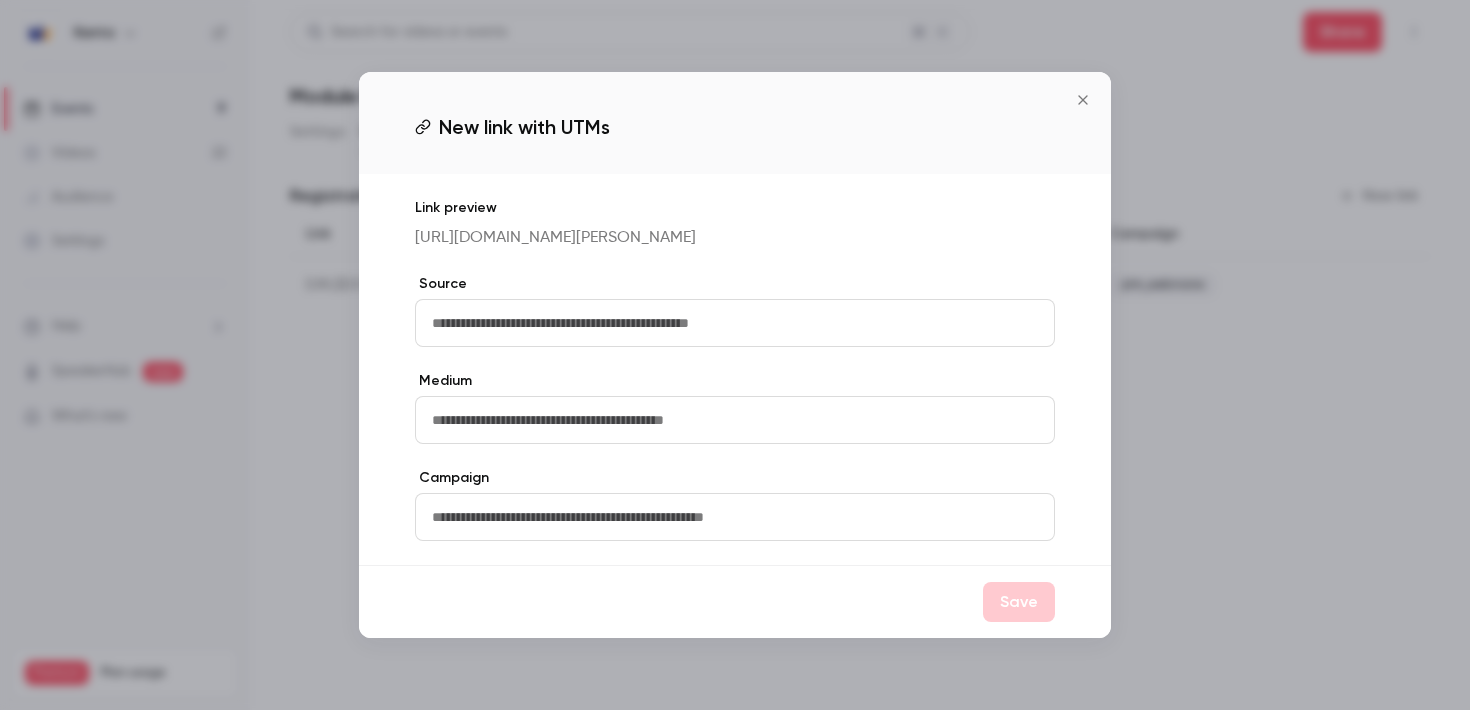click at bounding box center [735, 517] 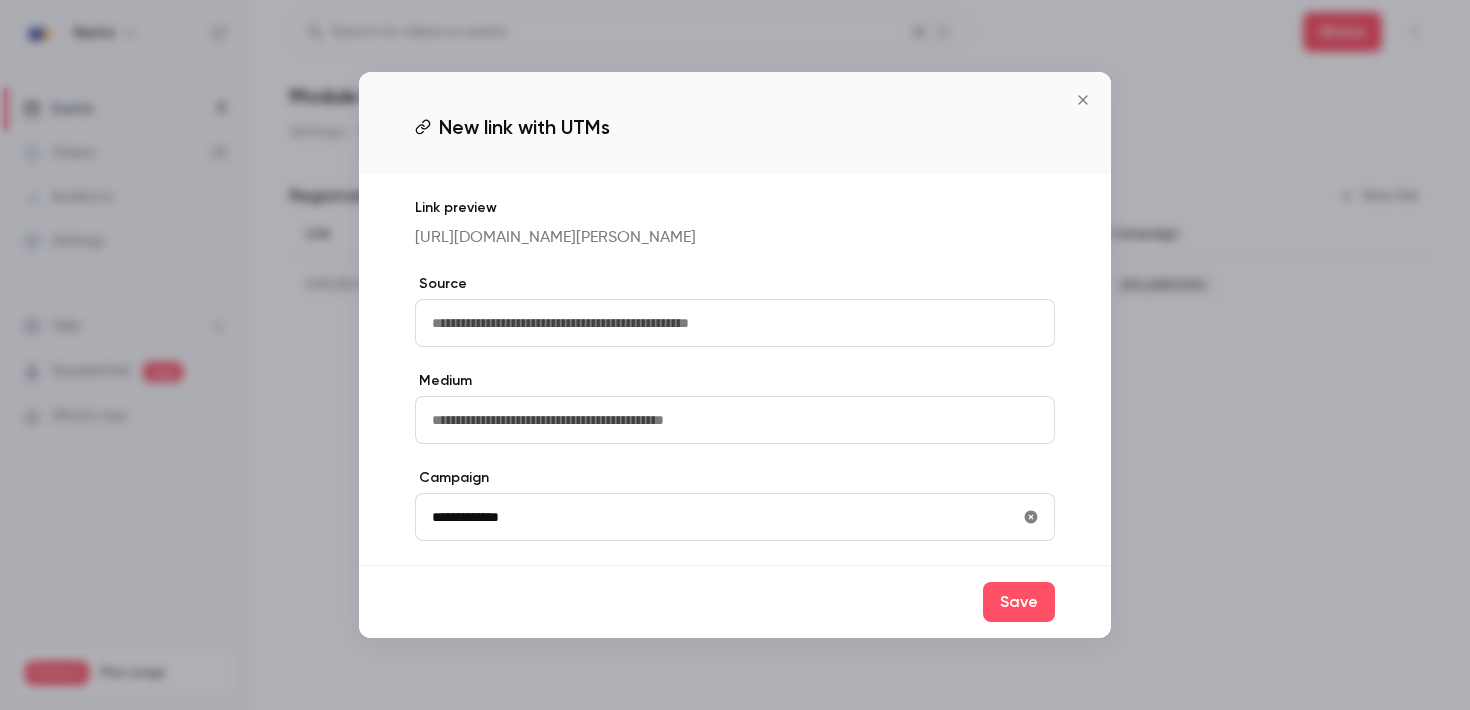 click at bounding box center (735, 420) 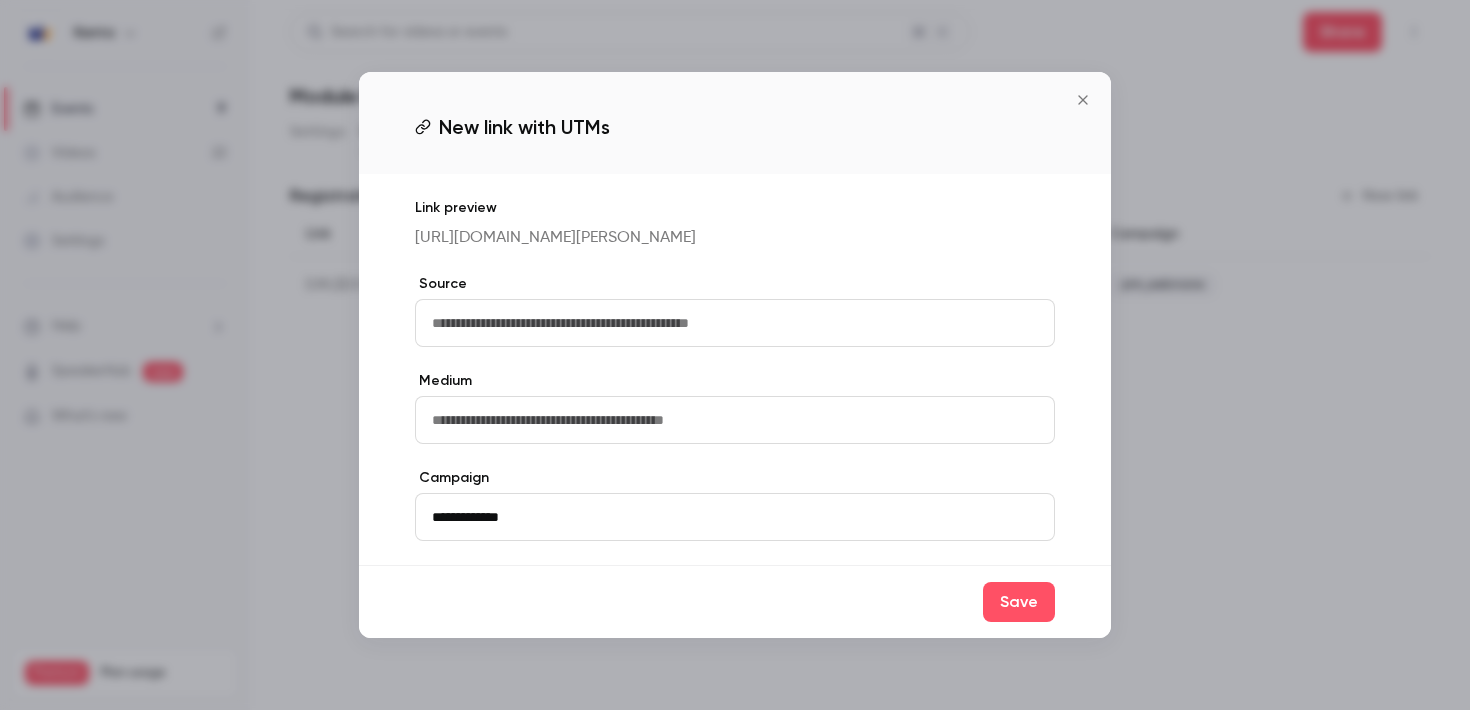 type on "******" 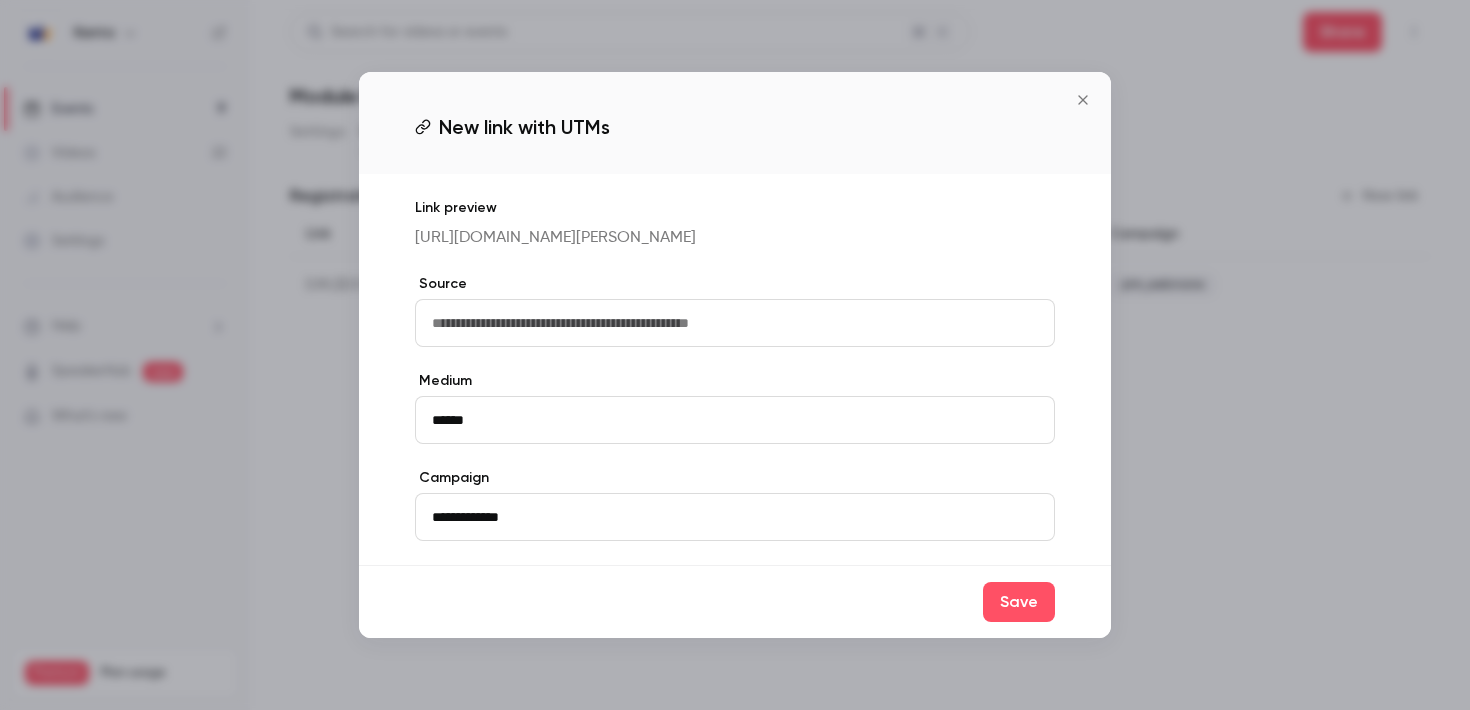 click at bounding box center [735, 323] 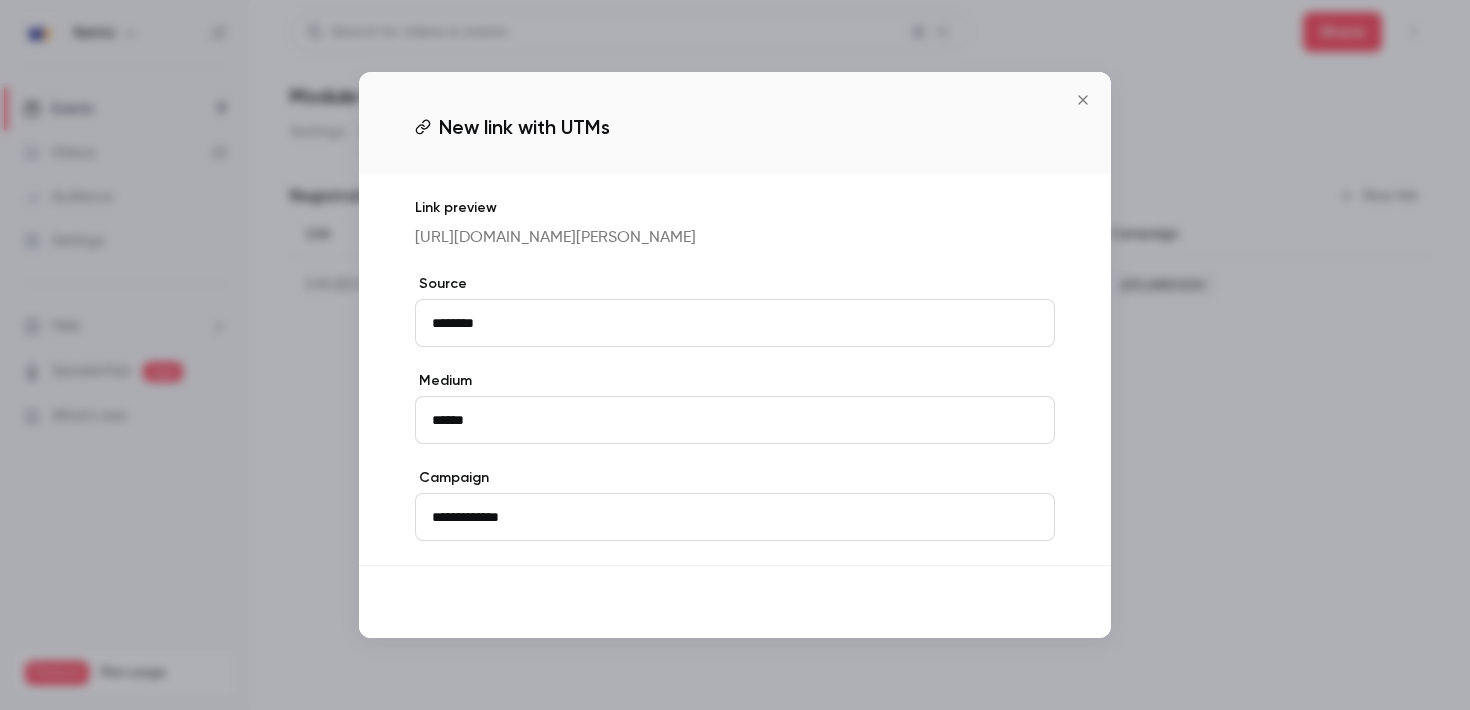 click on "Save" at bounding box center [1019, 602] 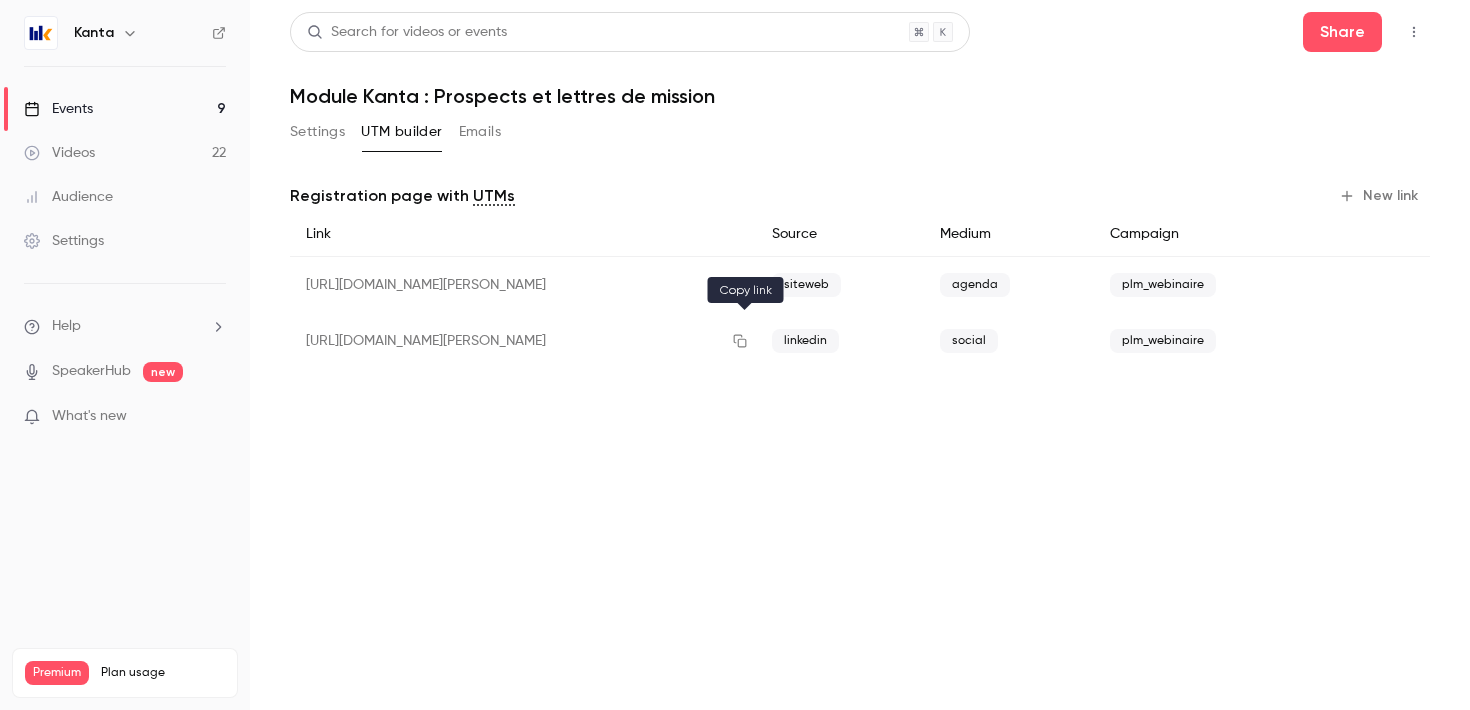 click 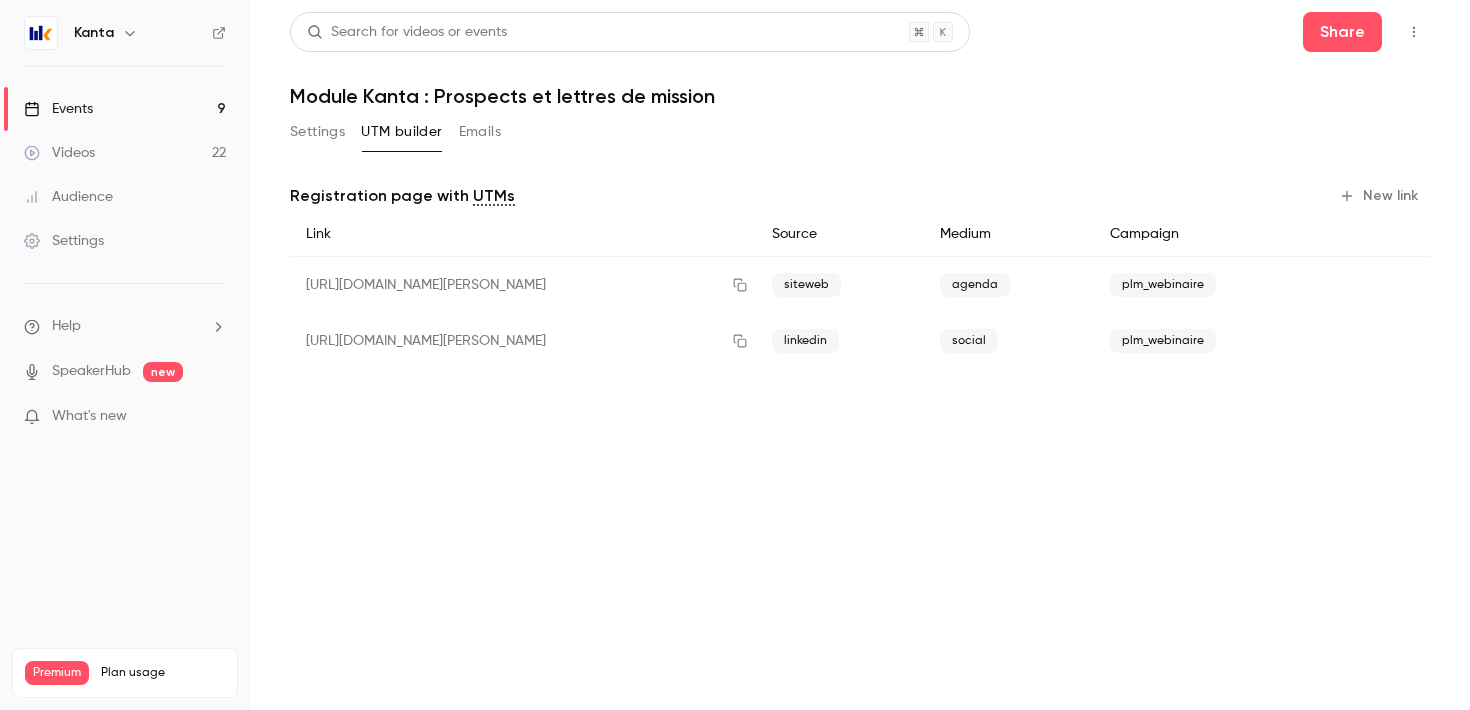 click on "New link" at bounding box center (1380, 196) 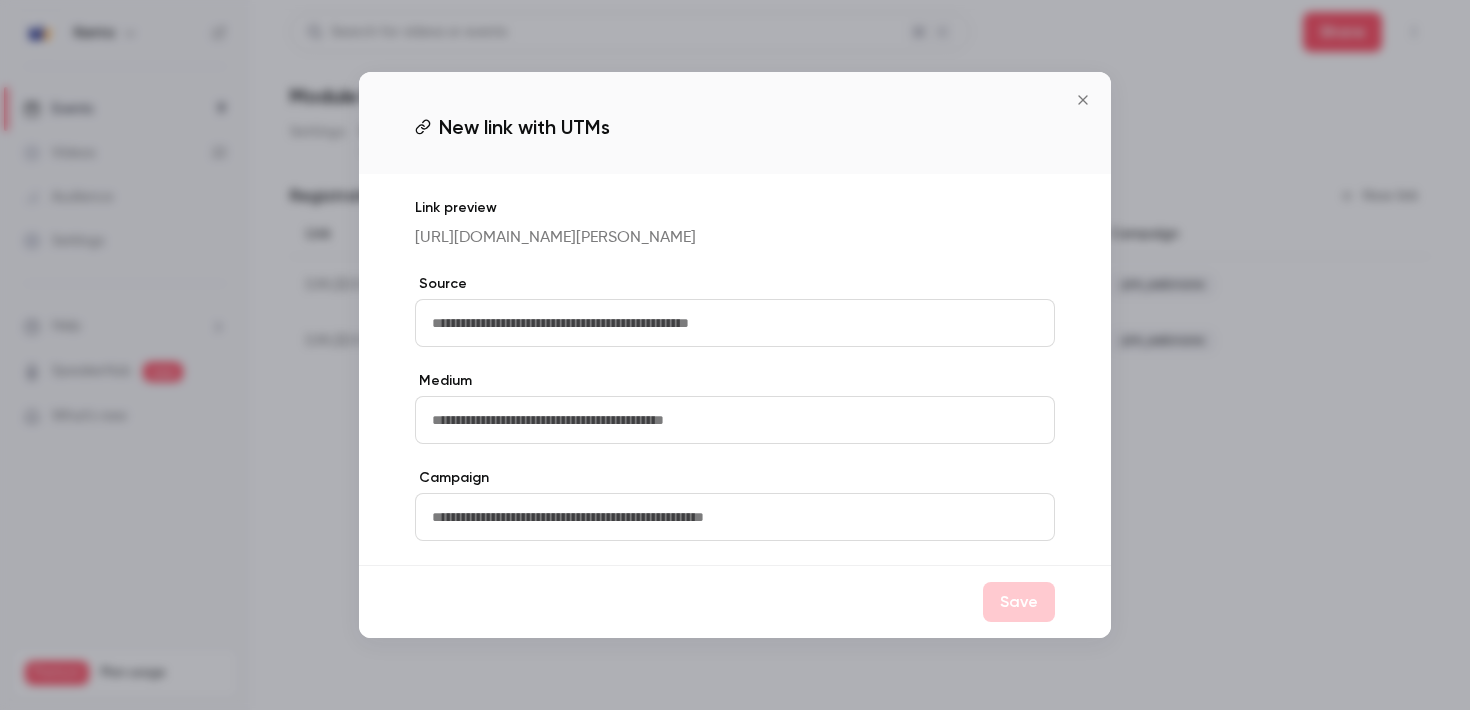 click at bounding box center (735, 323) 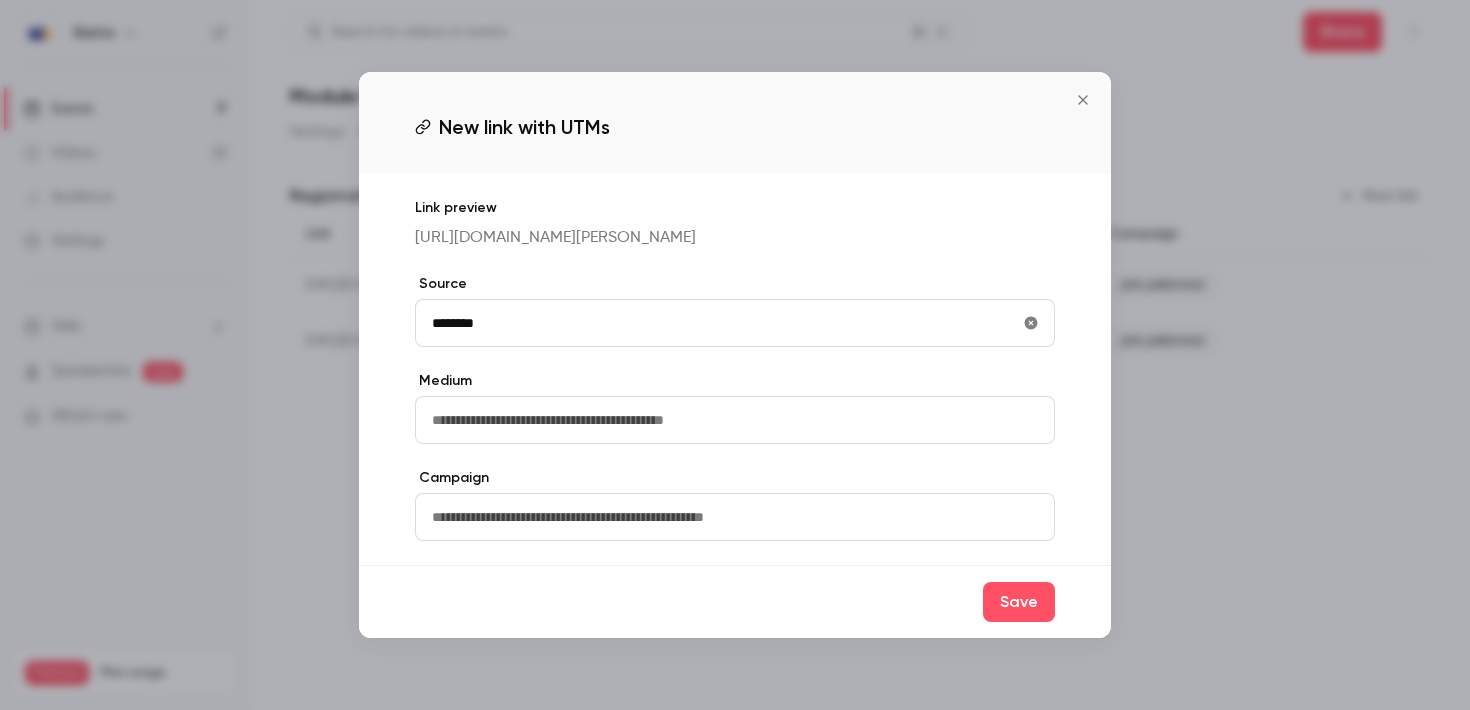 click at bounding box center (735, 420) 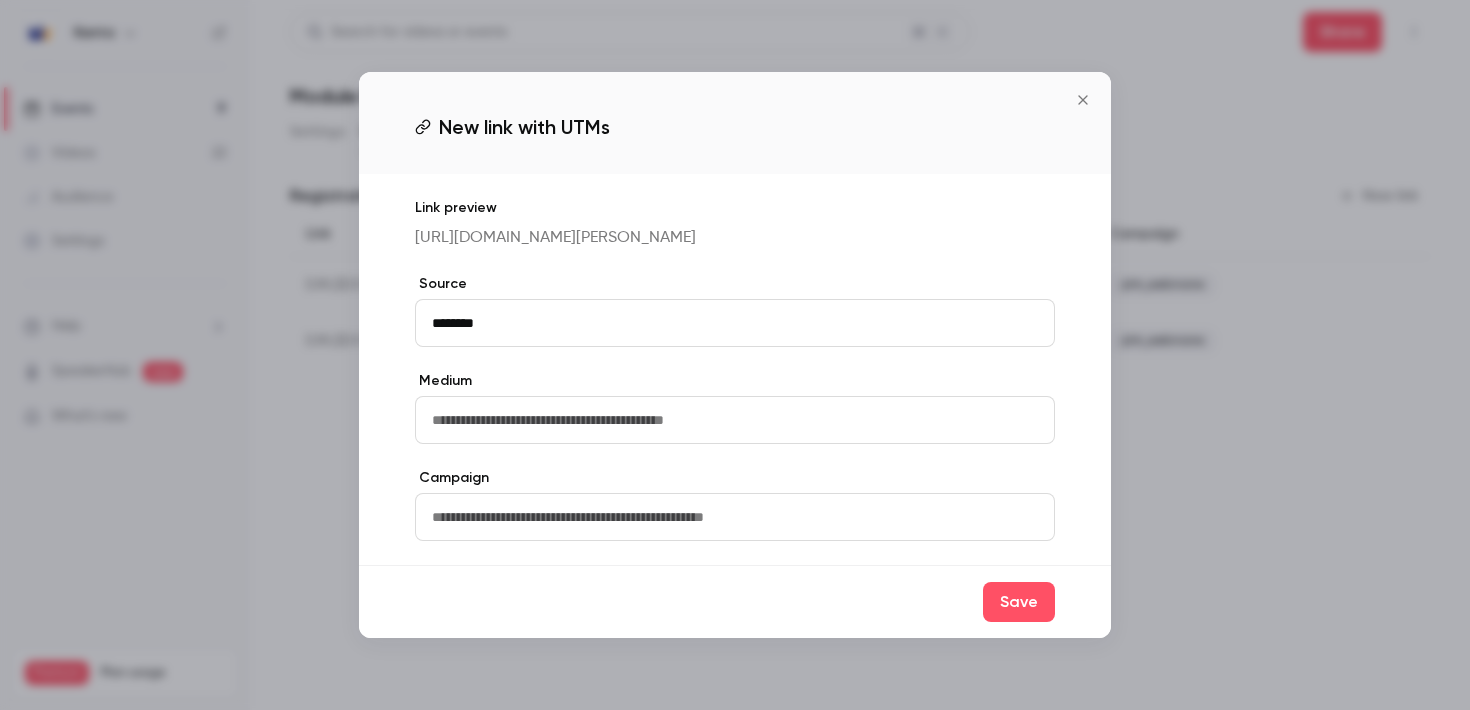 type on "******" 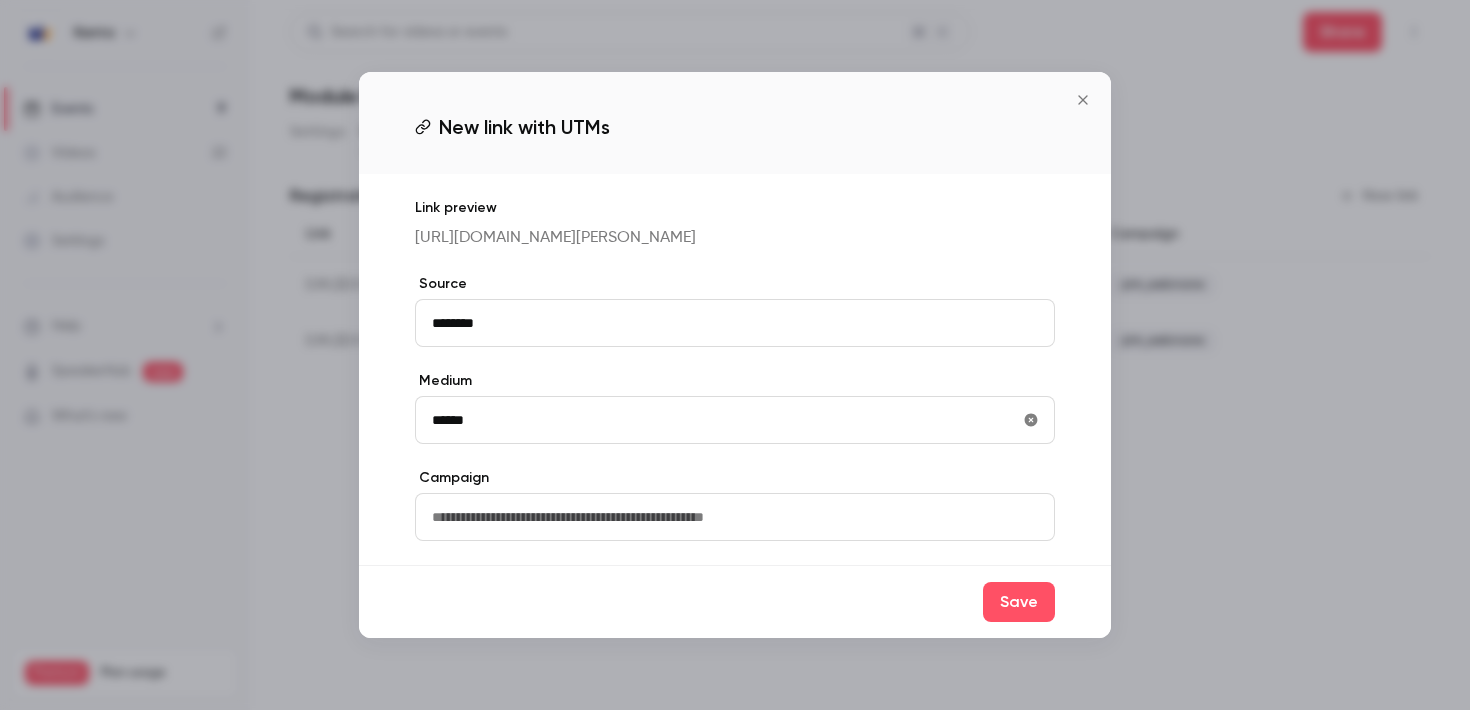 click at bounding box center [735, 517] 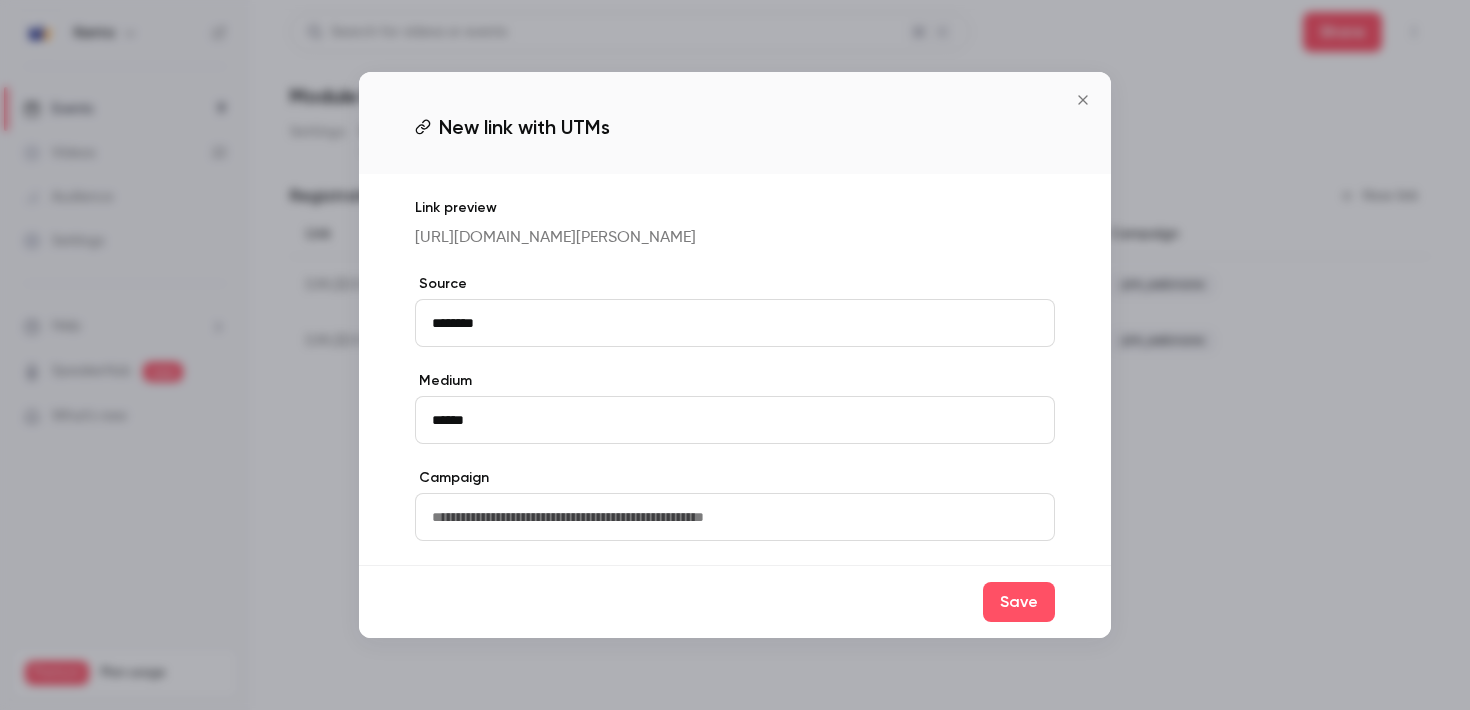 type on "**********" 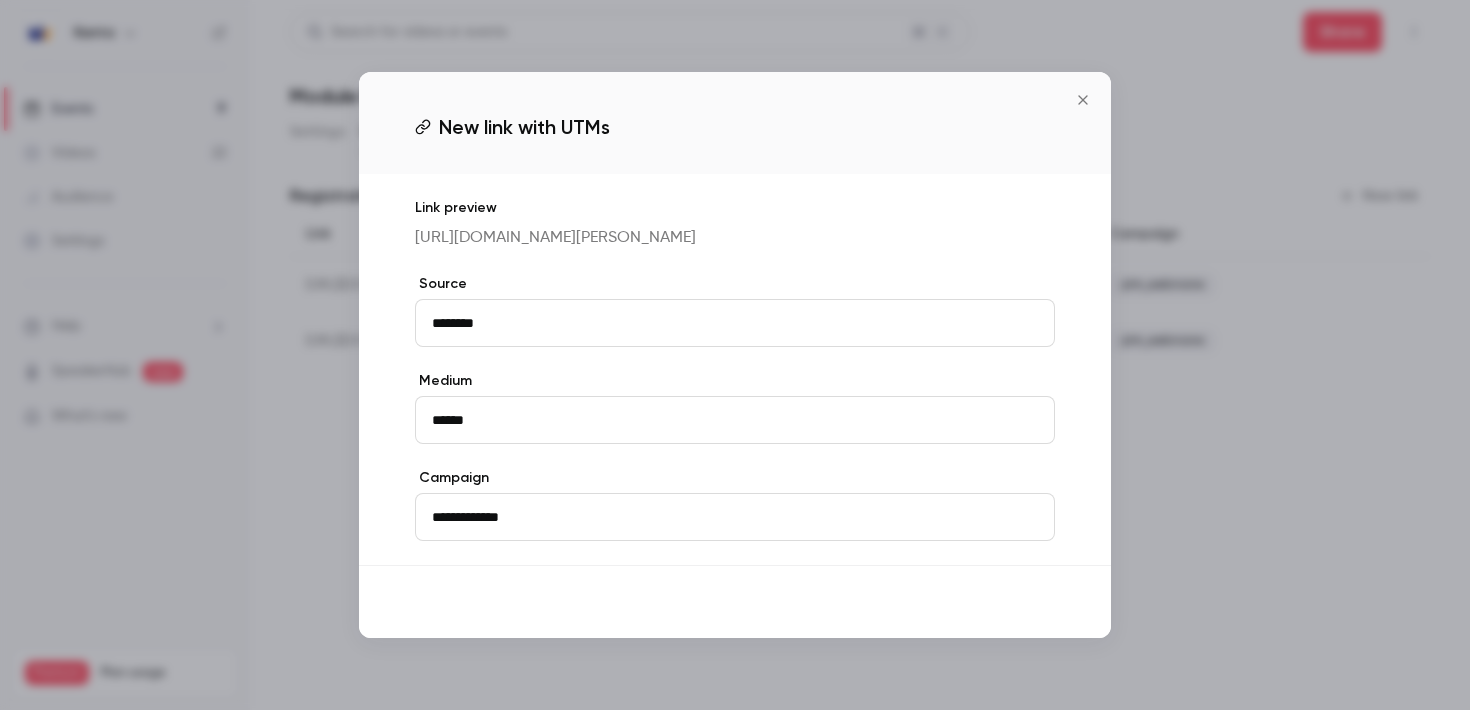 click on "Save" at bounding box center [1019, 602] 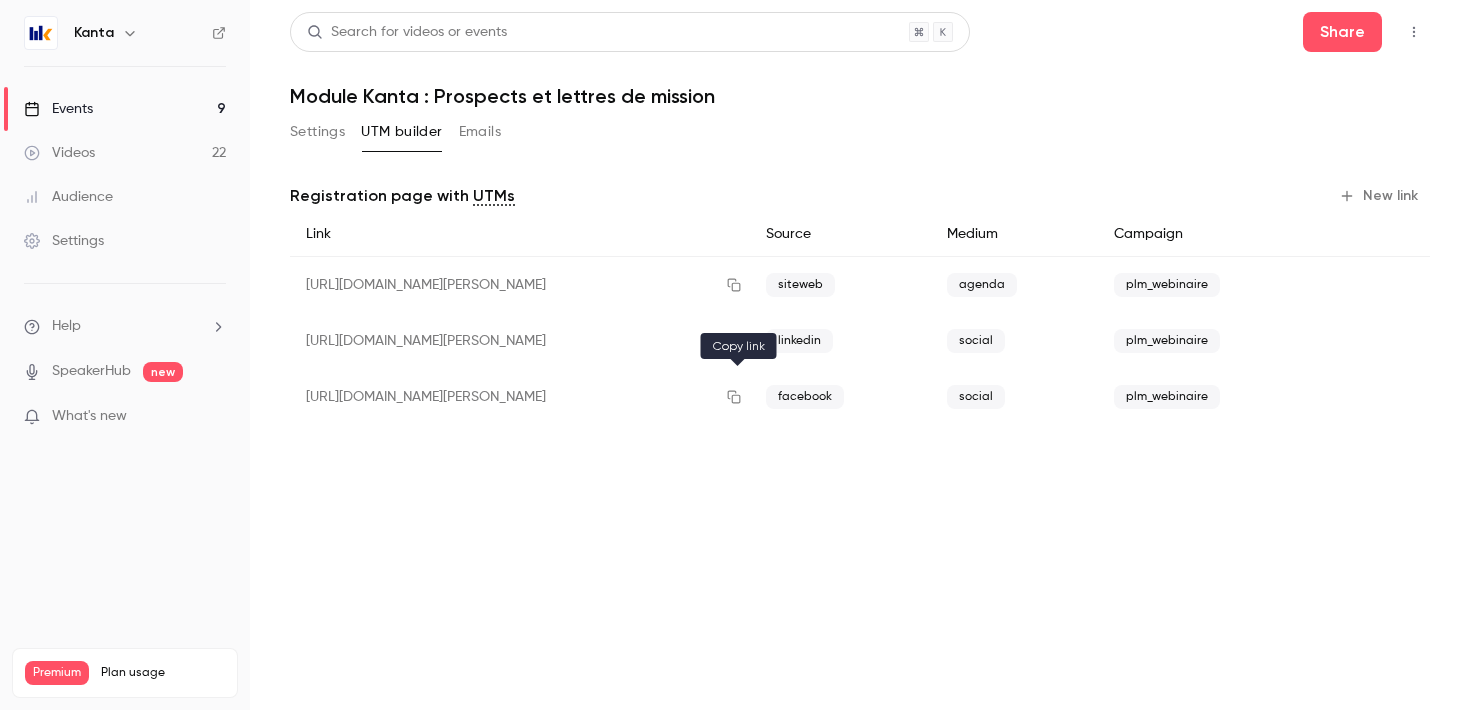 click 